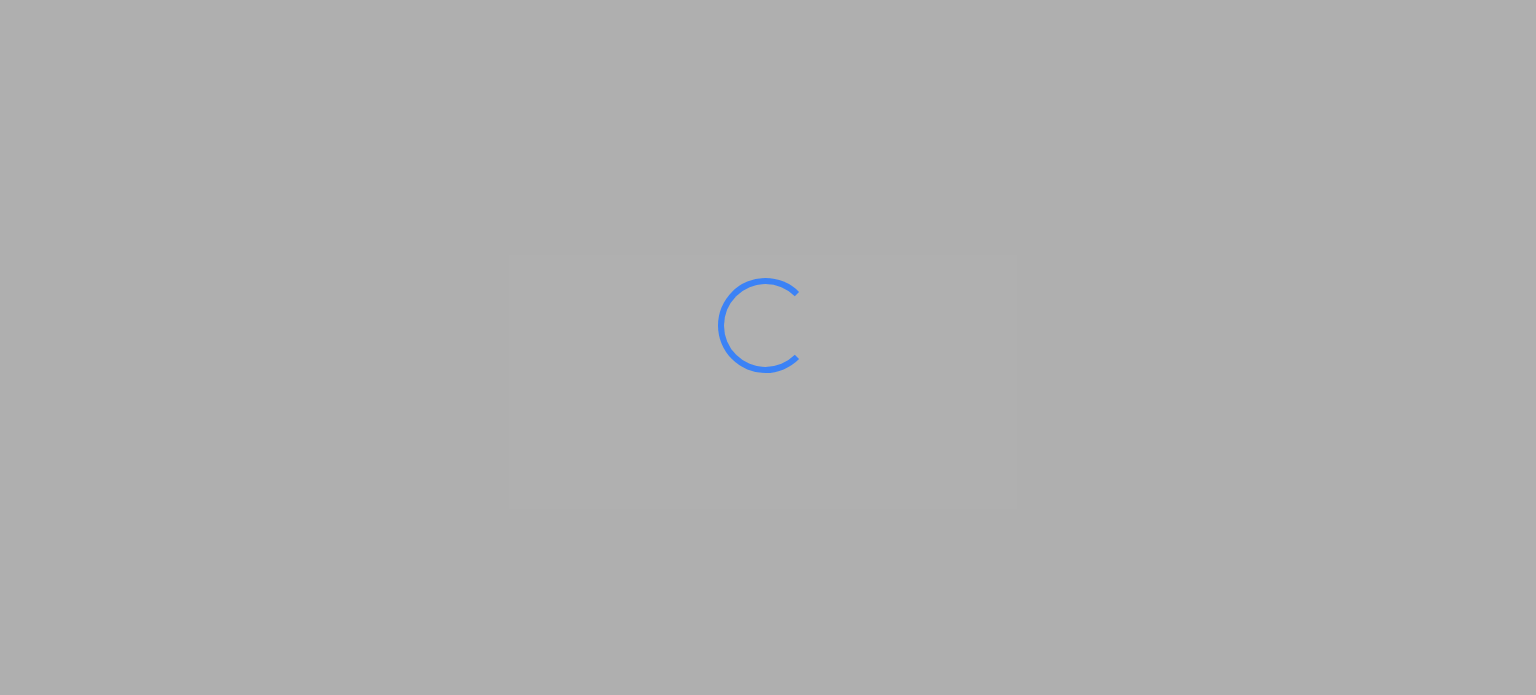 scroll, scrollTop: 0, scrollLeft: 0, axis: both 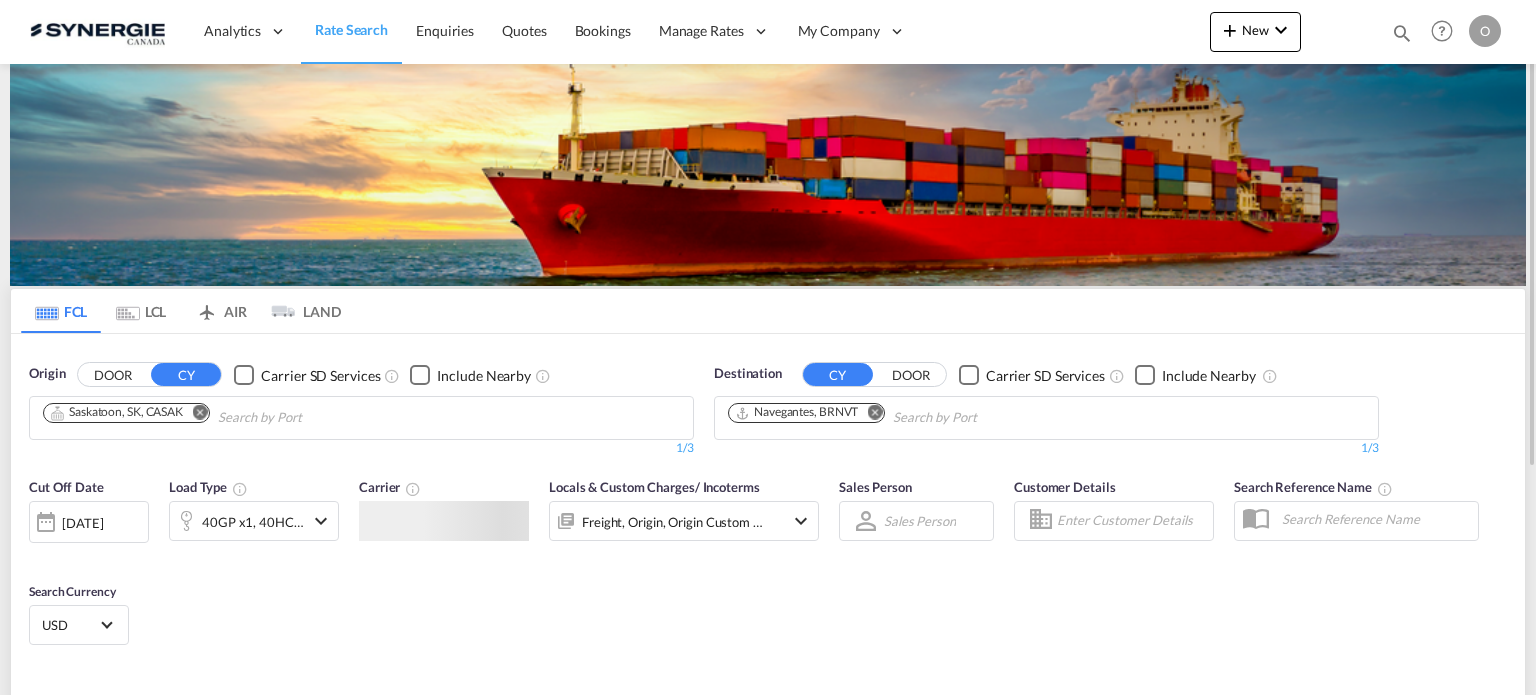 click at bounding box center [1402, 33] 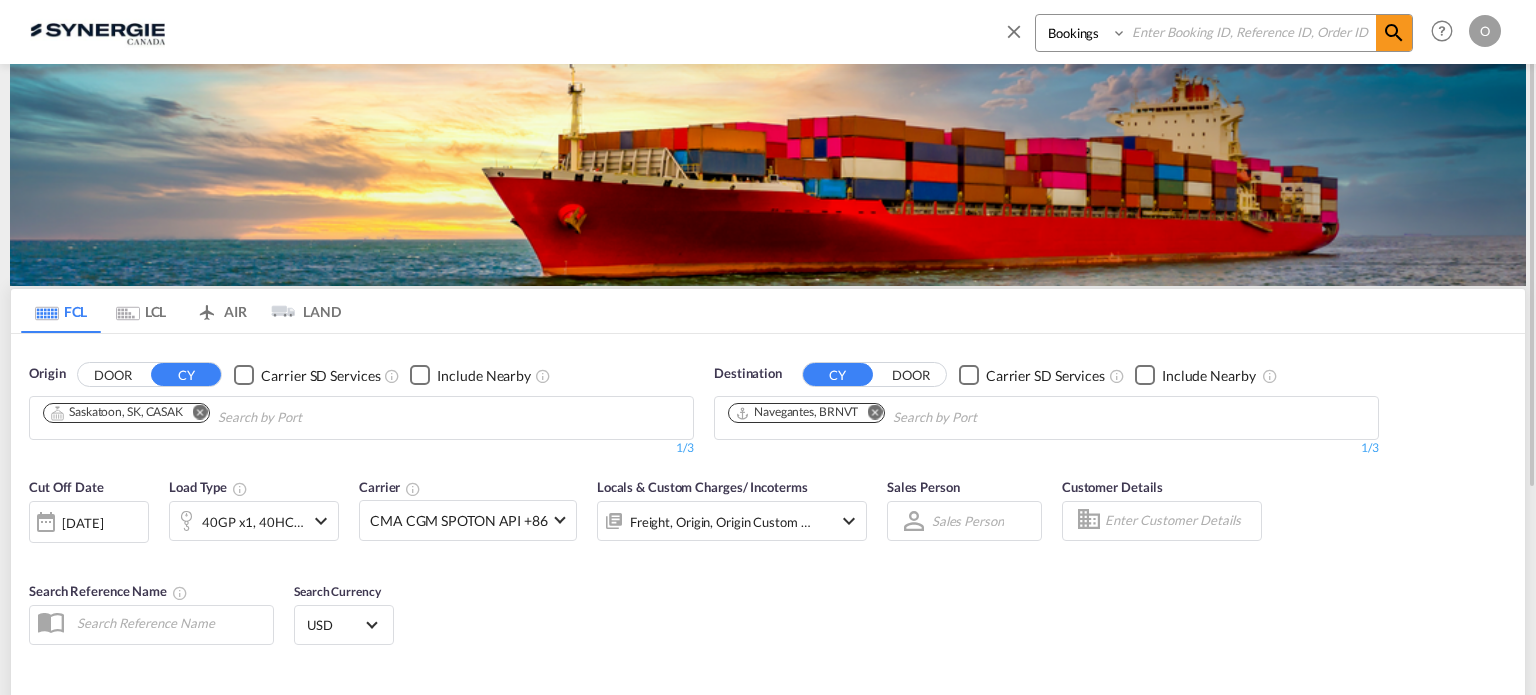 click on "Bookings Quotes Enquiries" at bounding box center (1083, 33) 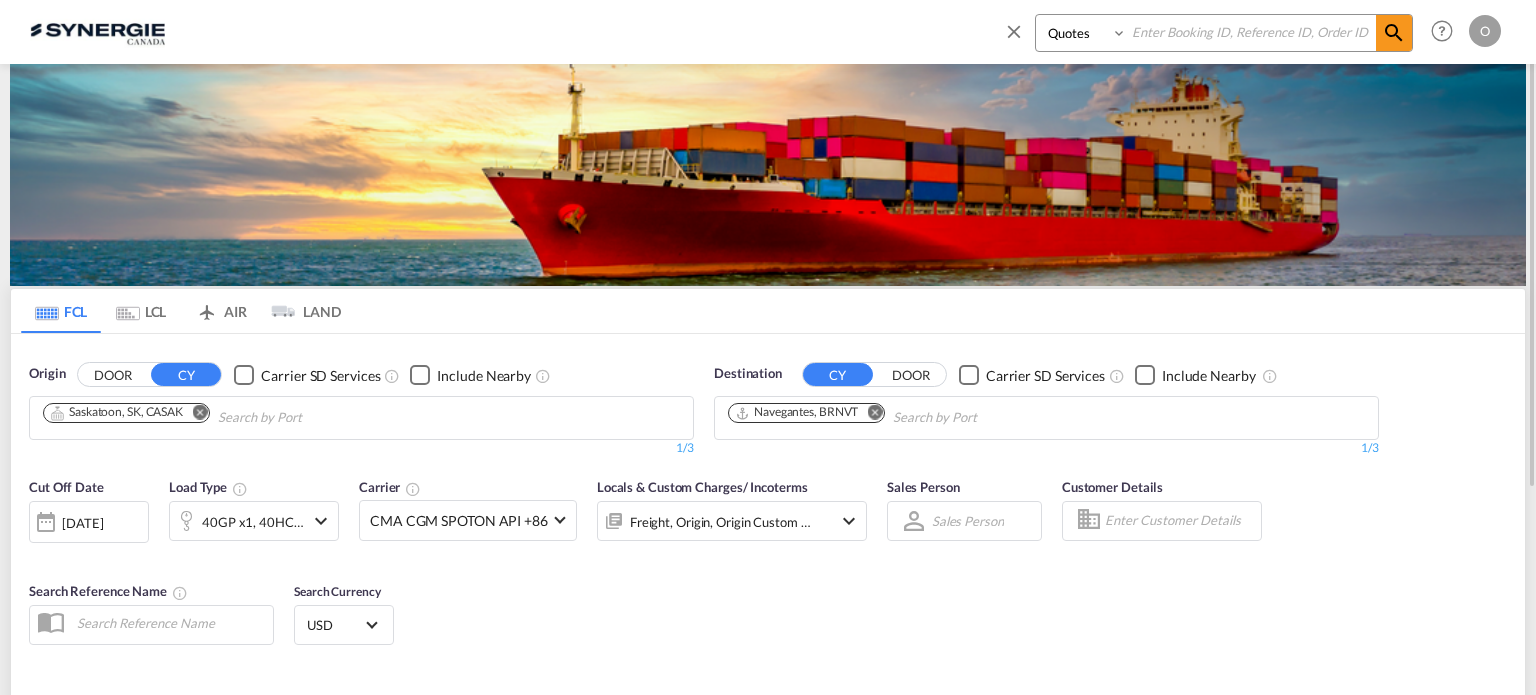 click on "Bookings Quotes Enquiries" at bounding box center [1083, 33] 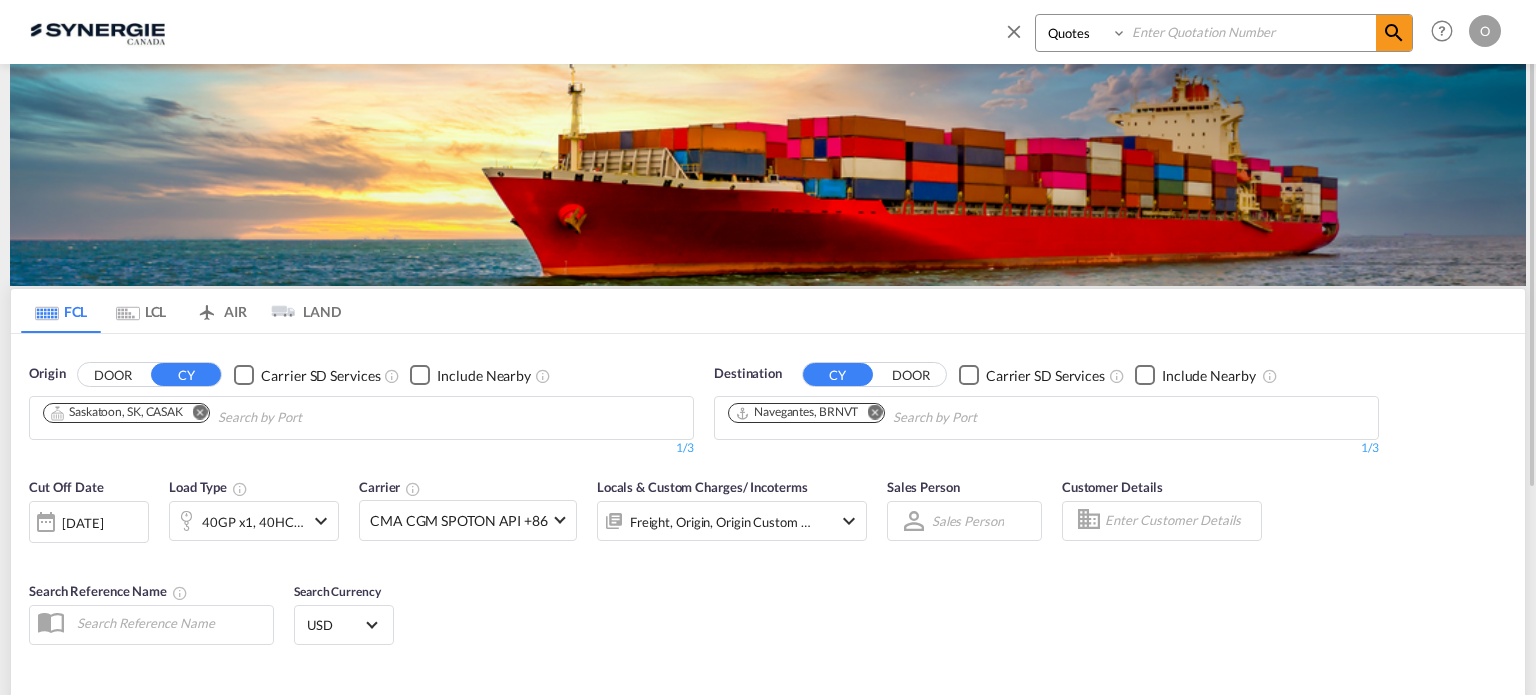click at bounding box center [1251, 32] 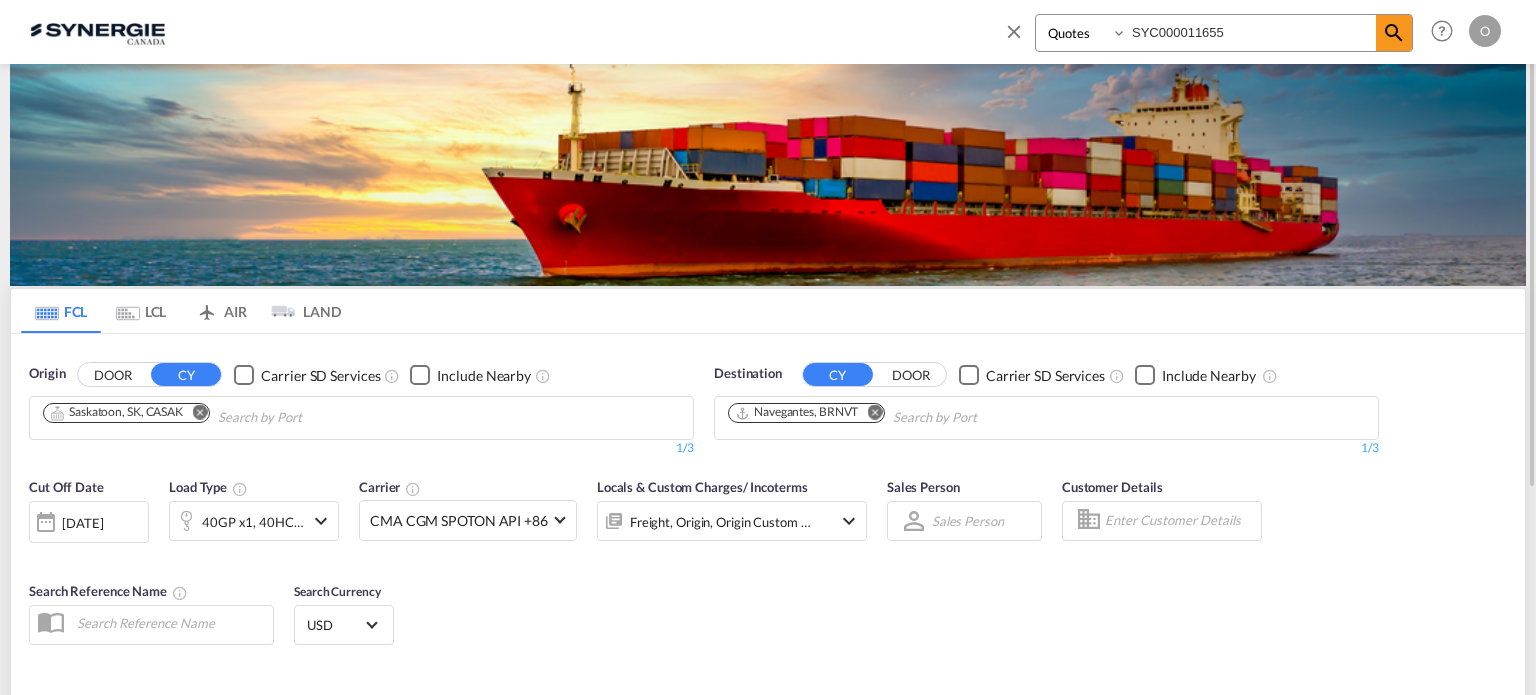 type on "SYC000011655" 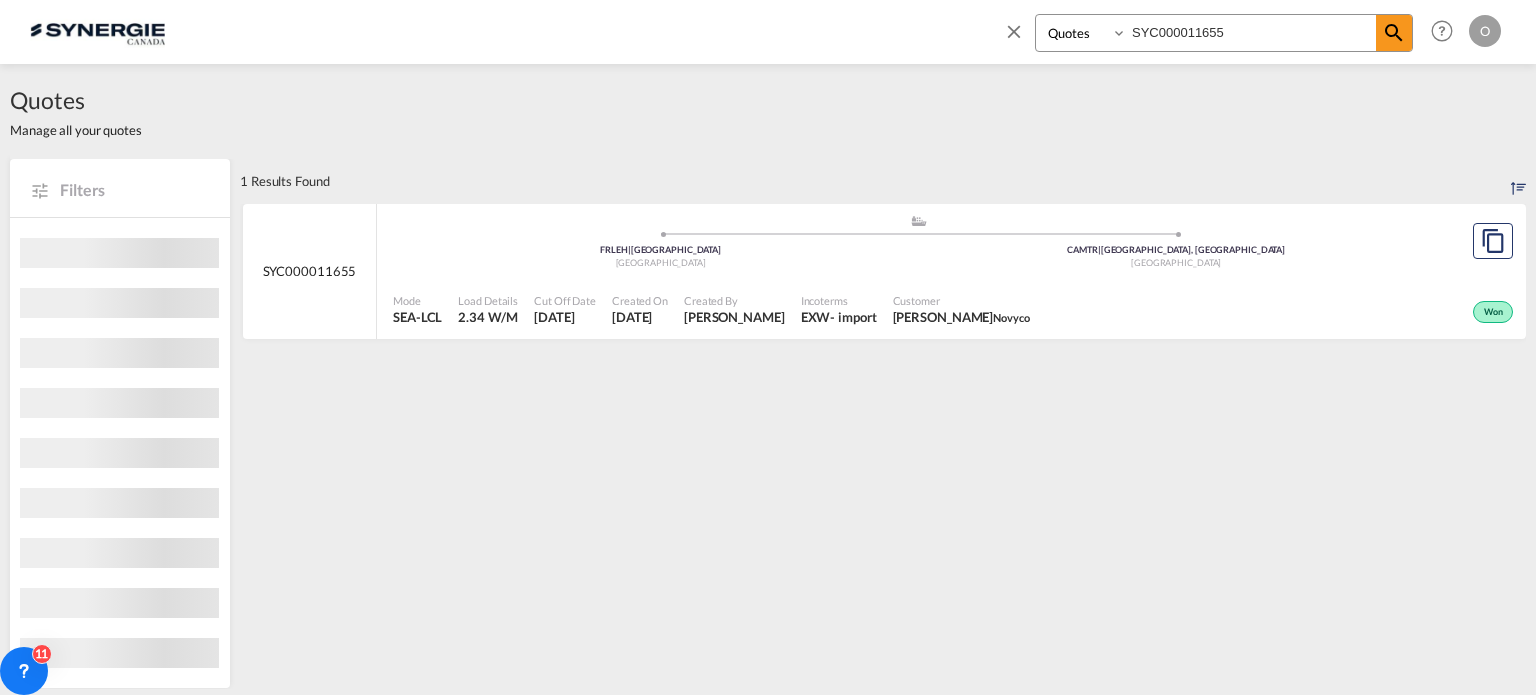 click on "Incoterms" at bounding box center [839, 300] 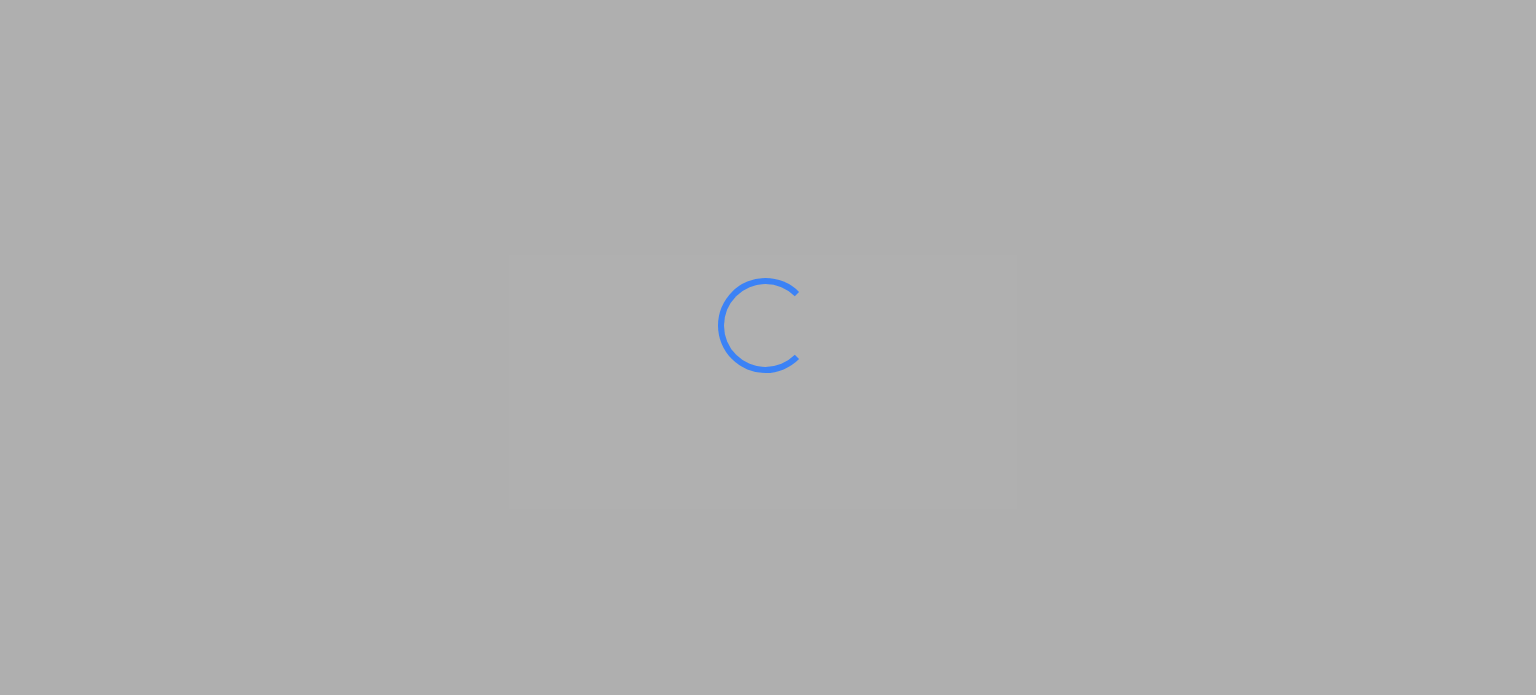 scroll, scrollTop: 0, scrollLeft: 0, axis: both 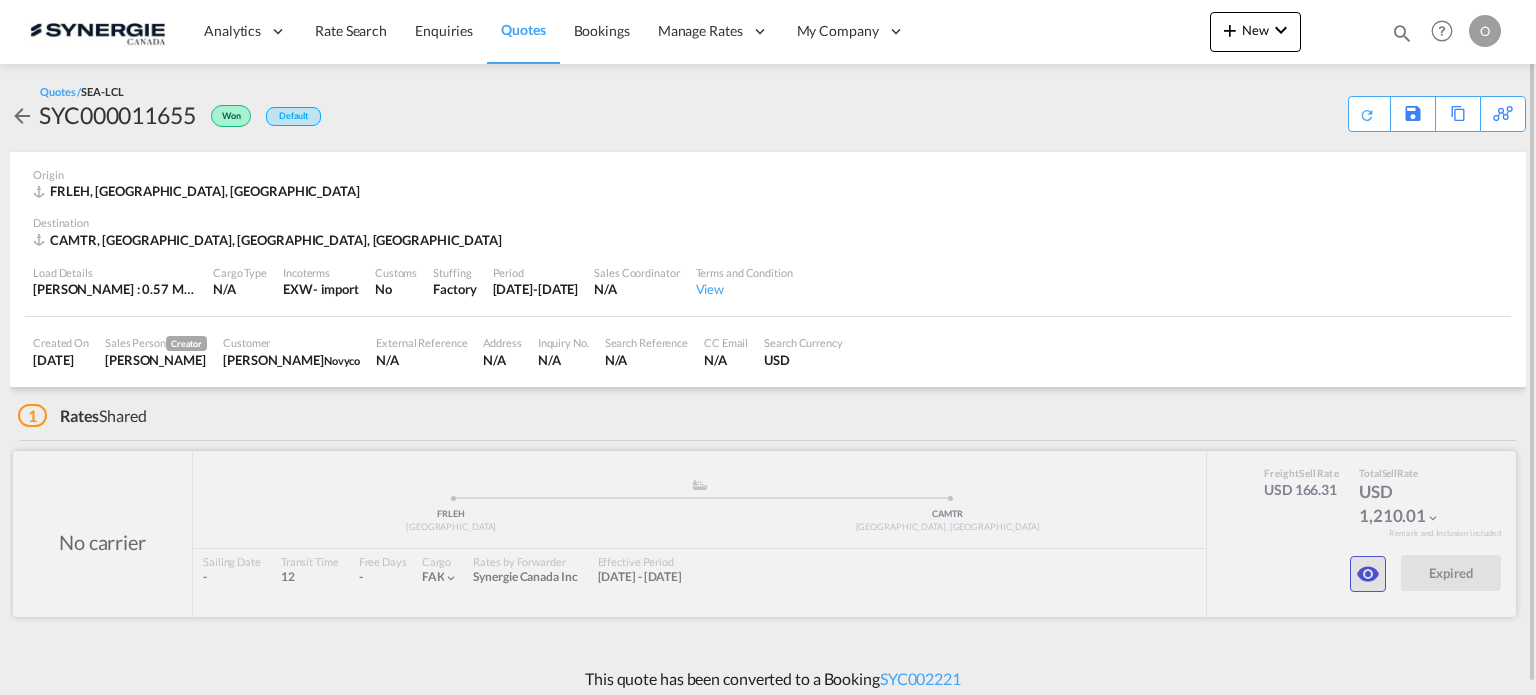 click at bounding box center [1368, 574] 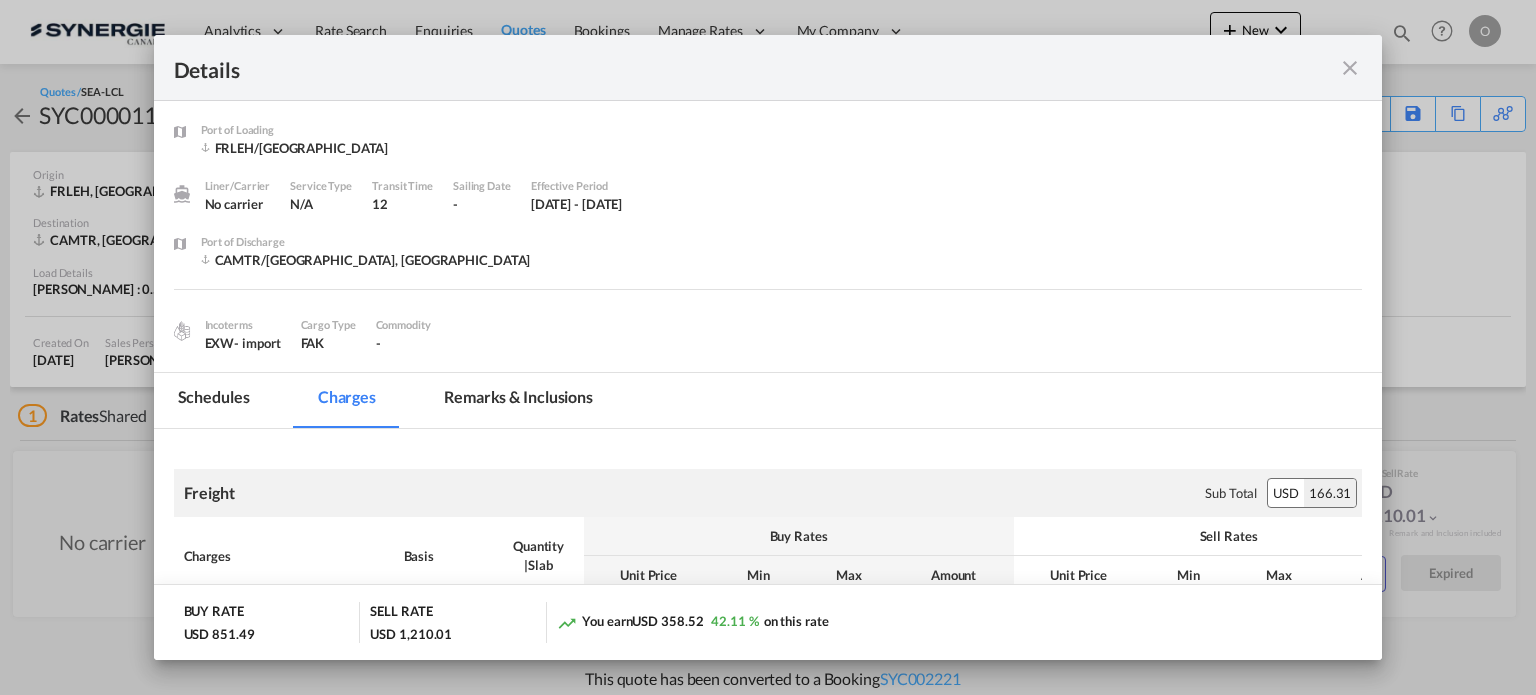 scroll, scrollTop: 200, scrollLeft: 0, axis: vertical 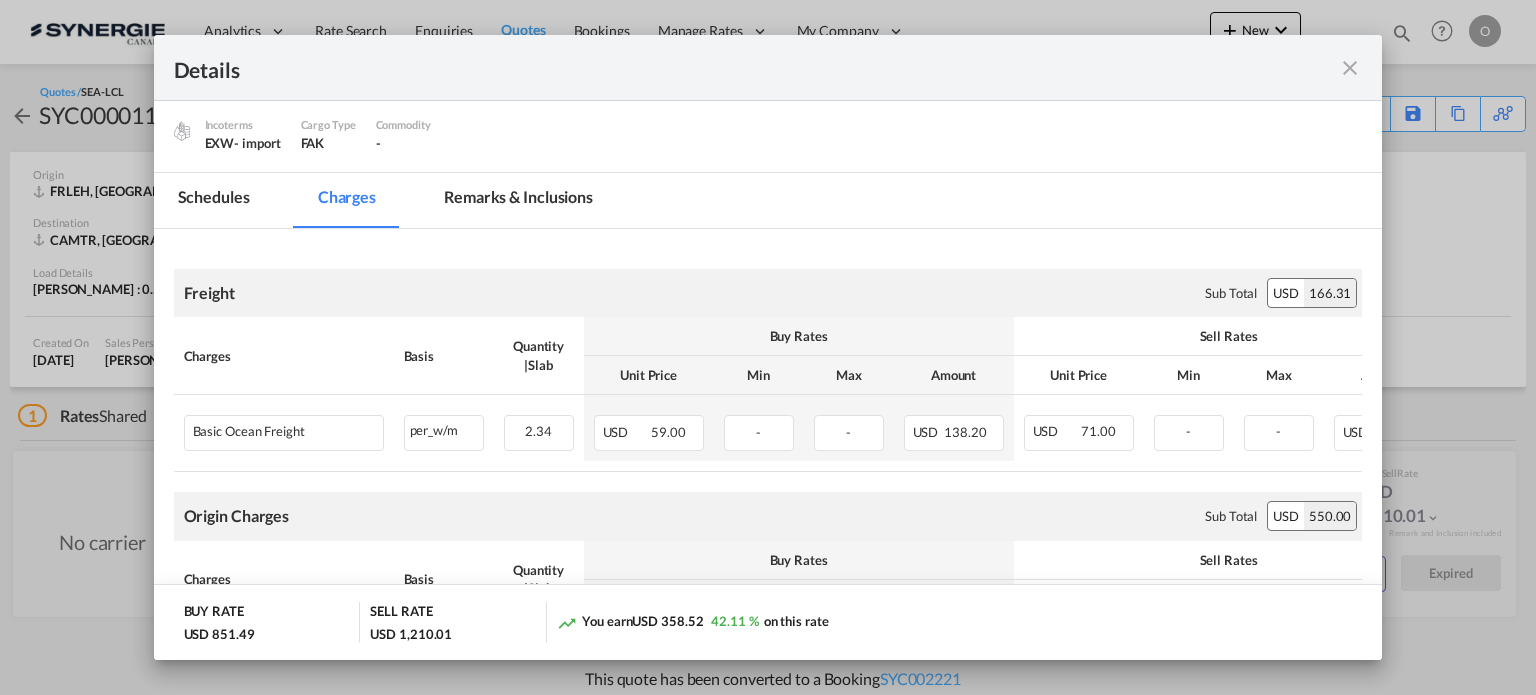drag, startPoint x: 432, startPoint y: 71, endPoint x: 443, endPoint y: 35, distance: 37.64306 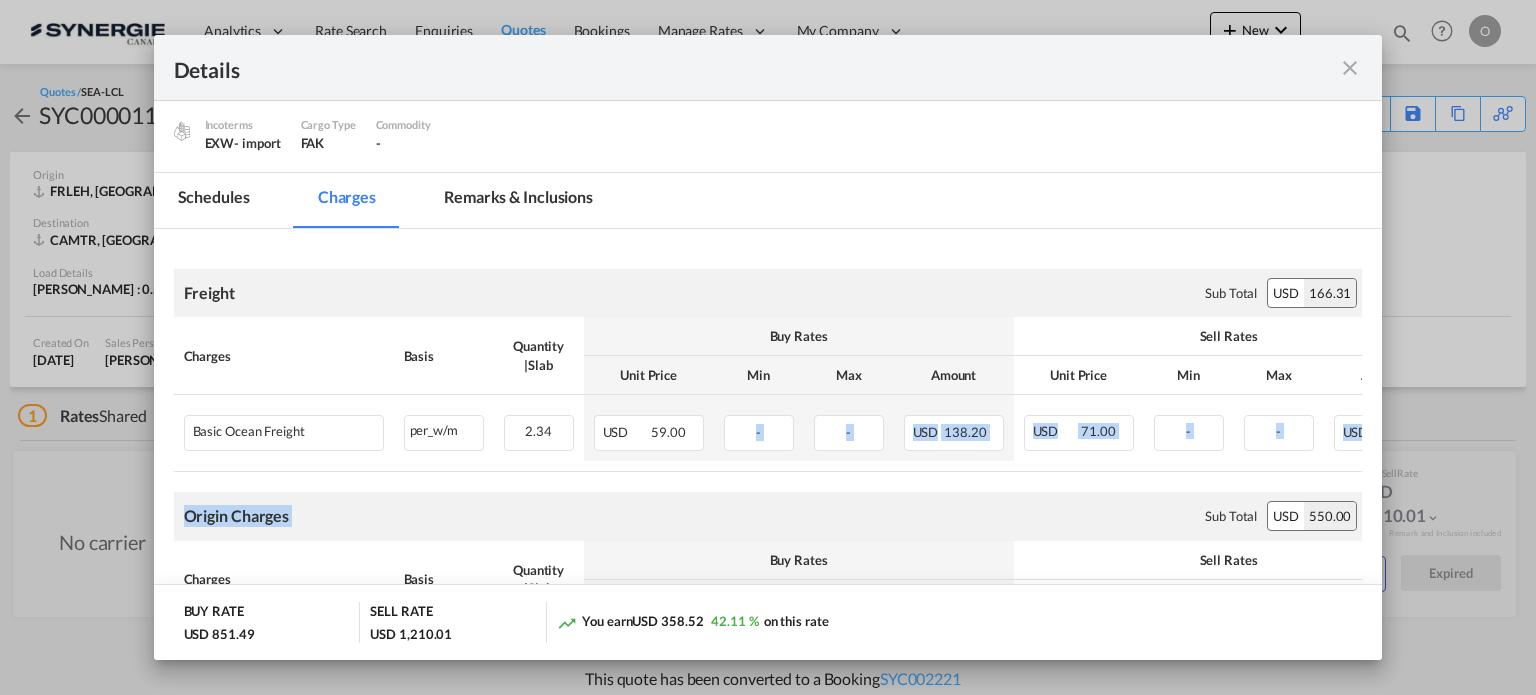 drag, startPoint x: 684, startPoint y: 469, endPoint x: 938, endPoint y: 490, distance: 254.86664 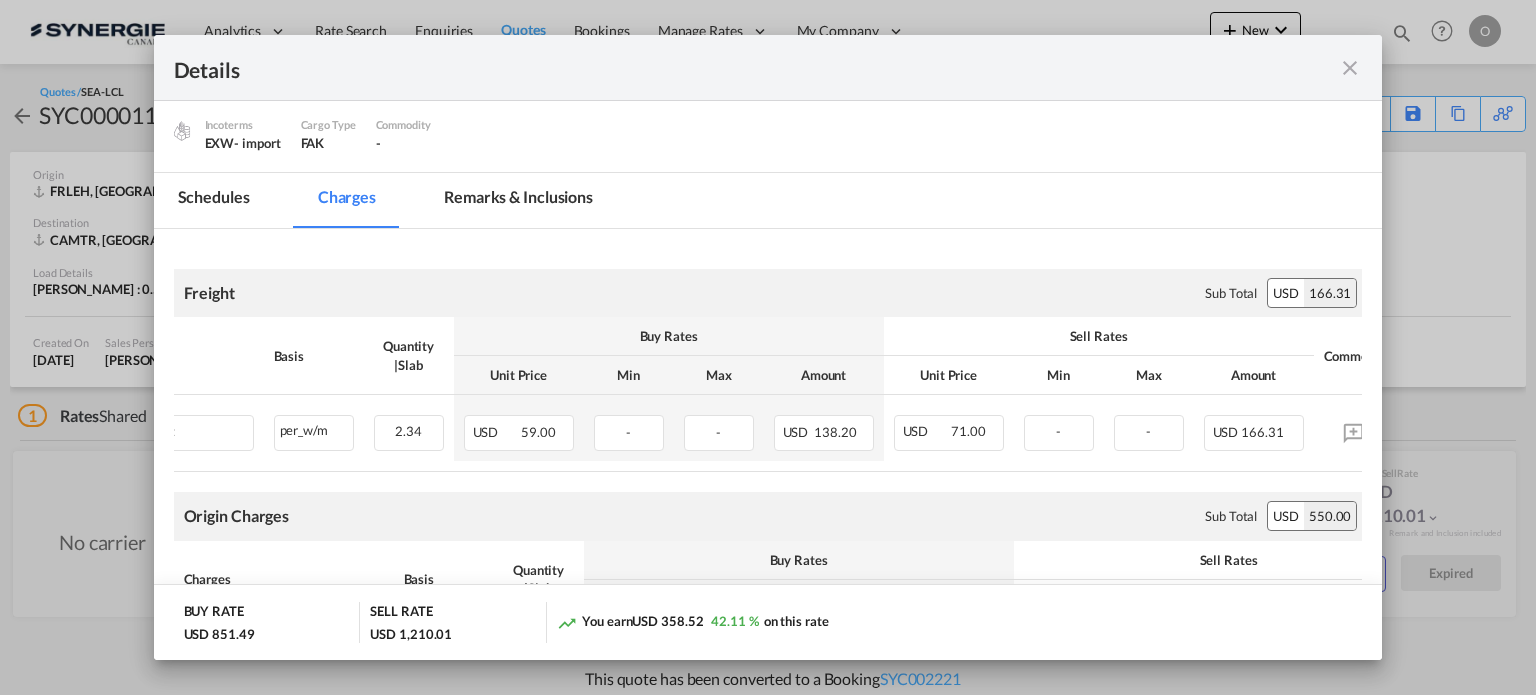 scroll, scrollTop: 0, scrollLeft: 176, axis: horizontal 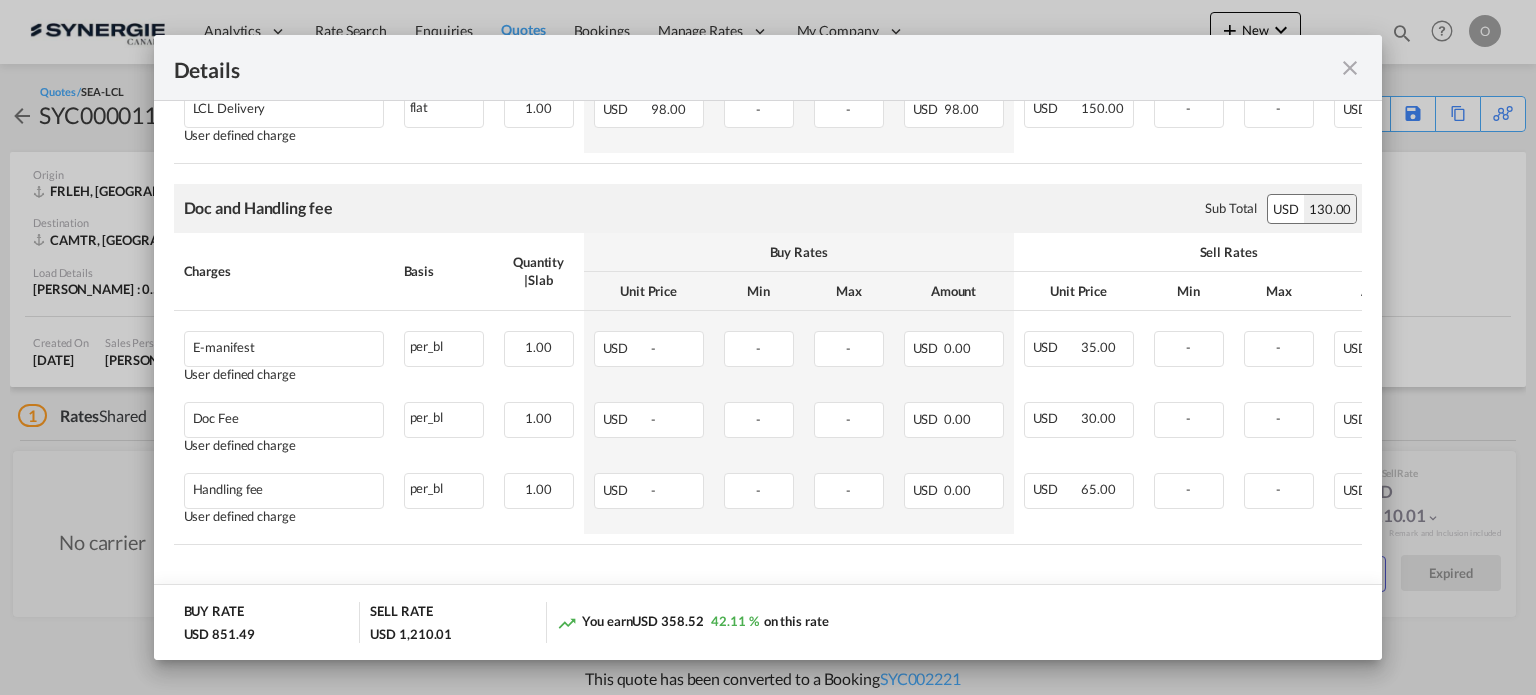 click at bounding box center (1350, 68) 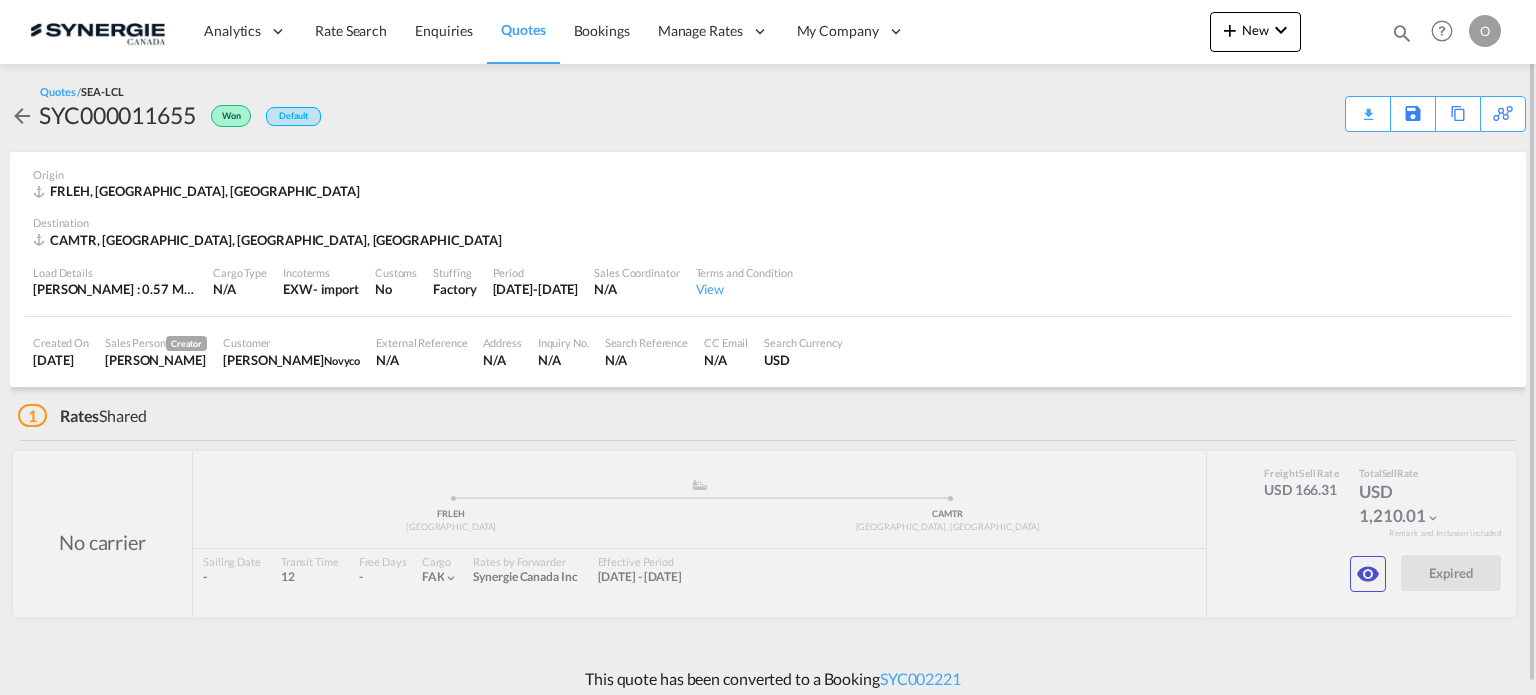 click at bounding box center (1402, 33) 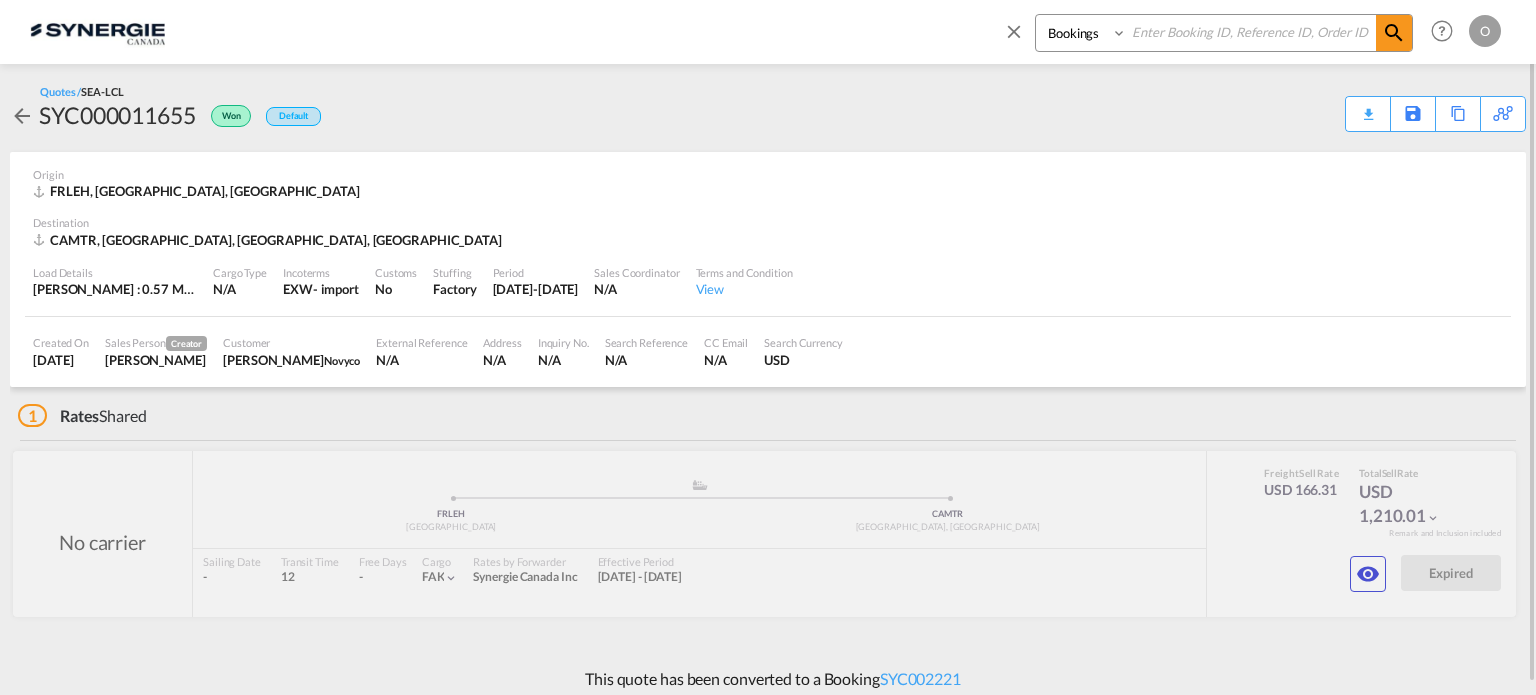 click on "Bookings Quotes Enquiries" at bounding box center (1083, 33) 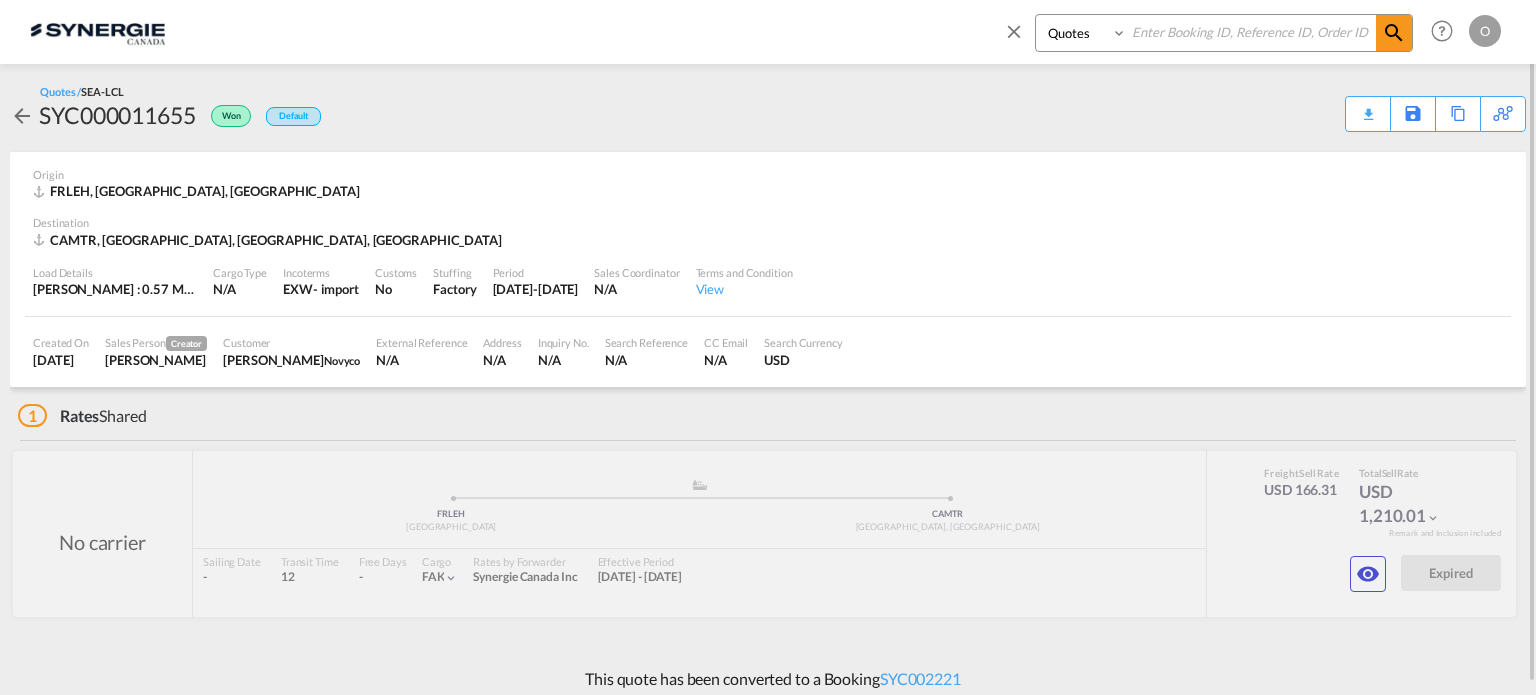 click on "Bookings Quotes Enquiries" at bounding box center (1083, 33) 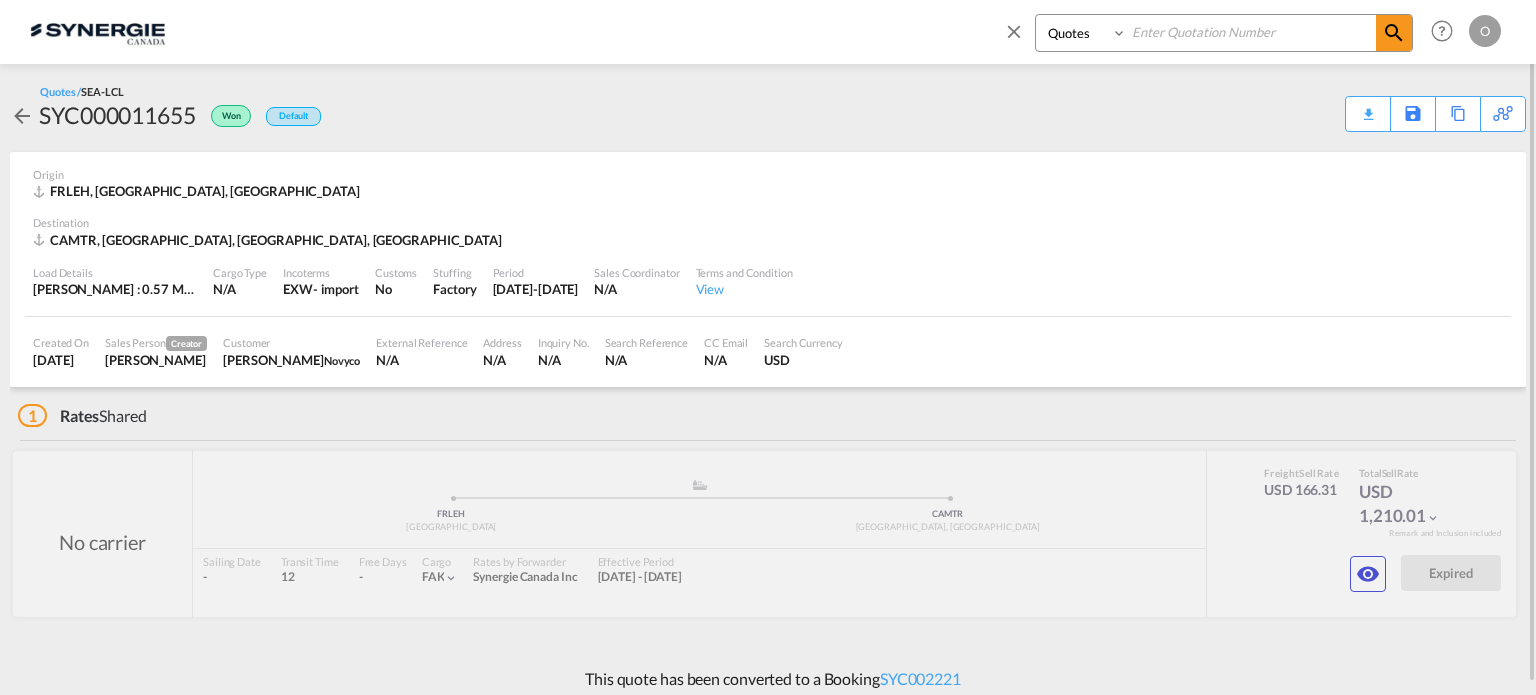 click at bounding box center [1251, 32] 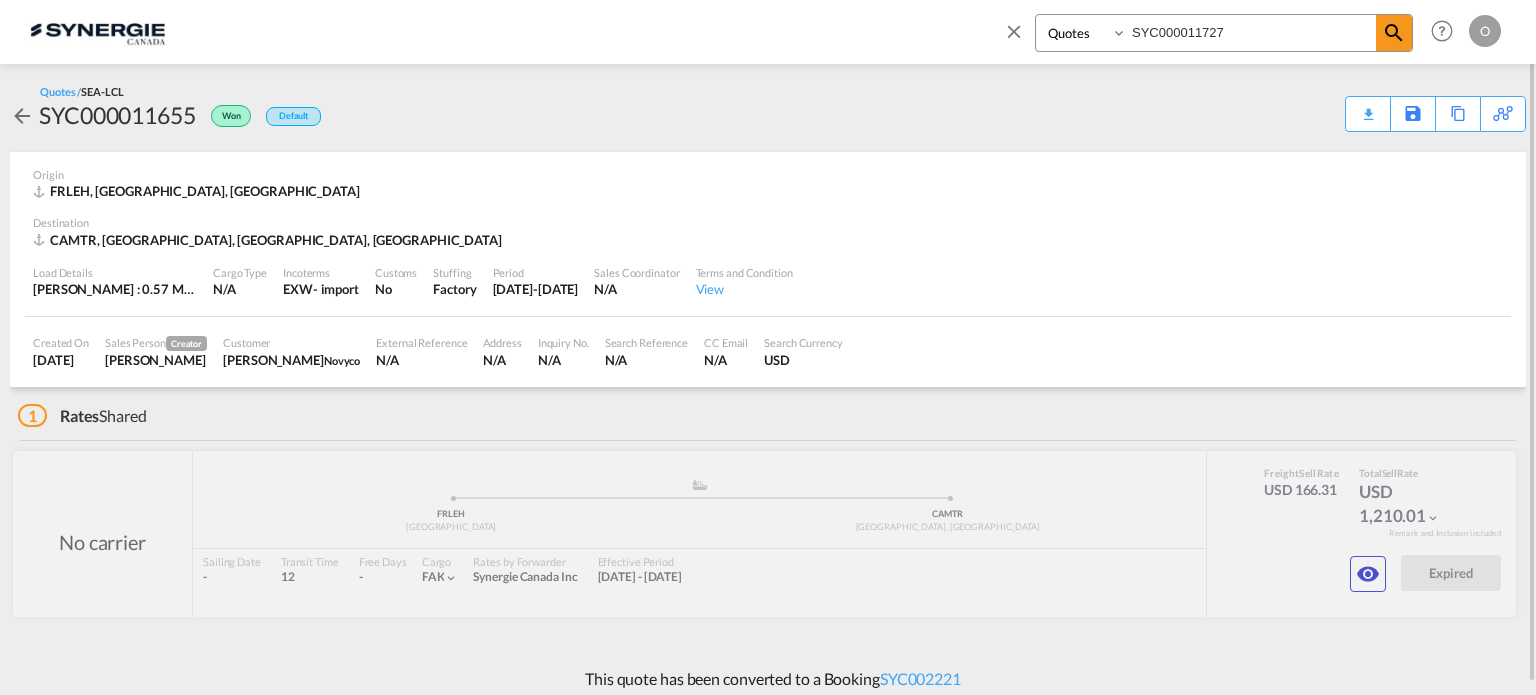 type on "SYC000011727" 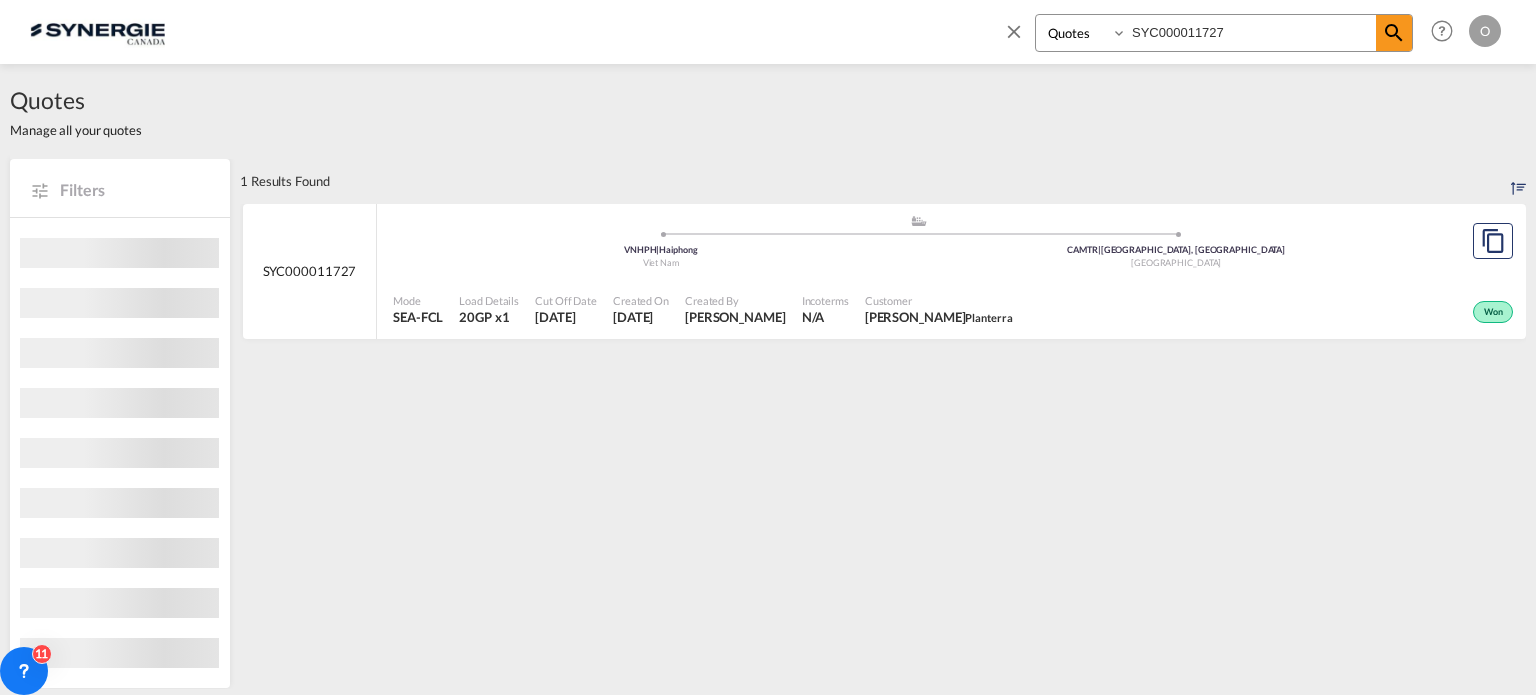 click on "Mode
SEA-FCL
Load Details
20GP x1
Cut Off Date
26 May 2025 Created On   26 May 2025
Created By
Rosa Ho Incoterms   N/A Customer
Suzanne Ishac
Planterra
Won" at bounding box center (951, 310) 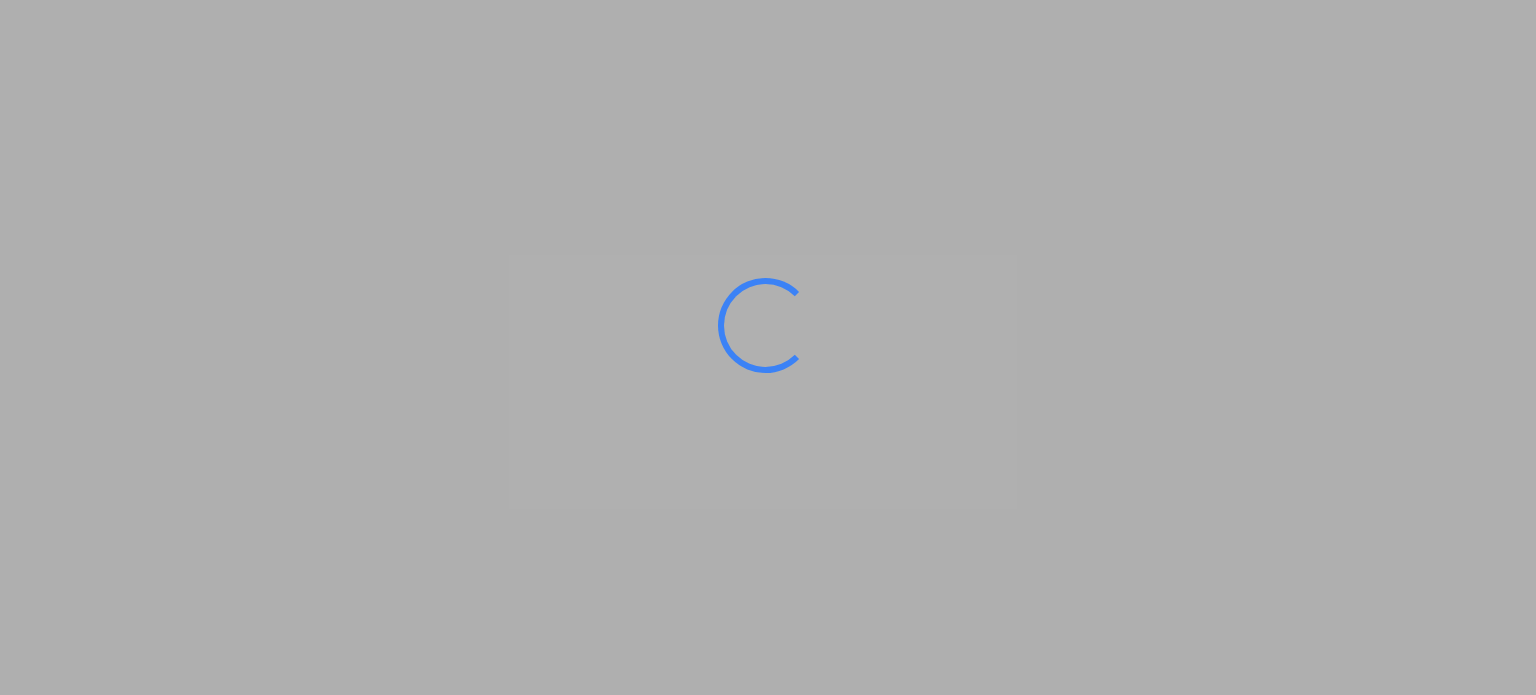 scroll, scrollTop: 0, scrollLeft: 0, axis: both 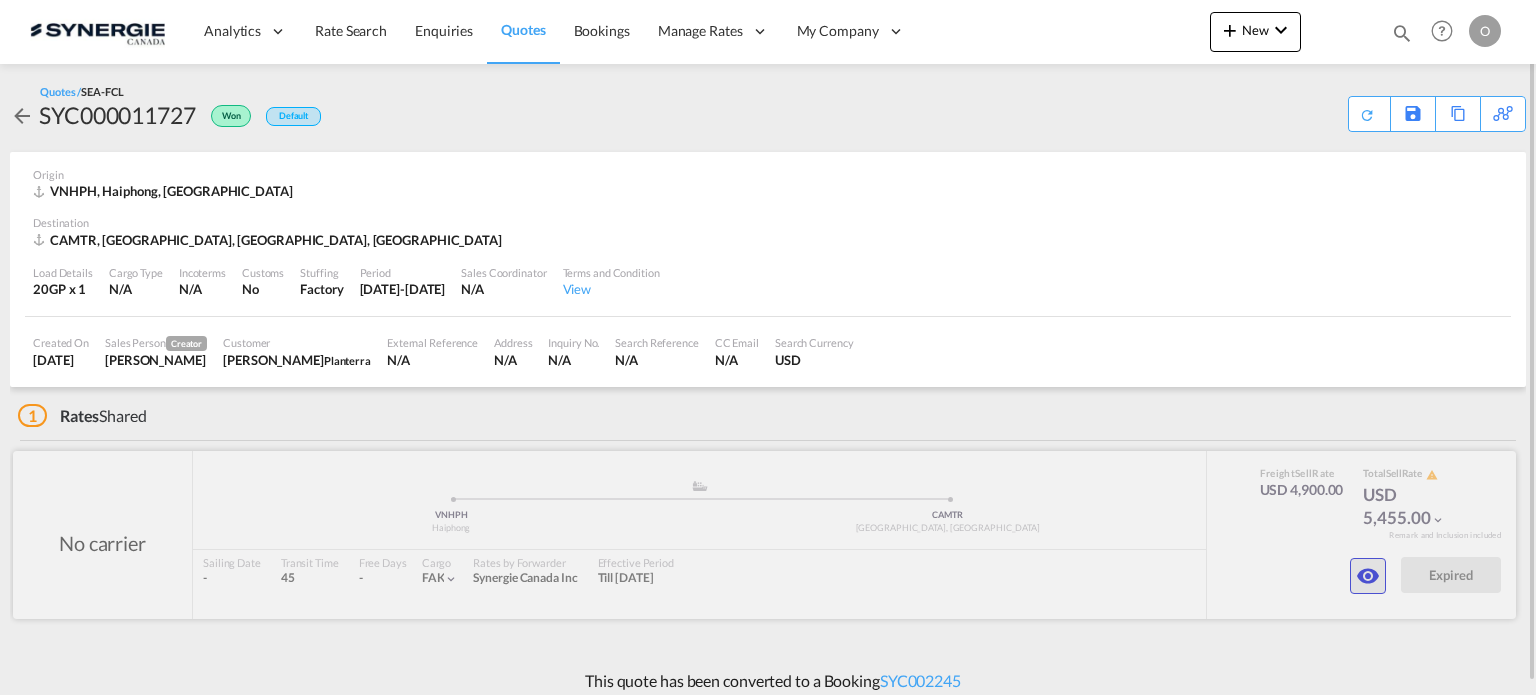 click at bounding box center (1368, 576) 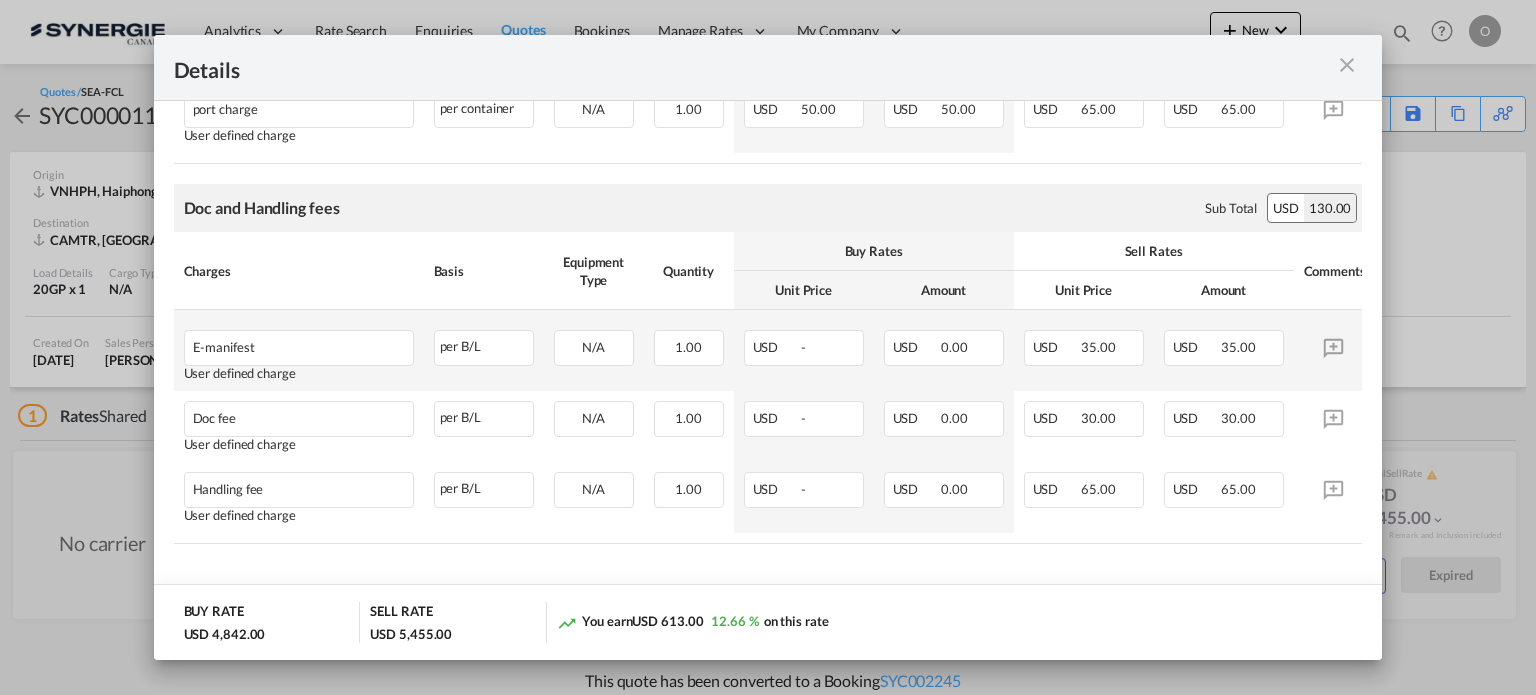 scroll, scrollTop: 812, scrollLeft: 0, axis: vertical 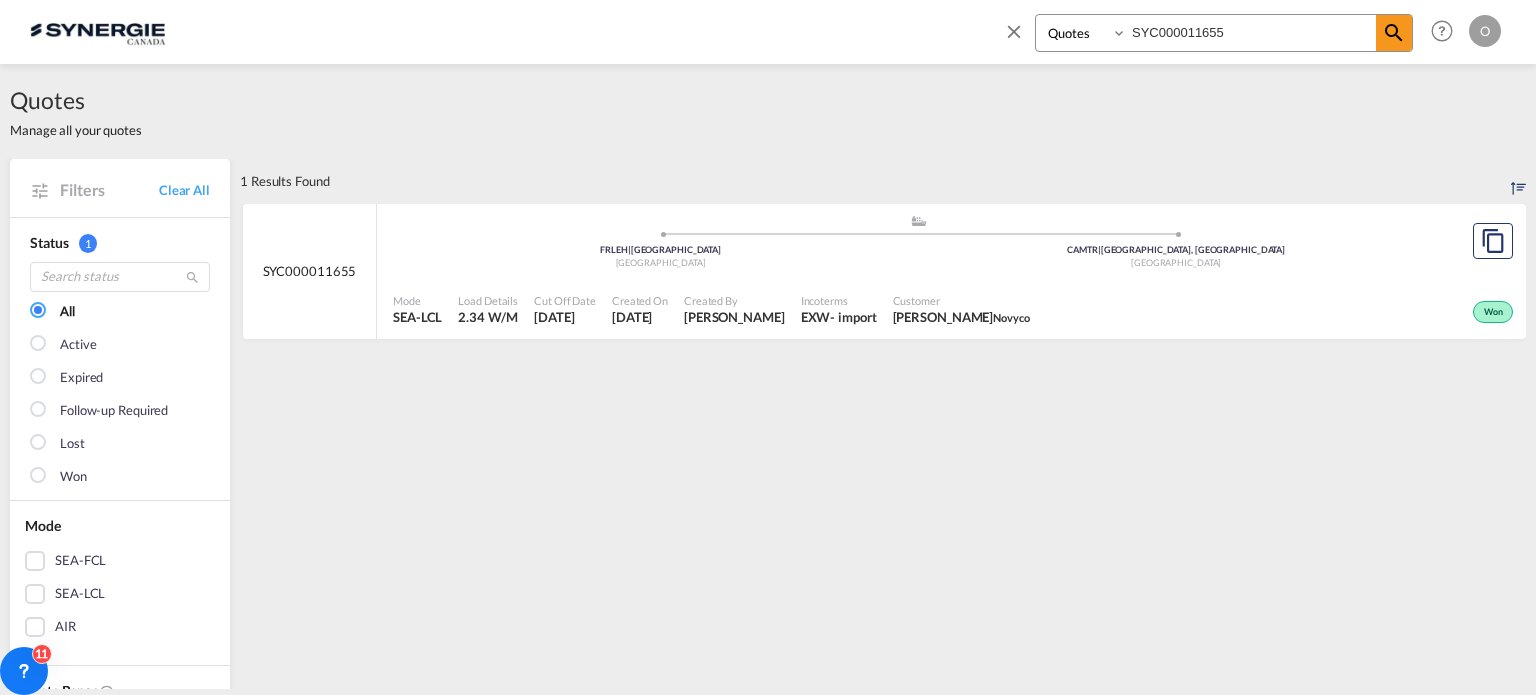 select on "Quotes" 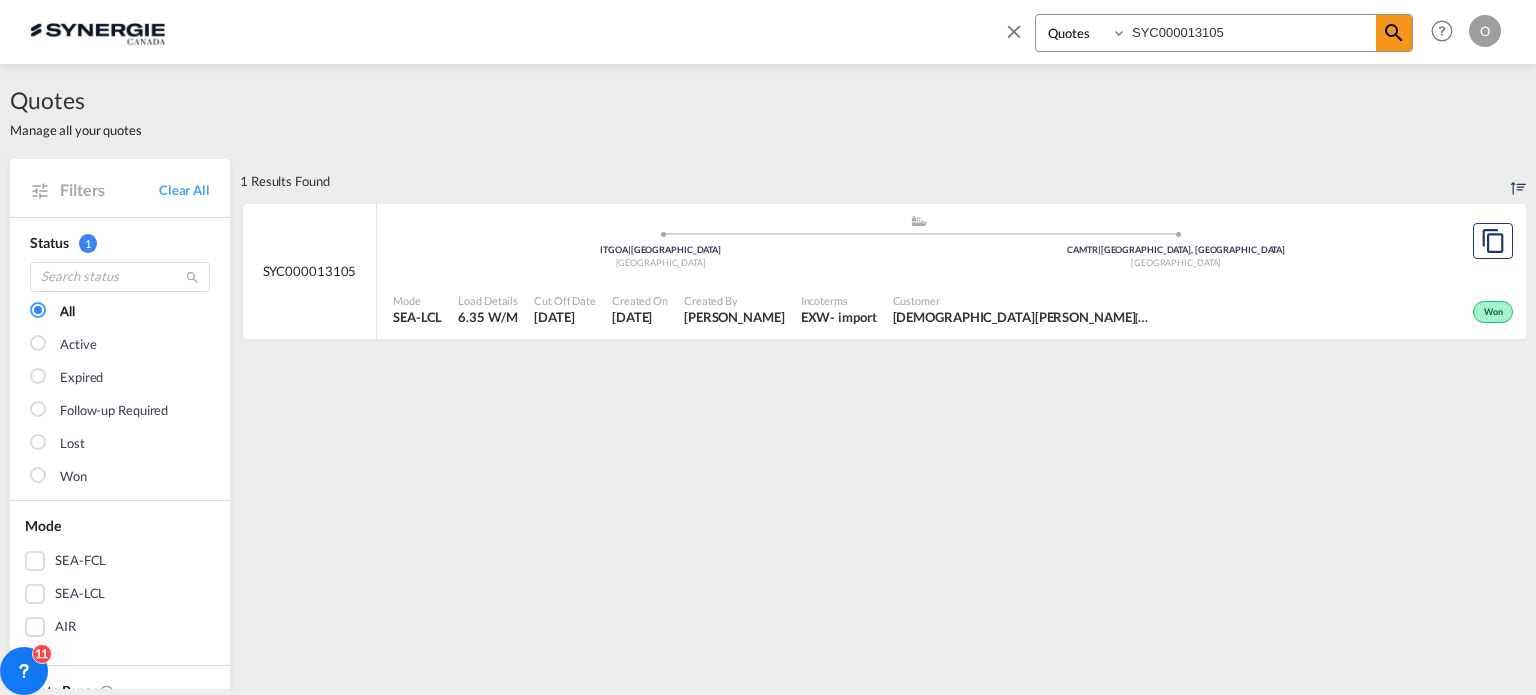 click on "1 Results Found .a{fill:#e6e6e6;}.b{fill:#cecece;}.c{fill:#2f2e41;}.d{fill:#a0616a;}.e{fill:url(#a_cache335);}.f{fill:#f7961d;}.g{fill:#fff;}
No Quotes Found
SYC000013105
.a{fill:#aaa8ad;} .a{fill:#aaa8ad;} ITGOA  |  Genova
Italy
CAMTR
|  Montreal, QC
Canada
Mode
SEA-LCL
Load Details
6.35 W/M
Cut Off Date
8 Jul 2025 Created On   8 Jul 2025
Created By
Pablo Gomez Saldarriaga Incoterms   EXW - import Customer
SHIVA TOUFIGHI
JACK VICTOR
Won" at bounding box center (883, 843) 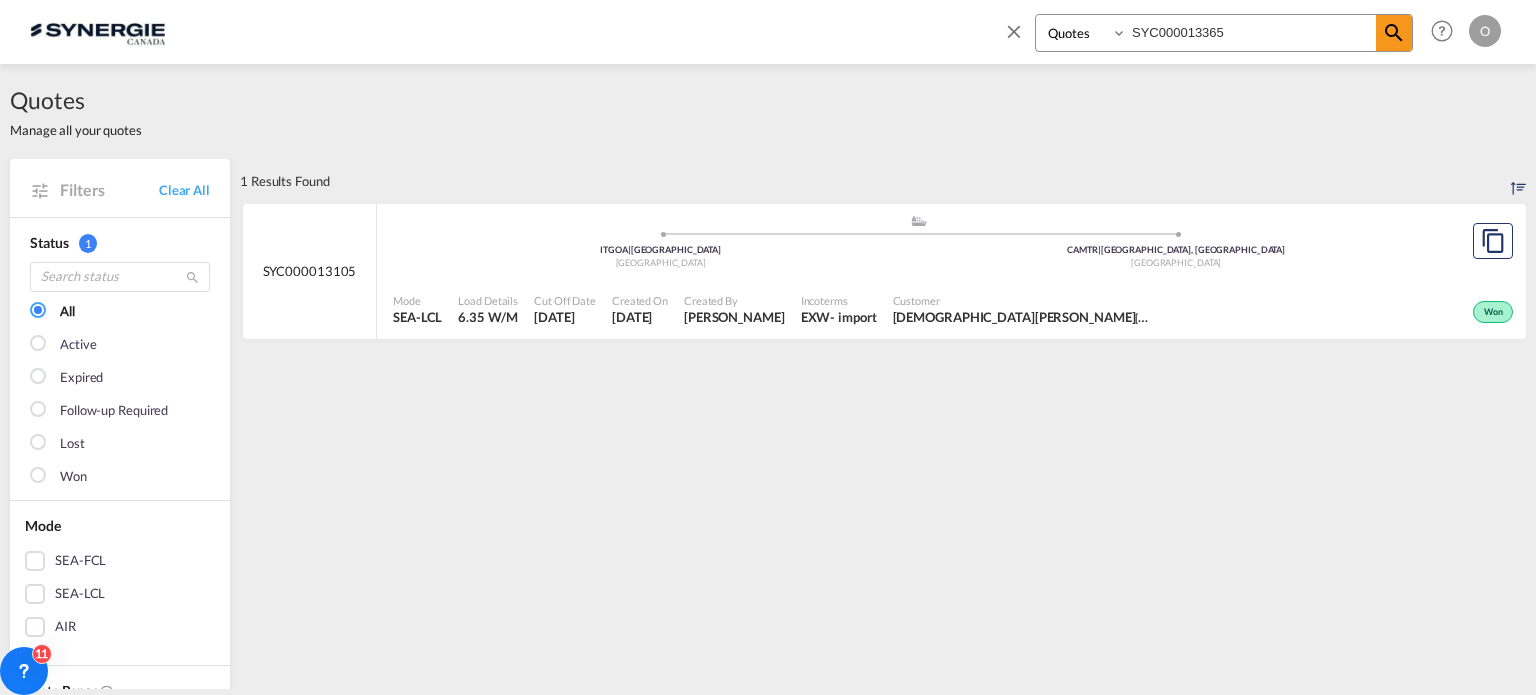 type on "SYC000013365" 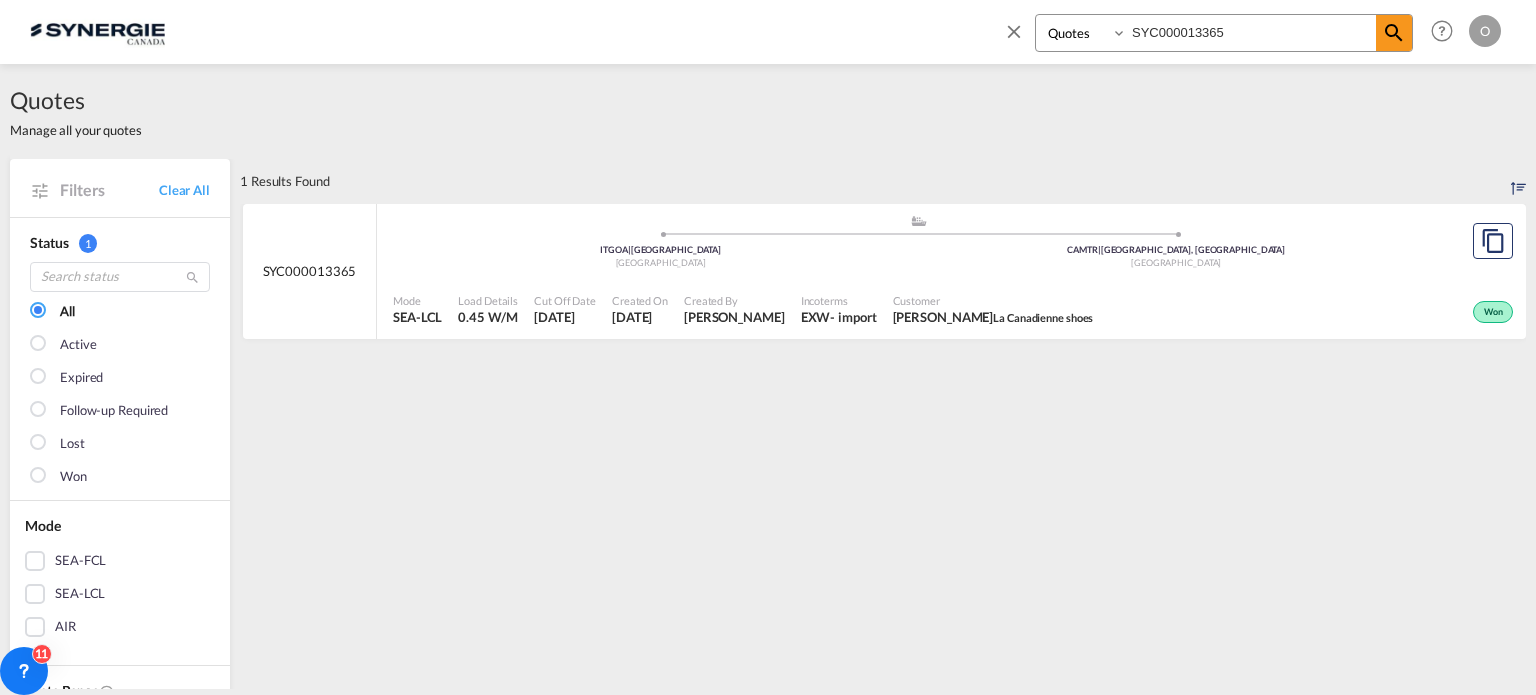 click on "Pablo Gomez Saldarriaga" at bounding box center (734, 317) 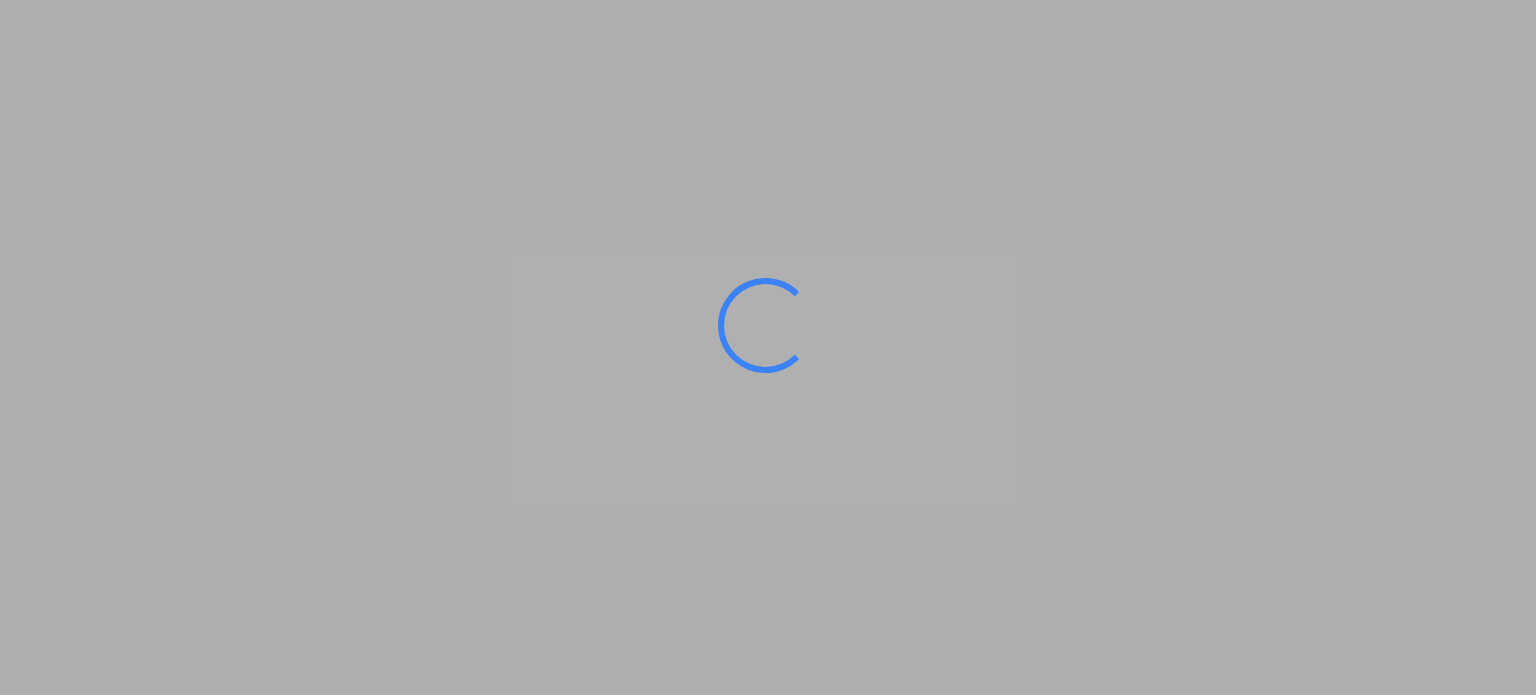 scroll, scrollTop: 0, scrollLeft: 0, axis: both 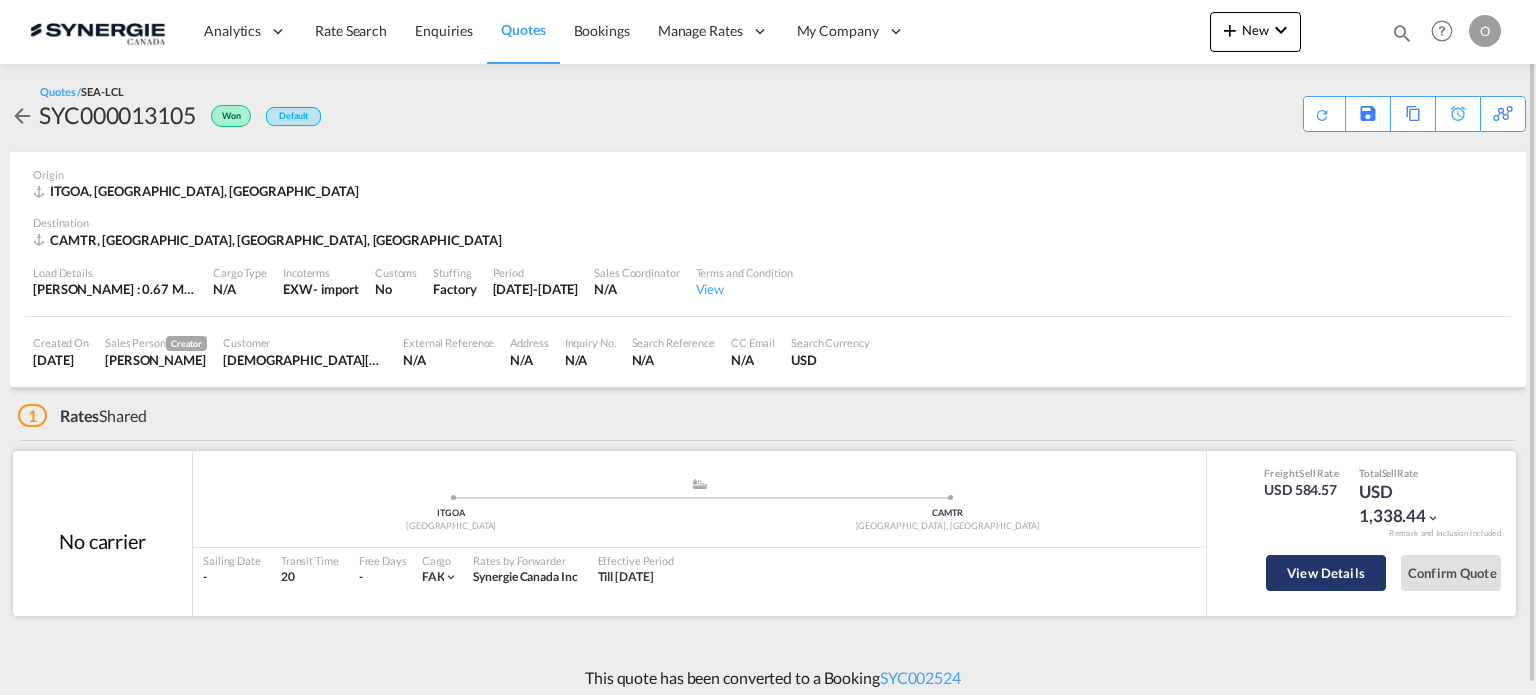 click on "View Details" at bounding box center (1326, 573) 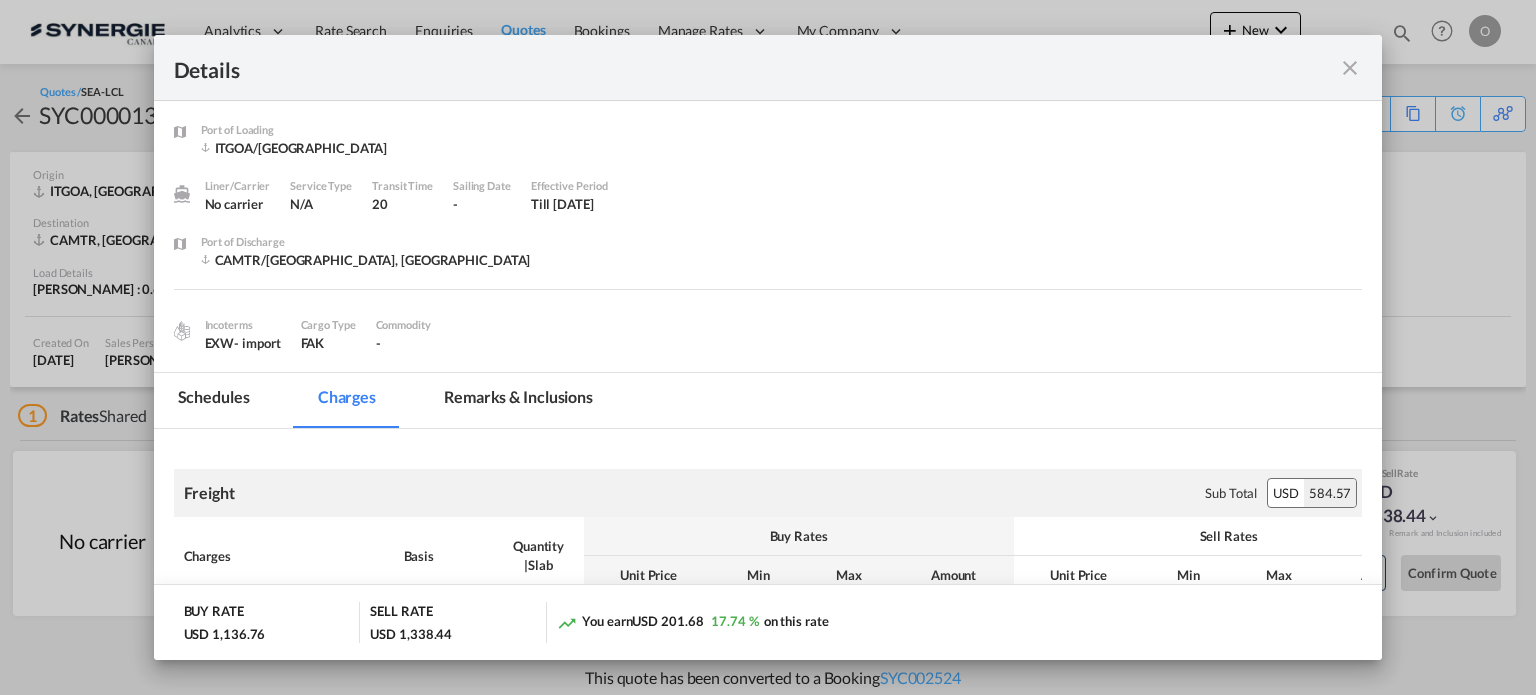 click on "Remarks & Inclusions" at bounding box center [518, 400] 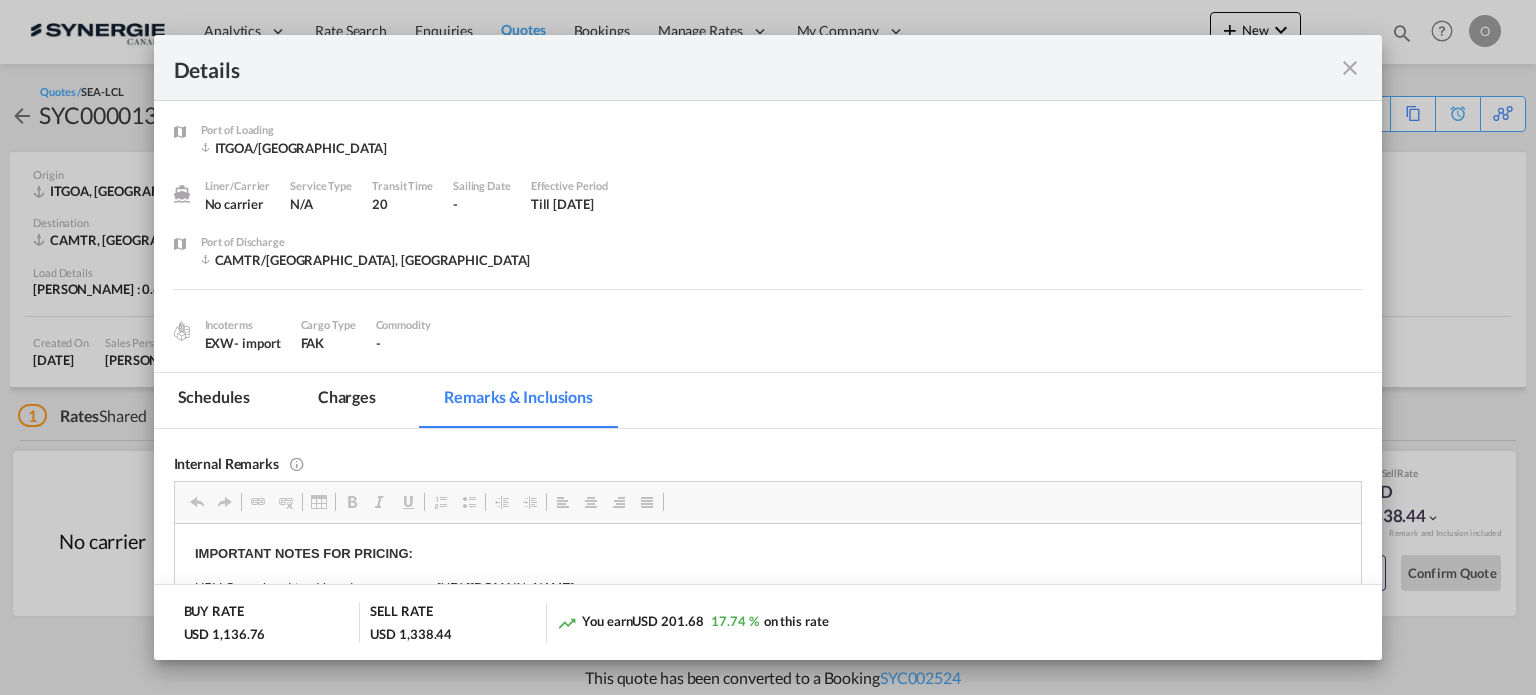 scroll, scrollTop: 0, scrollLeft: 0, axis: both 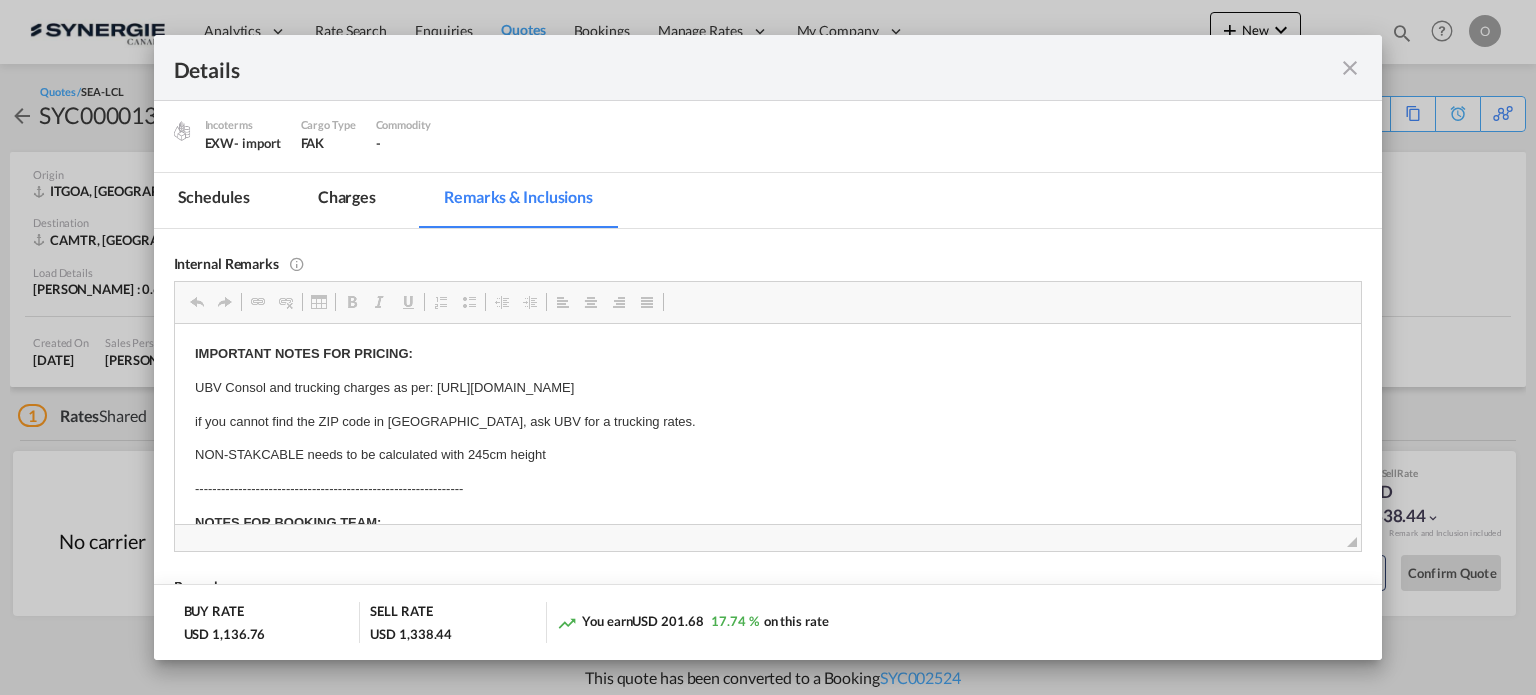click on "Charges" at bounding box center [347, 200] 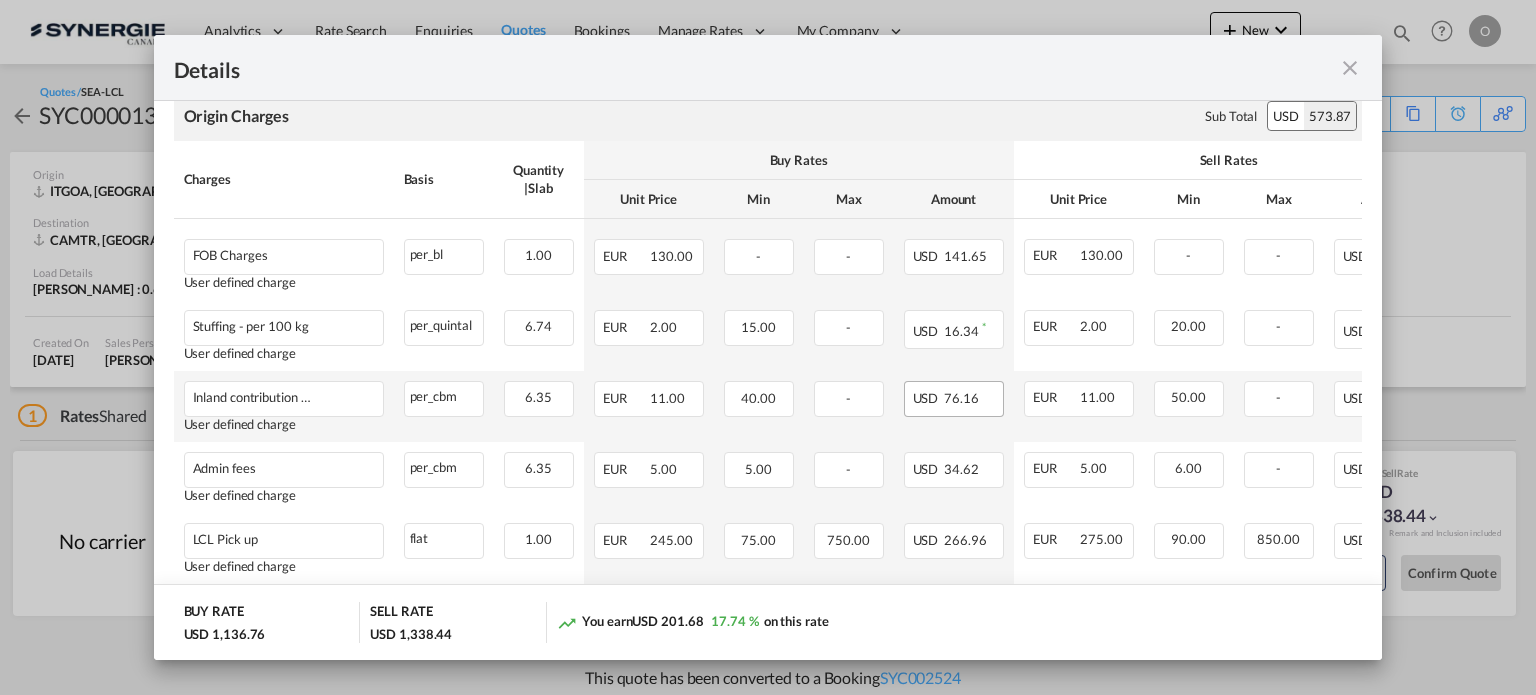 scroll, scrollTop: 700, scrollLeft: 0, axis: vertical 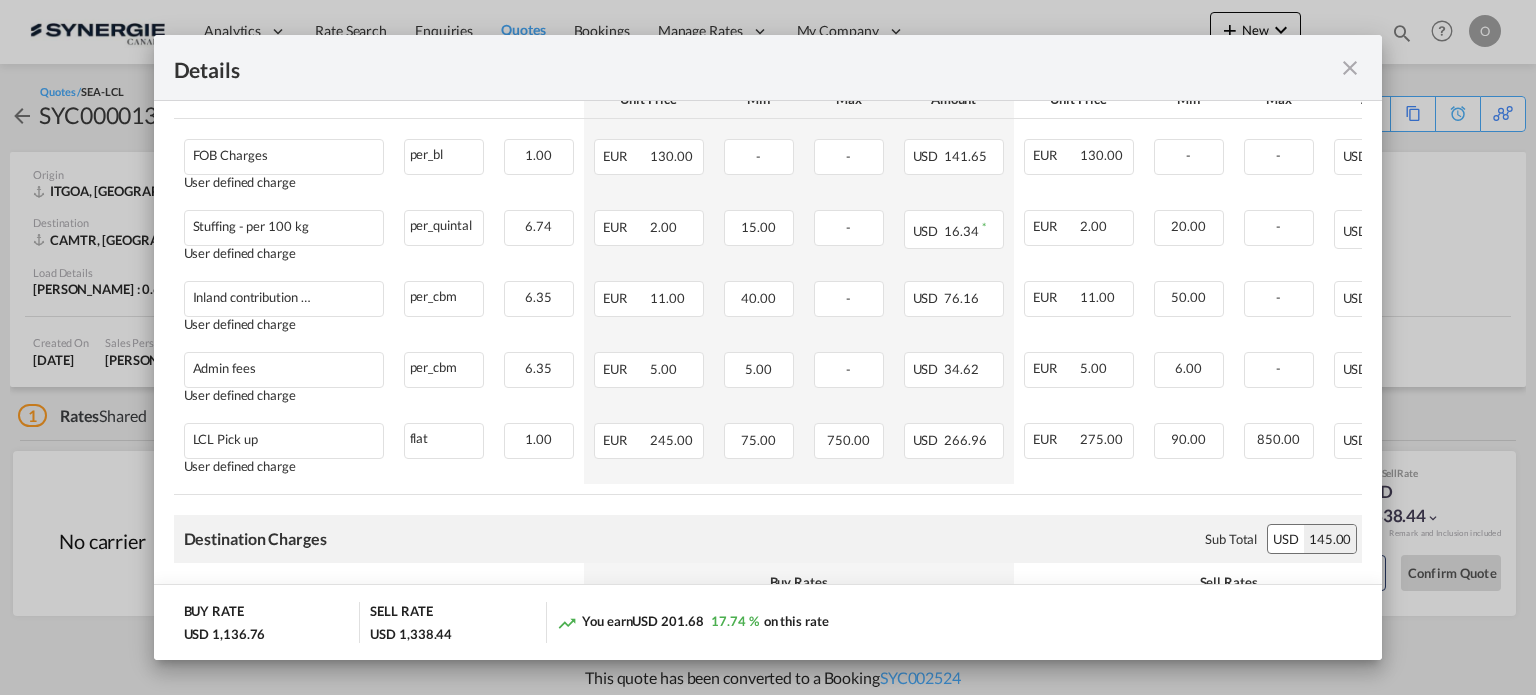 click at bounding box center [1350, 68] 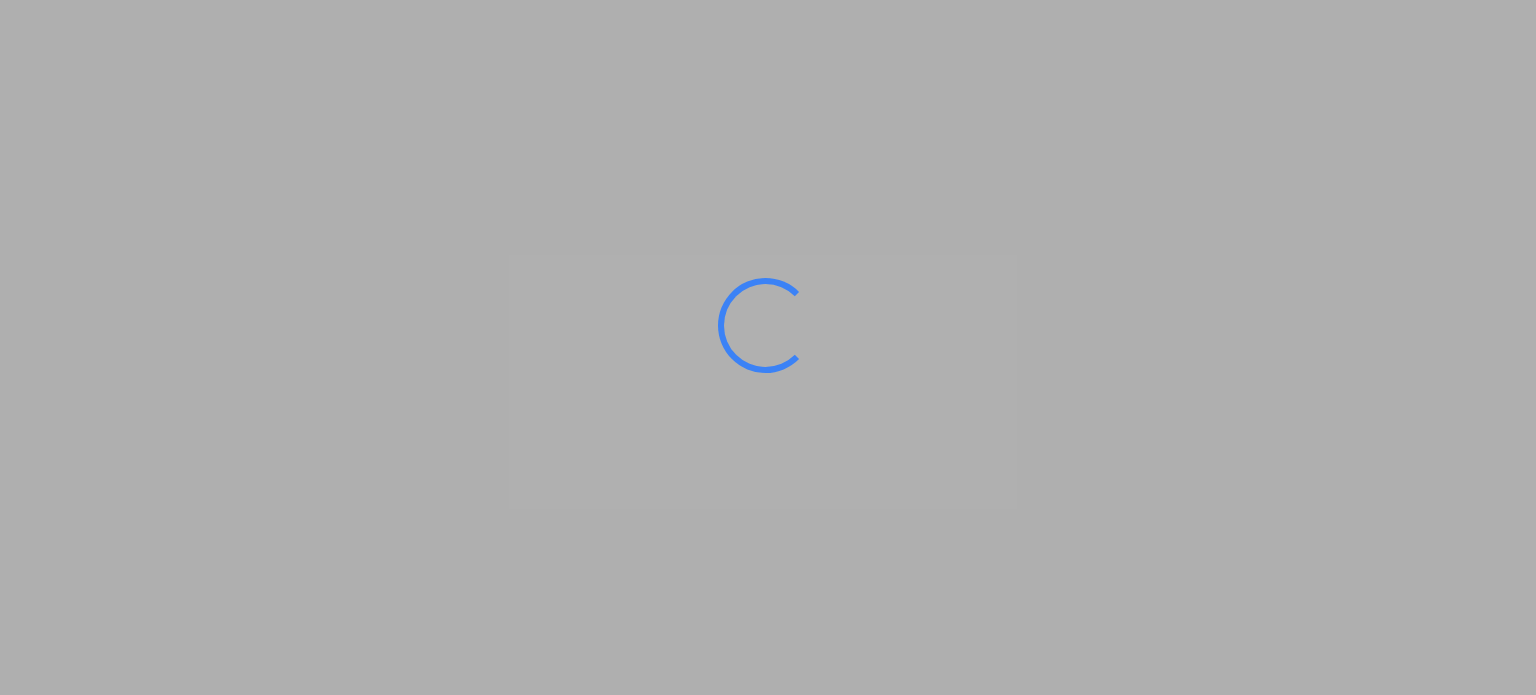 scroll, scrollTop: 0, scrollLeft: 0, axis: both 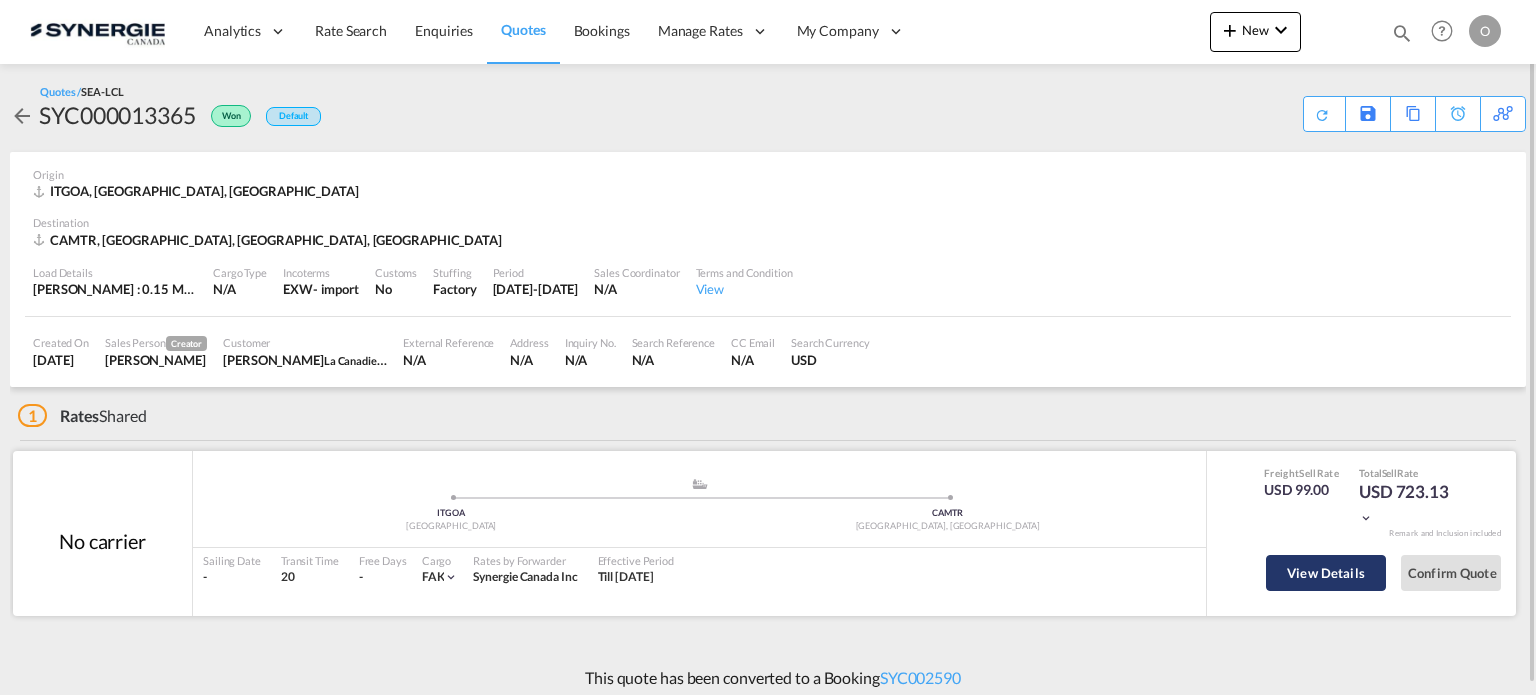 click on "View Details" at bounding box center [1326, 573] 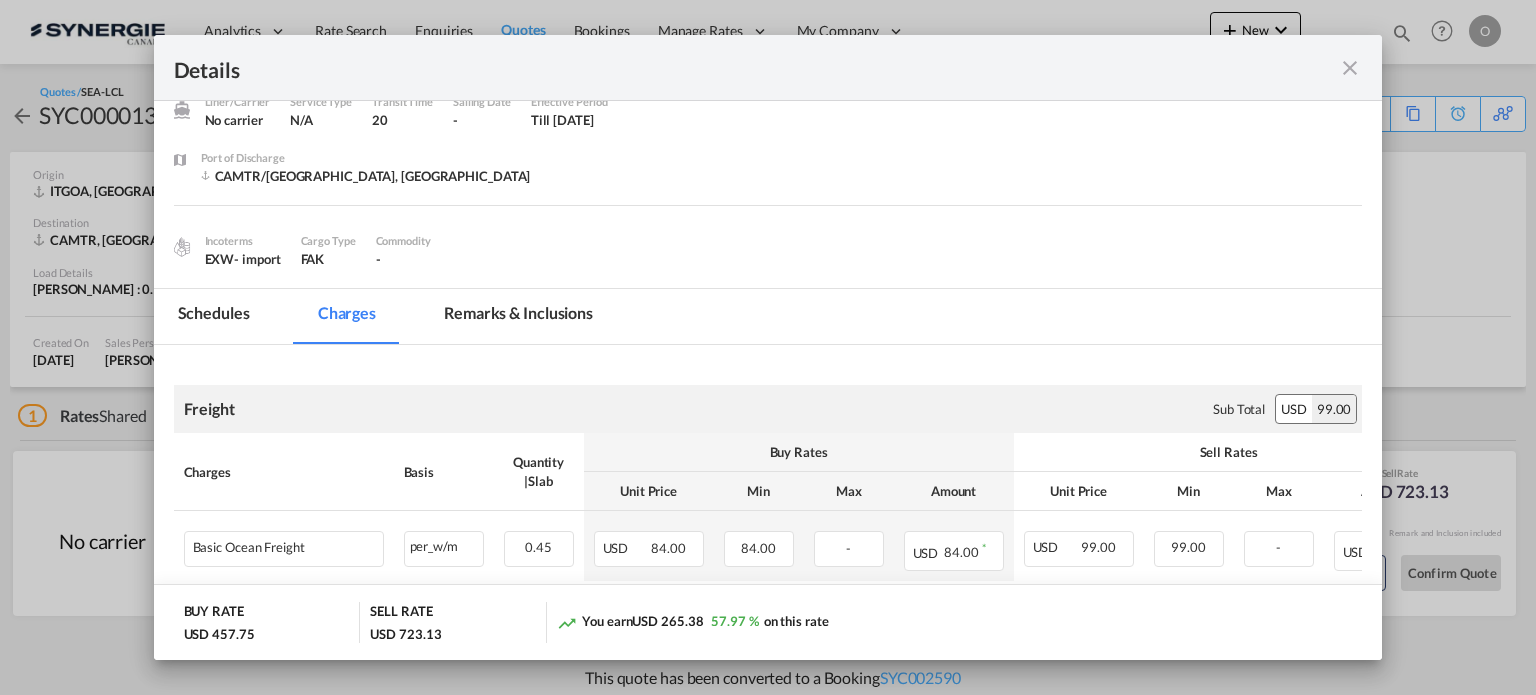scroll, scrollTop: 200, scrollLeft: 0, axis: vertical 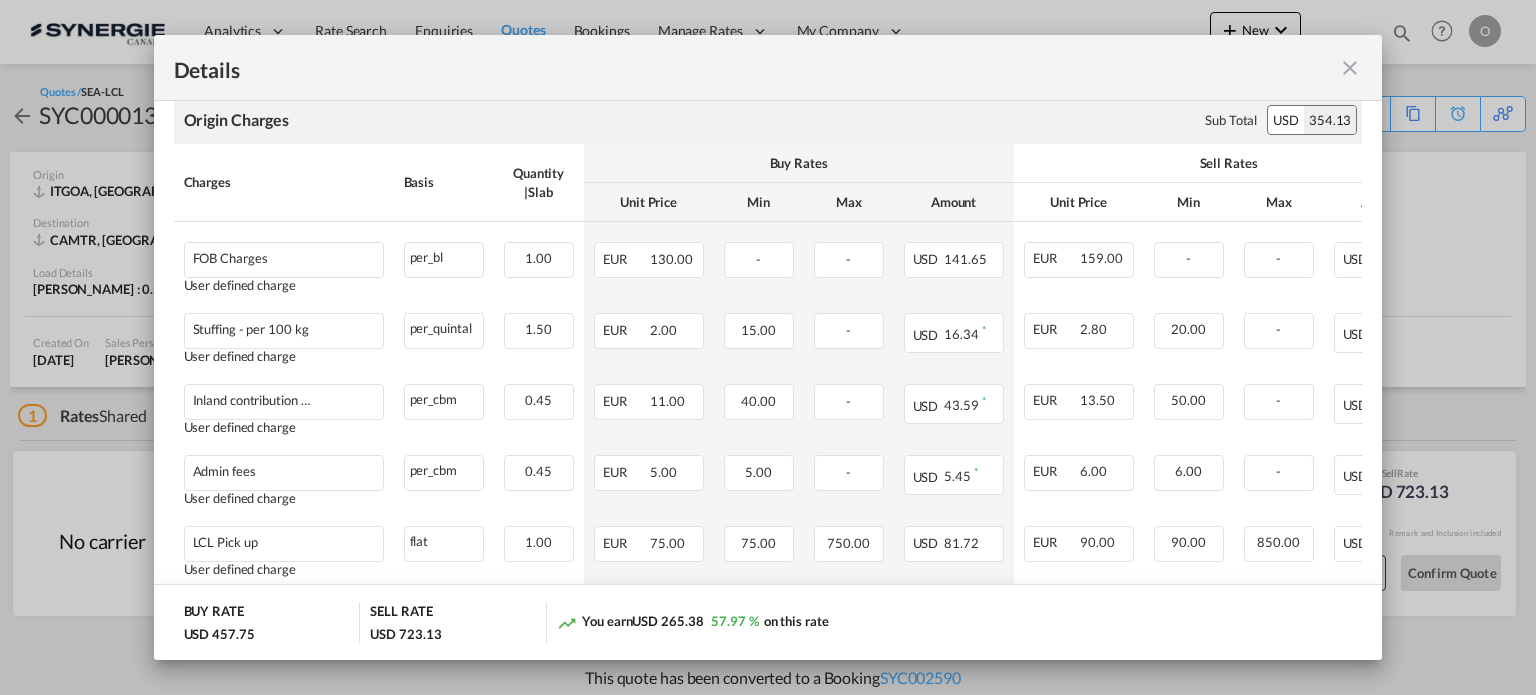 click on "Buy Rates" at bounding box center (799, -64) 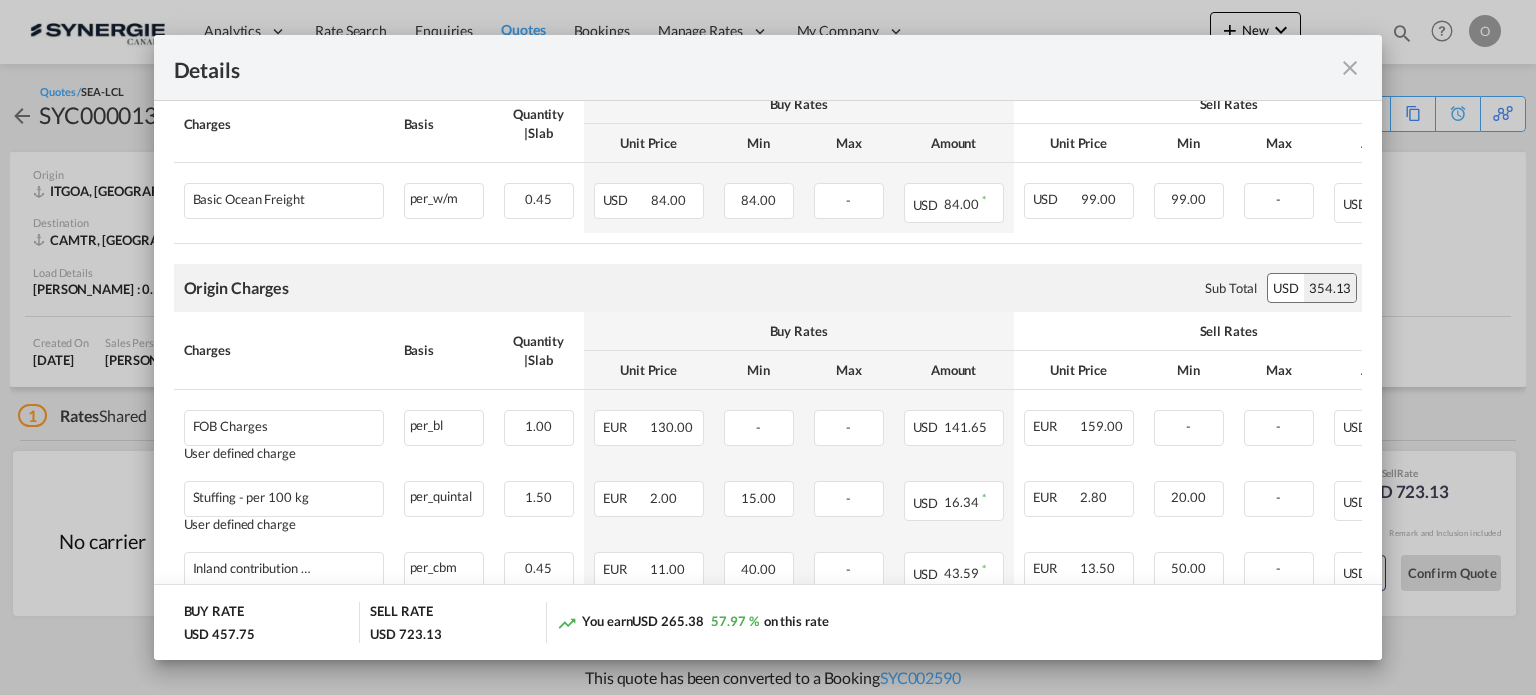 scroll, scrollTop: 100, scrollLeft: 0, axis: vertical 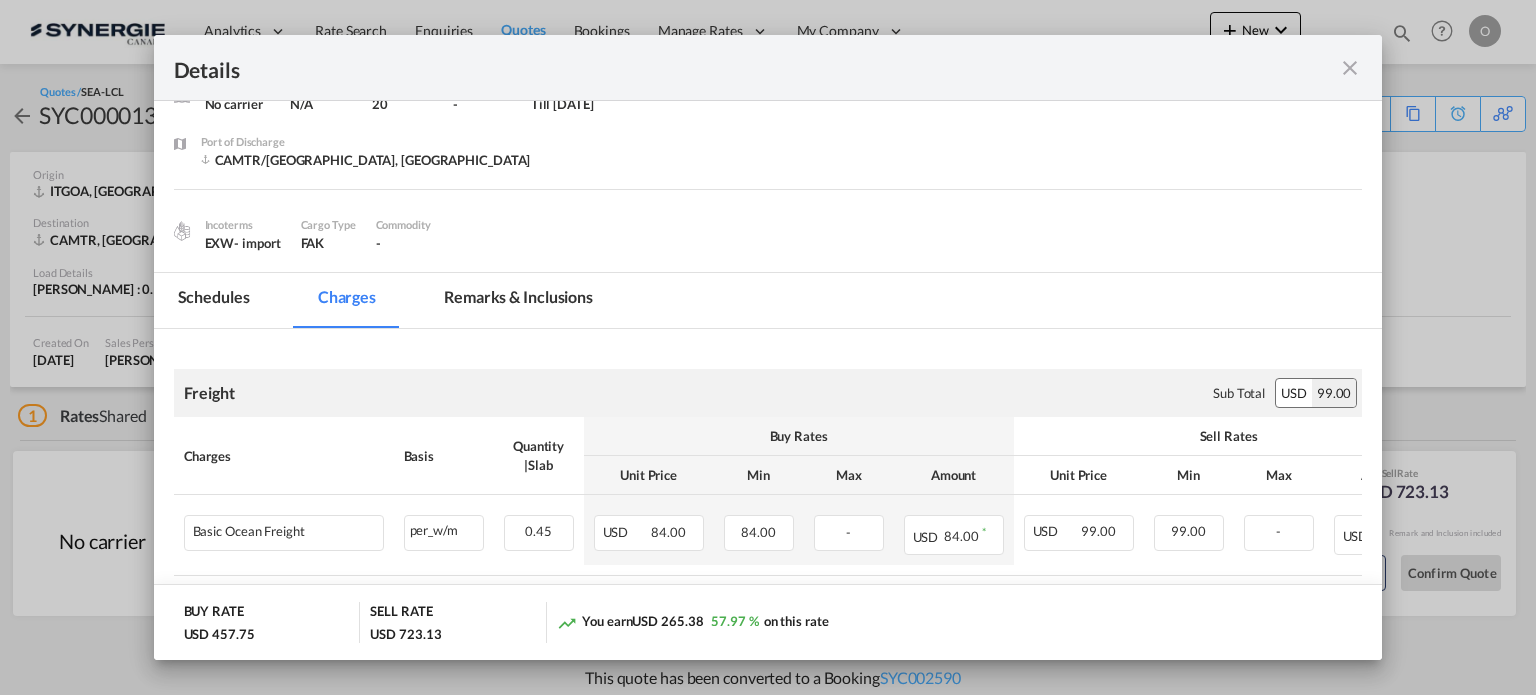 click at bounding box center (1350, 68) 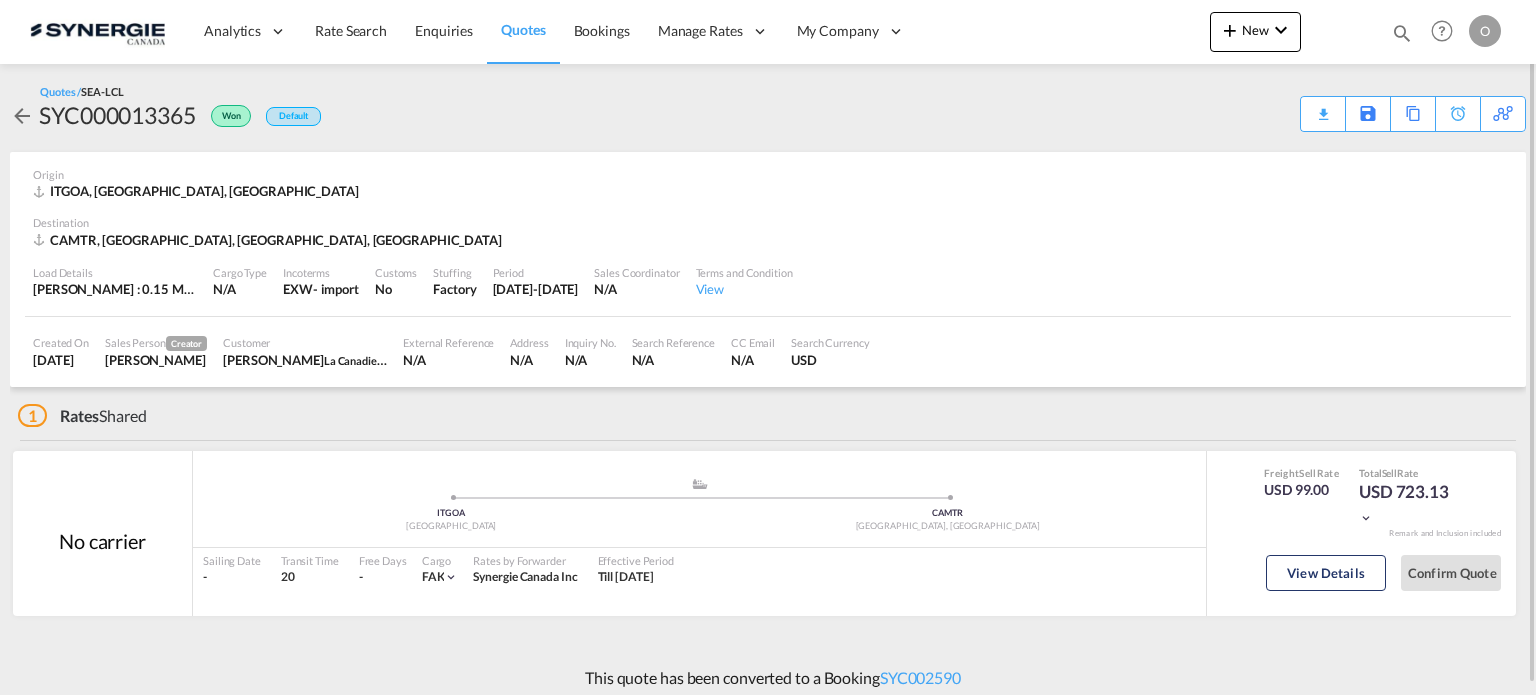 click at bounding box center (1402, 33) 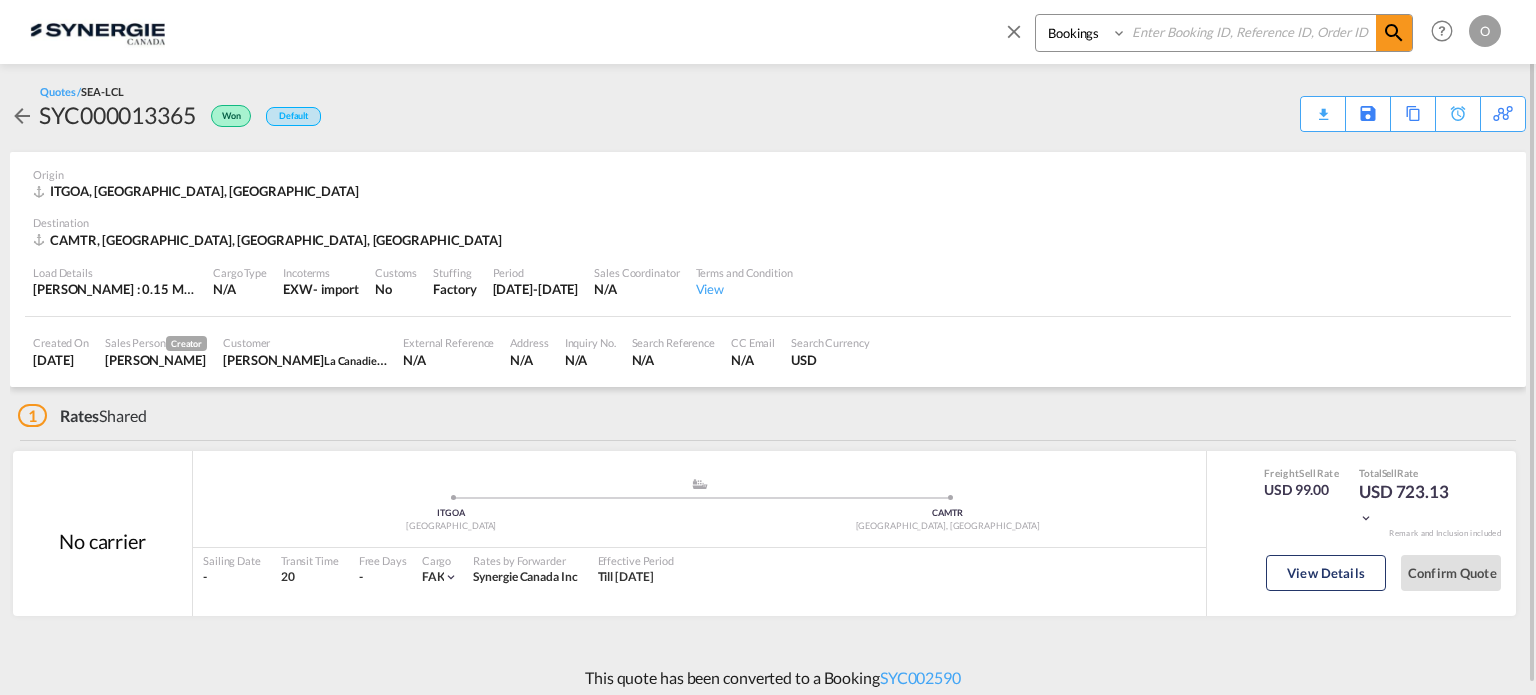 click on "Bookings Quotes Enquiries" at bounding box center [1083, 33] 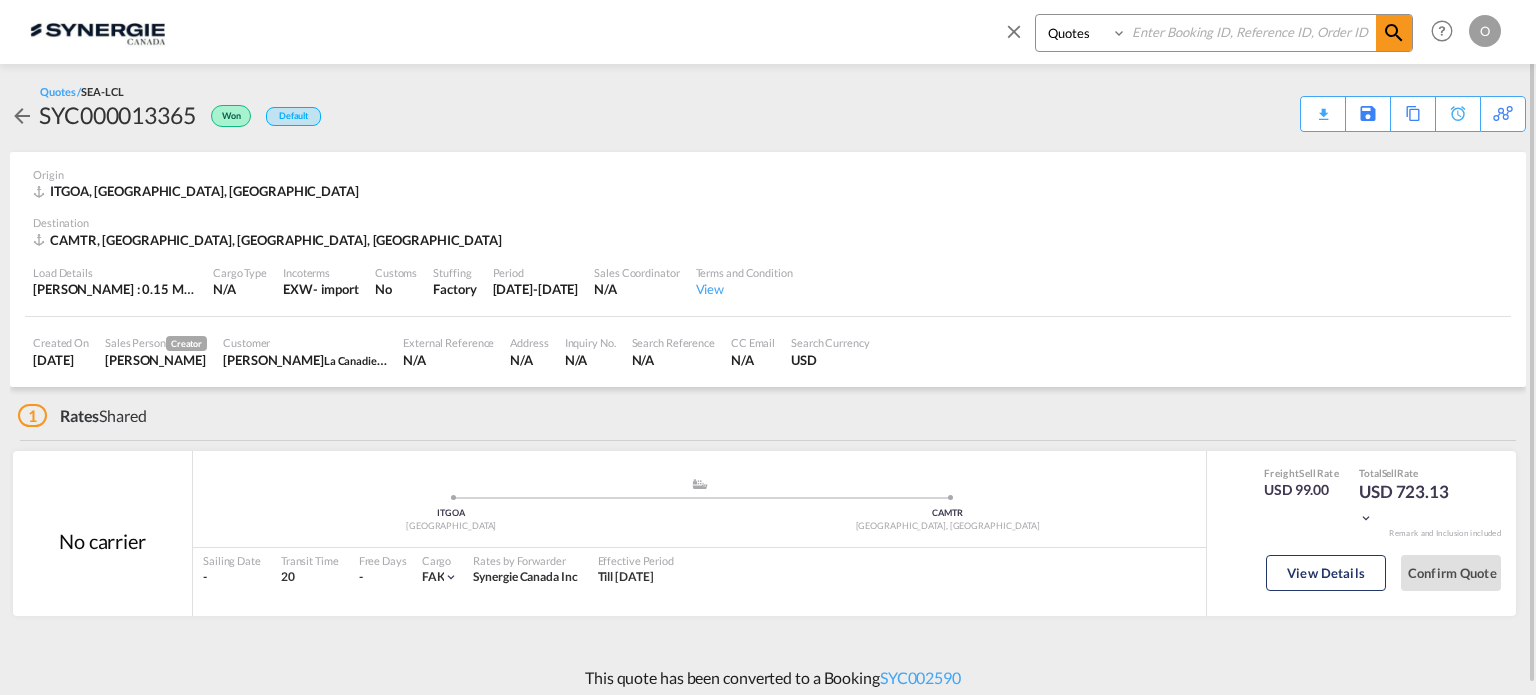 click on "Bookings Quotes Enquiries" at bounding box center (1083, 33) 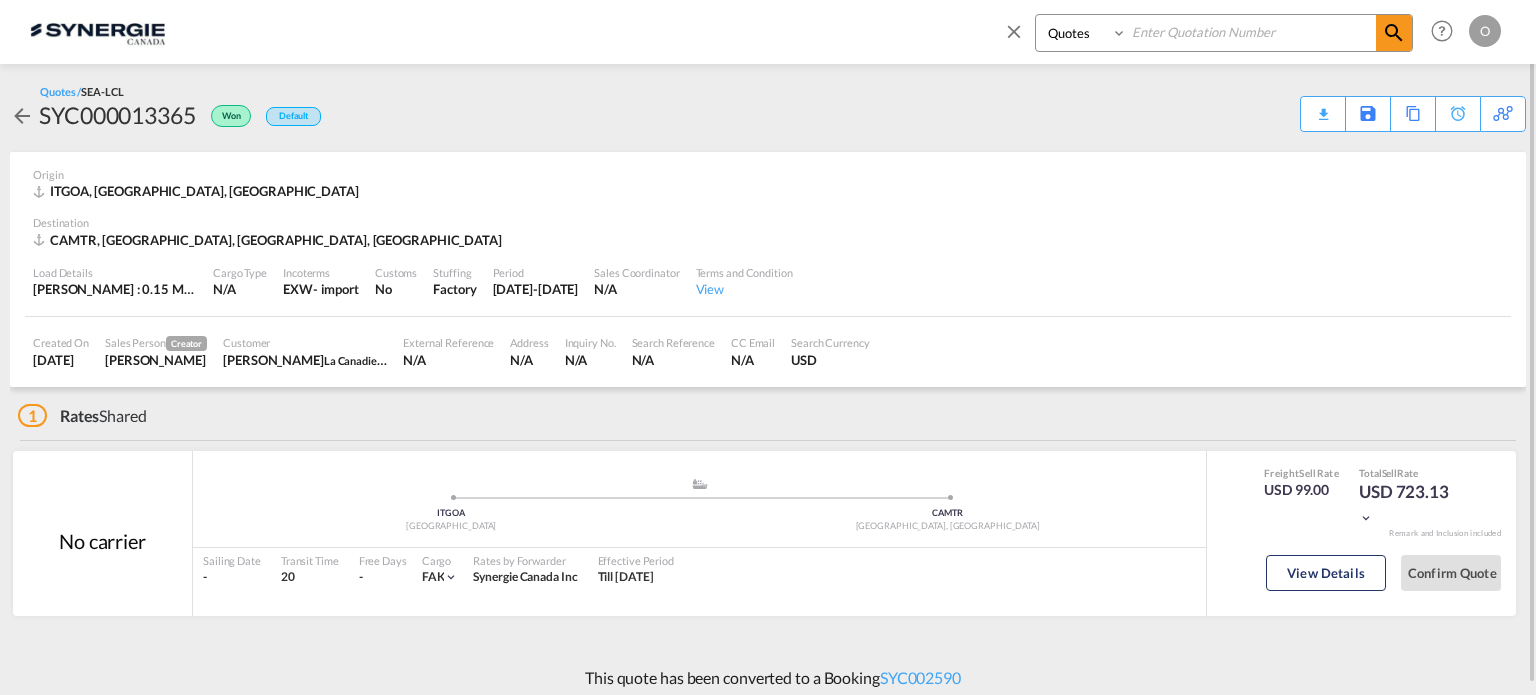 click at bounding box center (1251, 32) 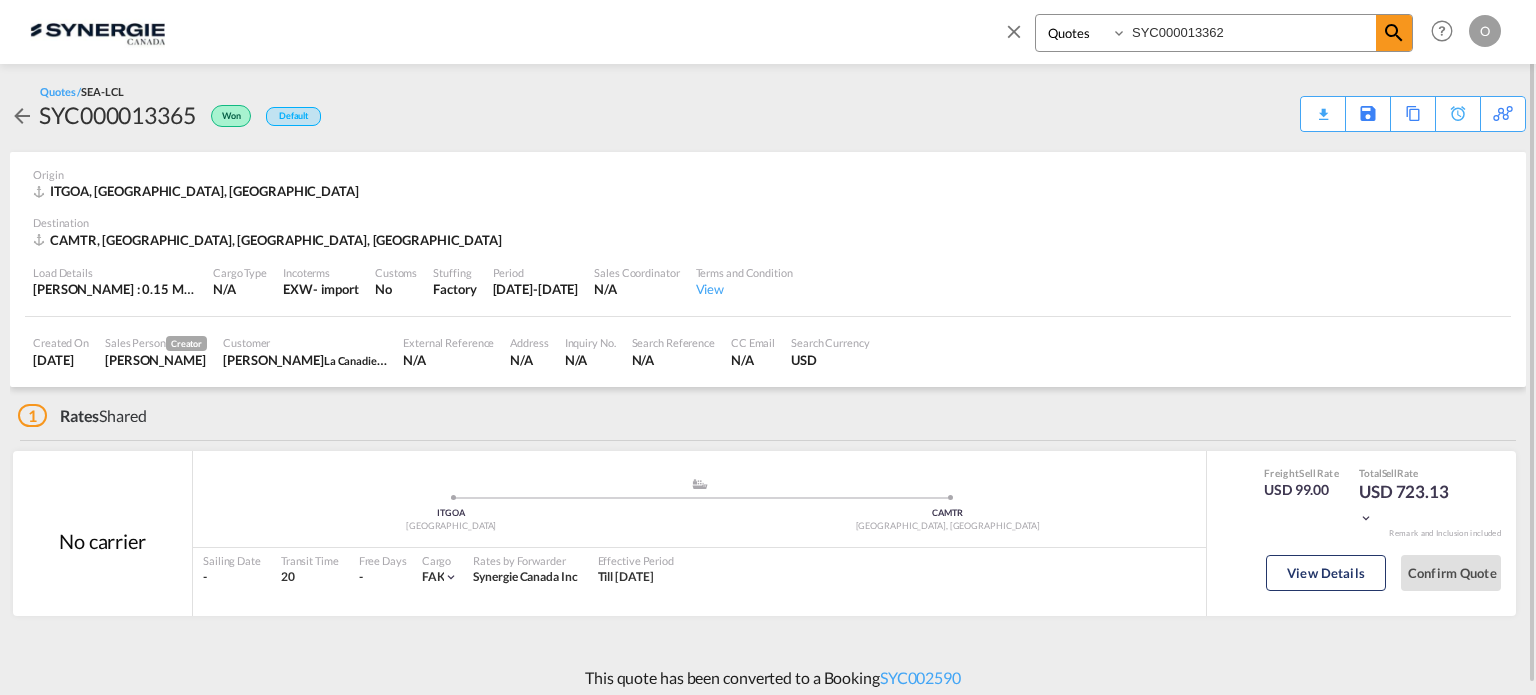 type on "SYC000013362" 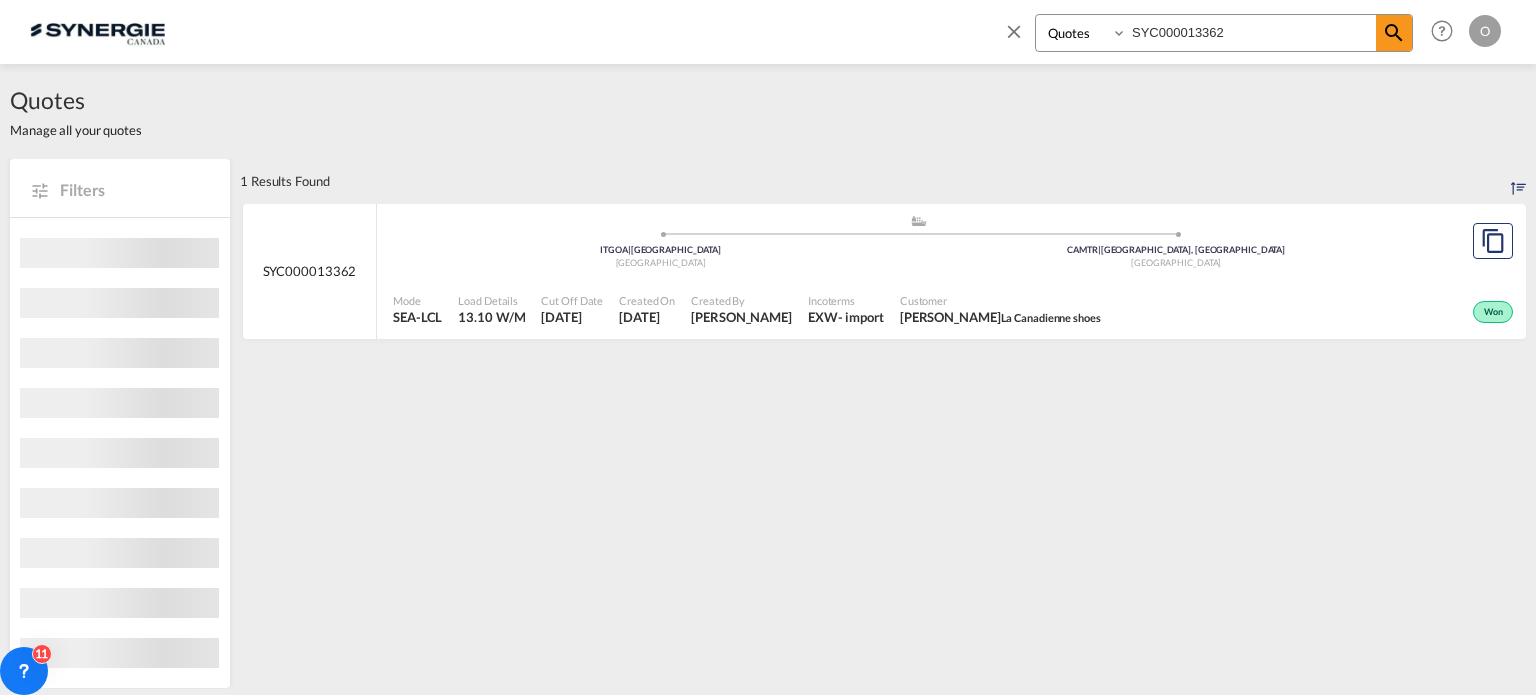 click on "Created On   17 Jul 2025" at bounding box center (647, 310) 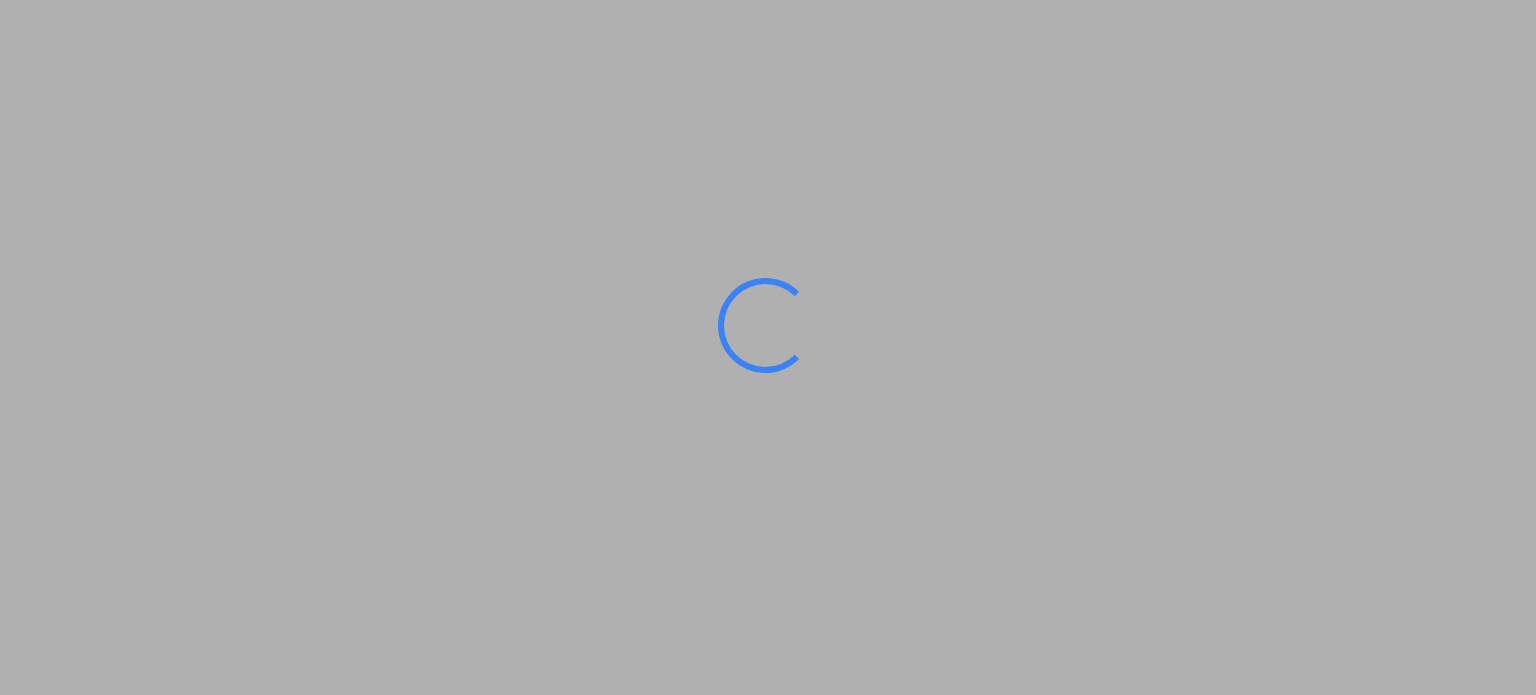 scroll, scrollTop: 0, scrollLeft: 0, axis: both 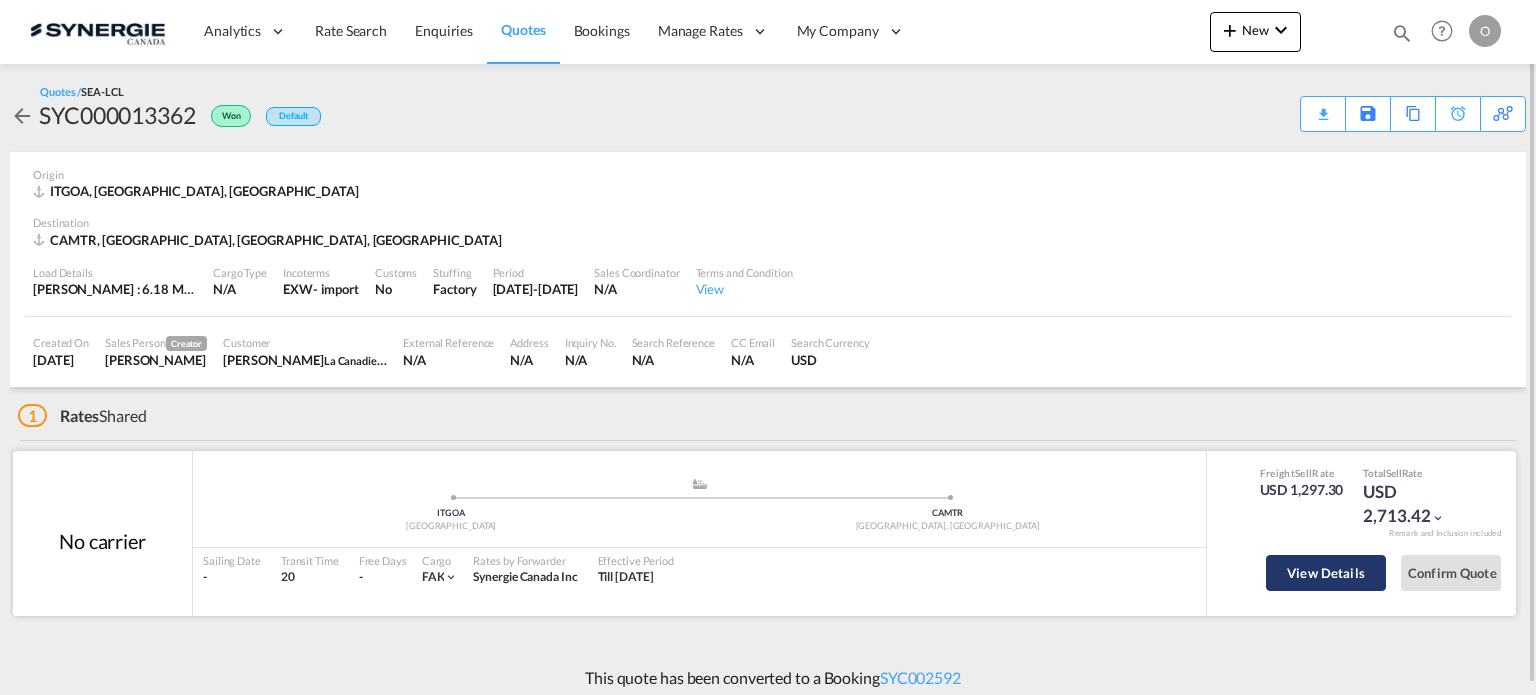 click on "View Details" at bounding box center (1326, 573) 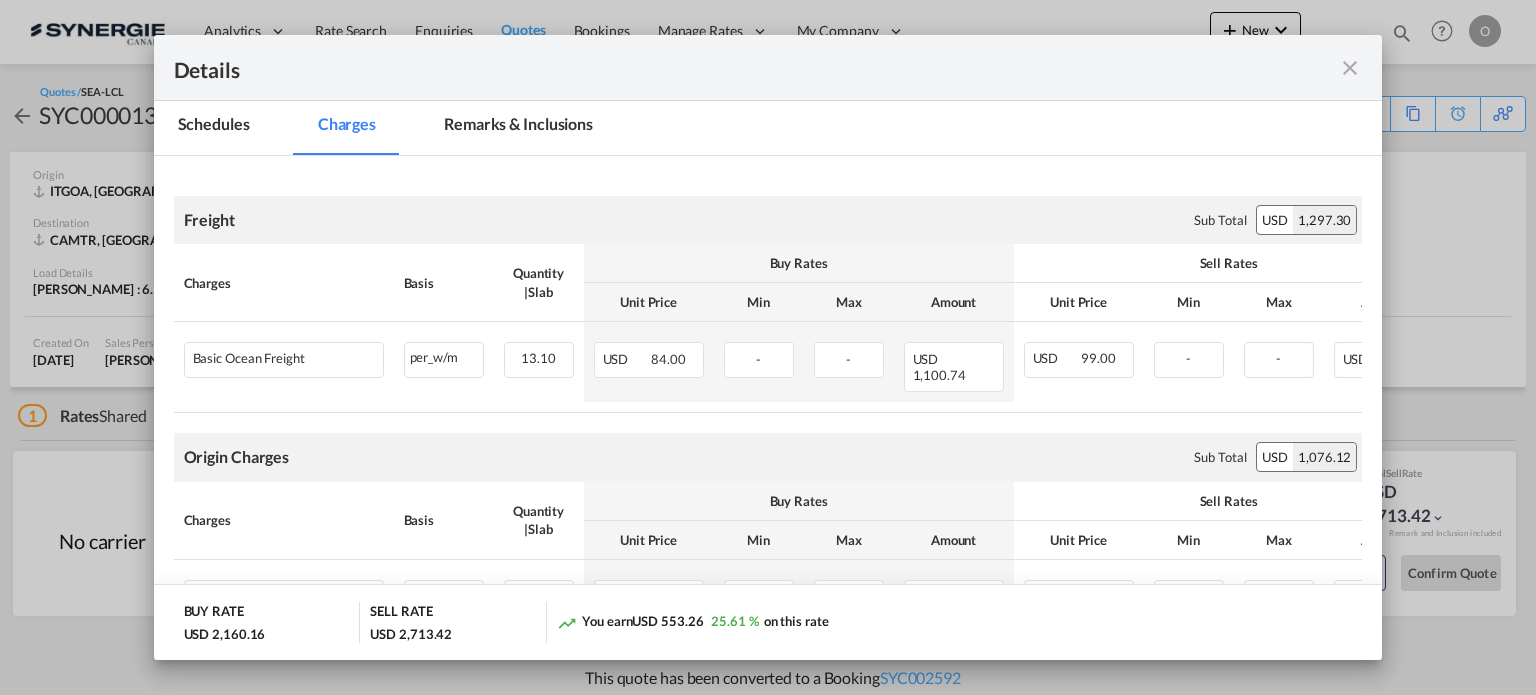 scroll, scrollTop: 0, scrollLeft: 0, axis: both 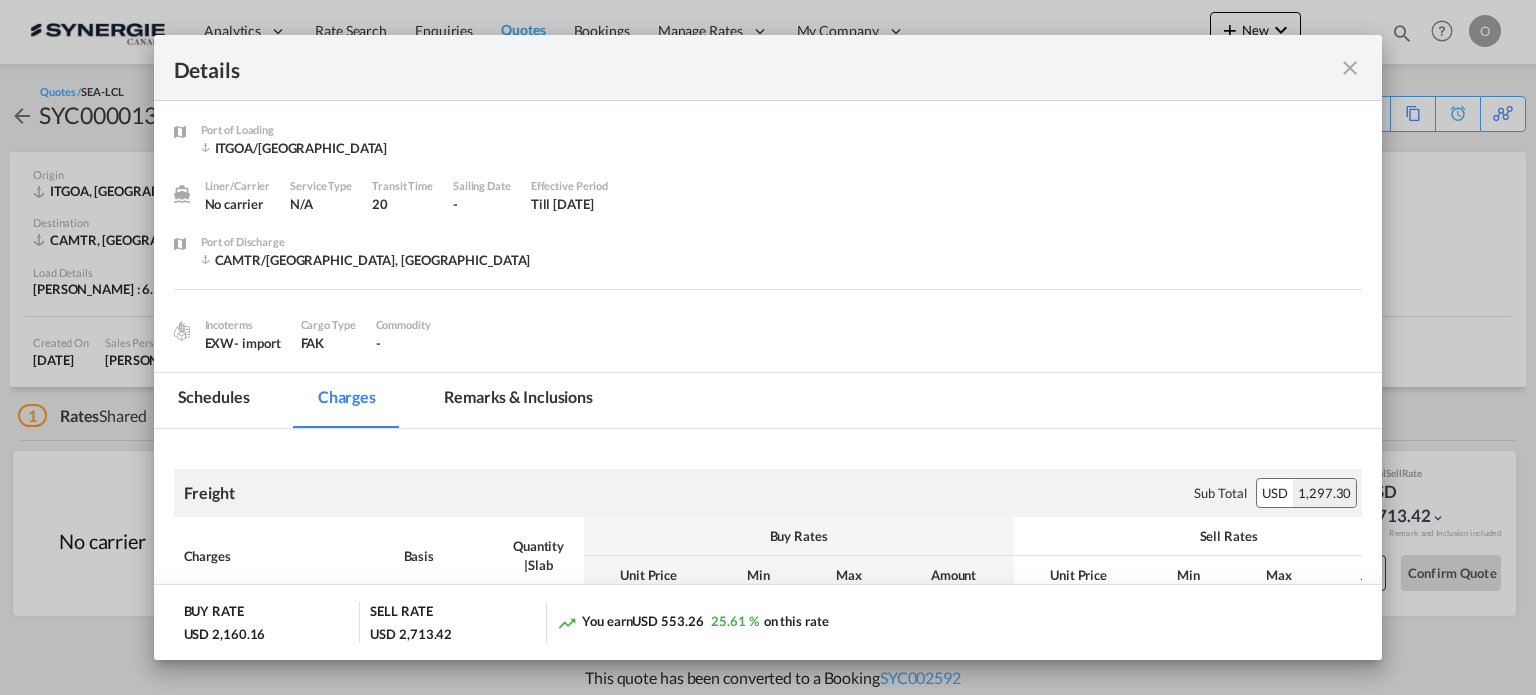 drag, startPoint x: 476, startPoint y: 385, endPoint x: 535, endPoint y: 407, distance: 62.968246 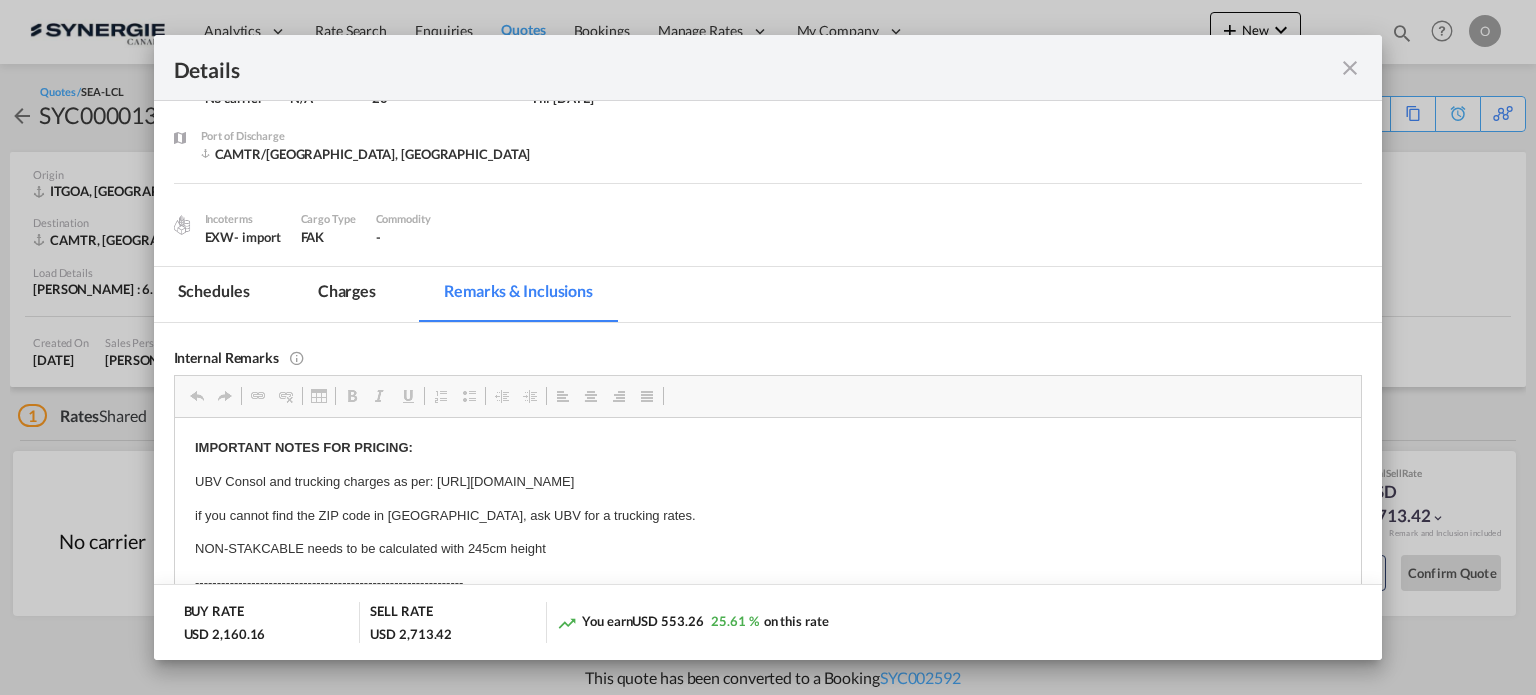 scroll, scrollTop: 0, scrollLeft: 0, axis: both 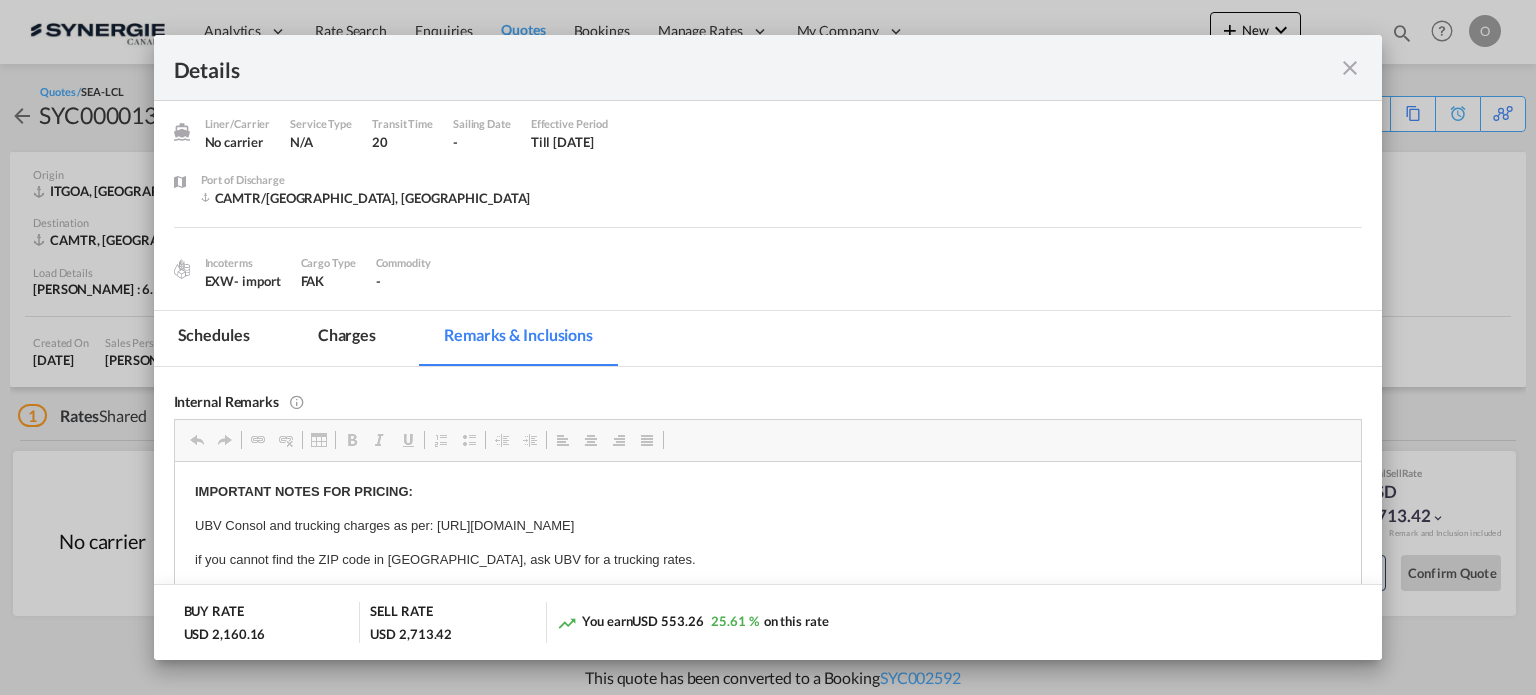 drag, startPoint x: 368, startPoint y: 333, endPoint x: 436, endPoint y: 335, distance: 68.0294 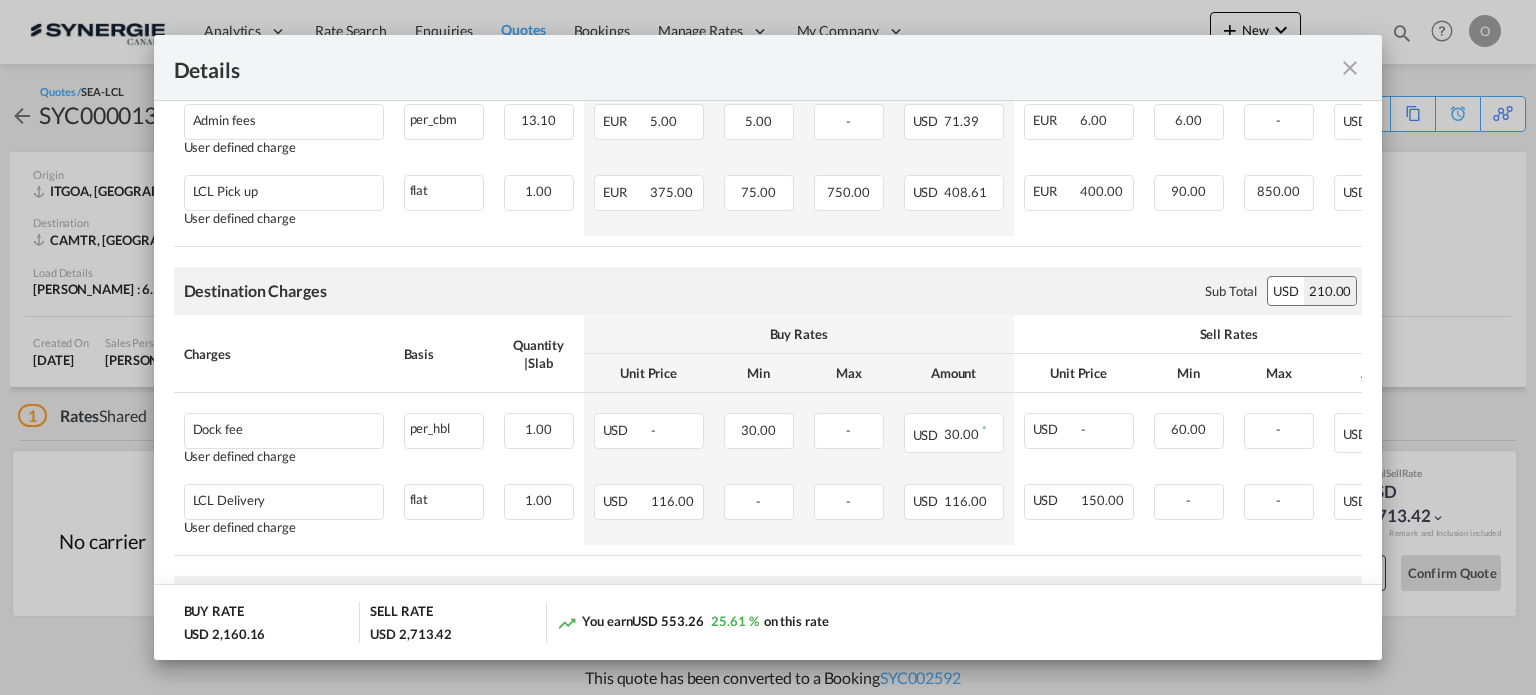 scroll, scrollTop: 1162, scrollLeft: 0, axis: vertical 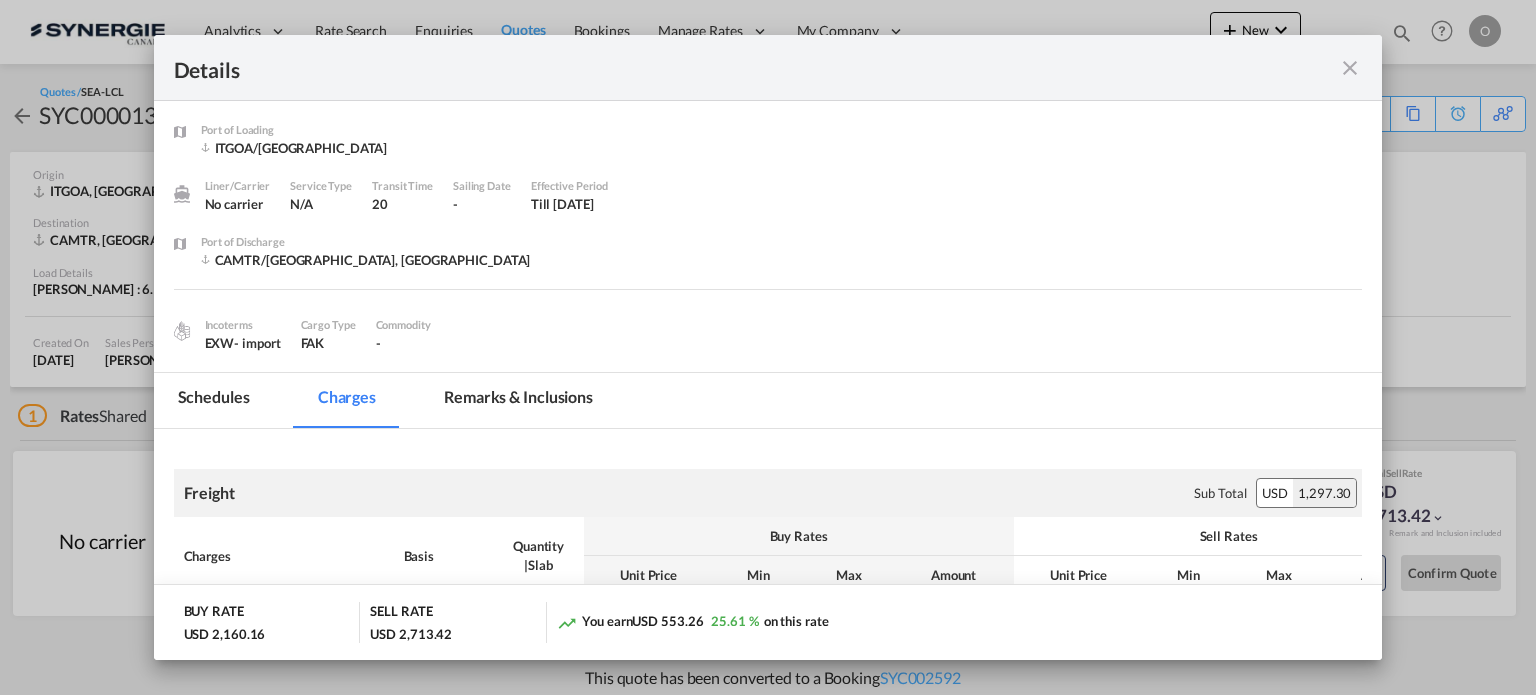 click at bounding box center [1350, 68] 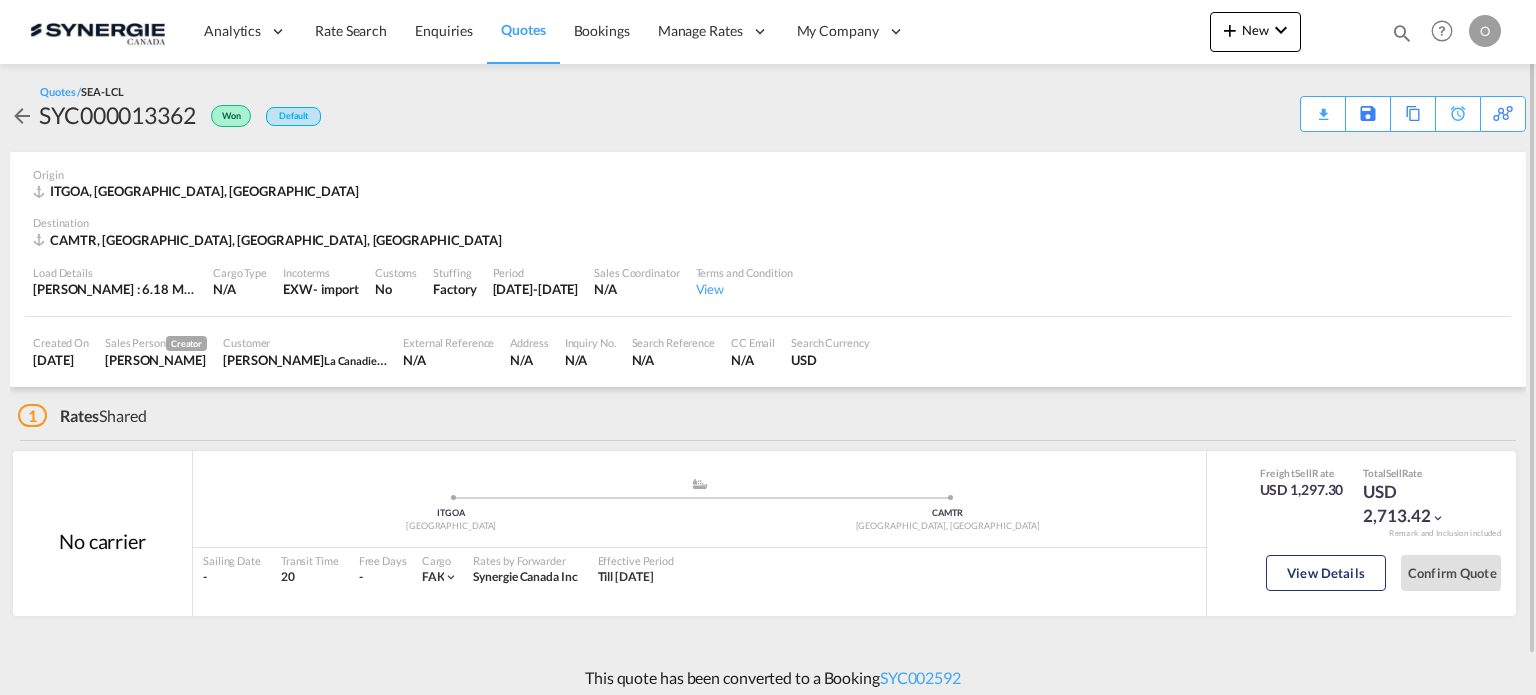 click at bounding box center [1402, 33] 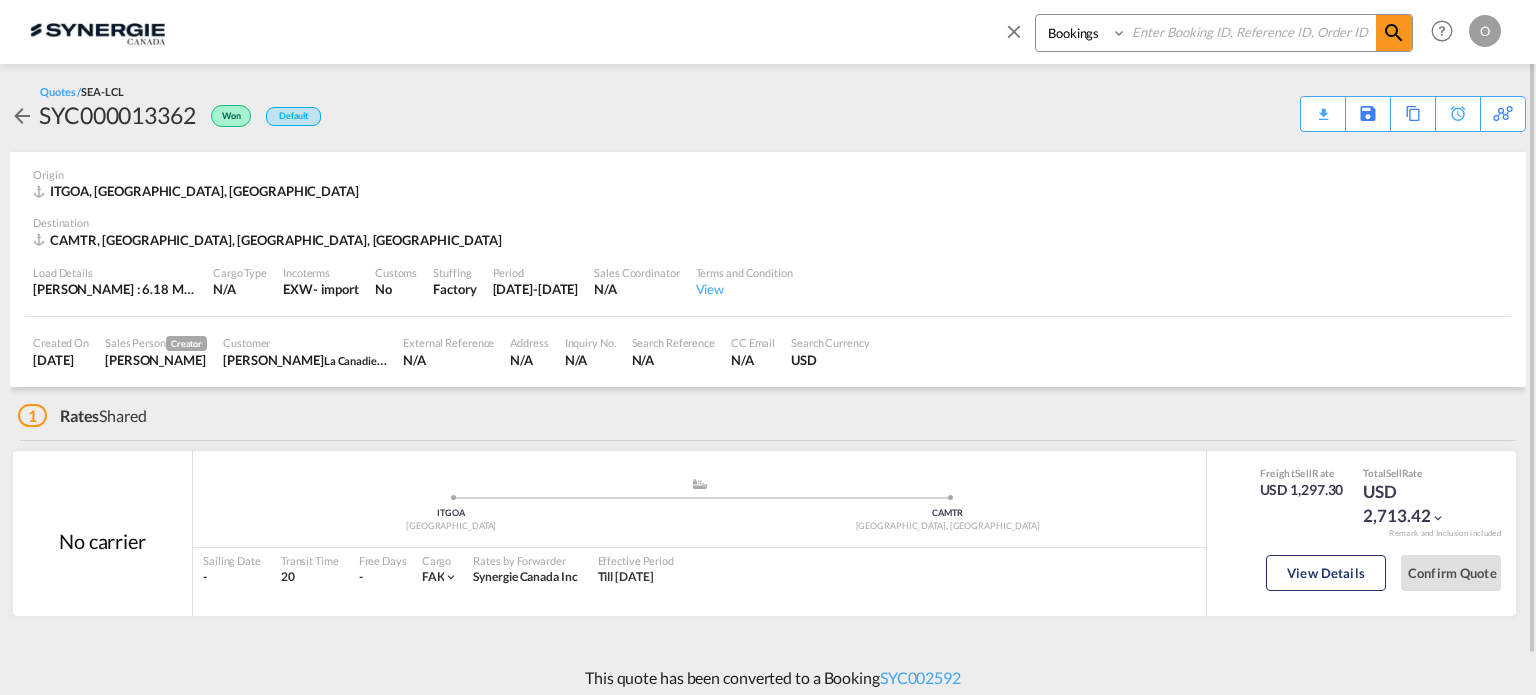 drag, startPoint x: 1037, startPoint y: 31, endPoint x: 1066, endPoint y: 49, distance: 34.132095 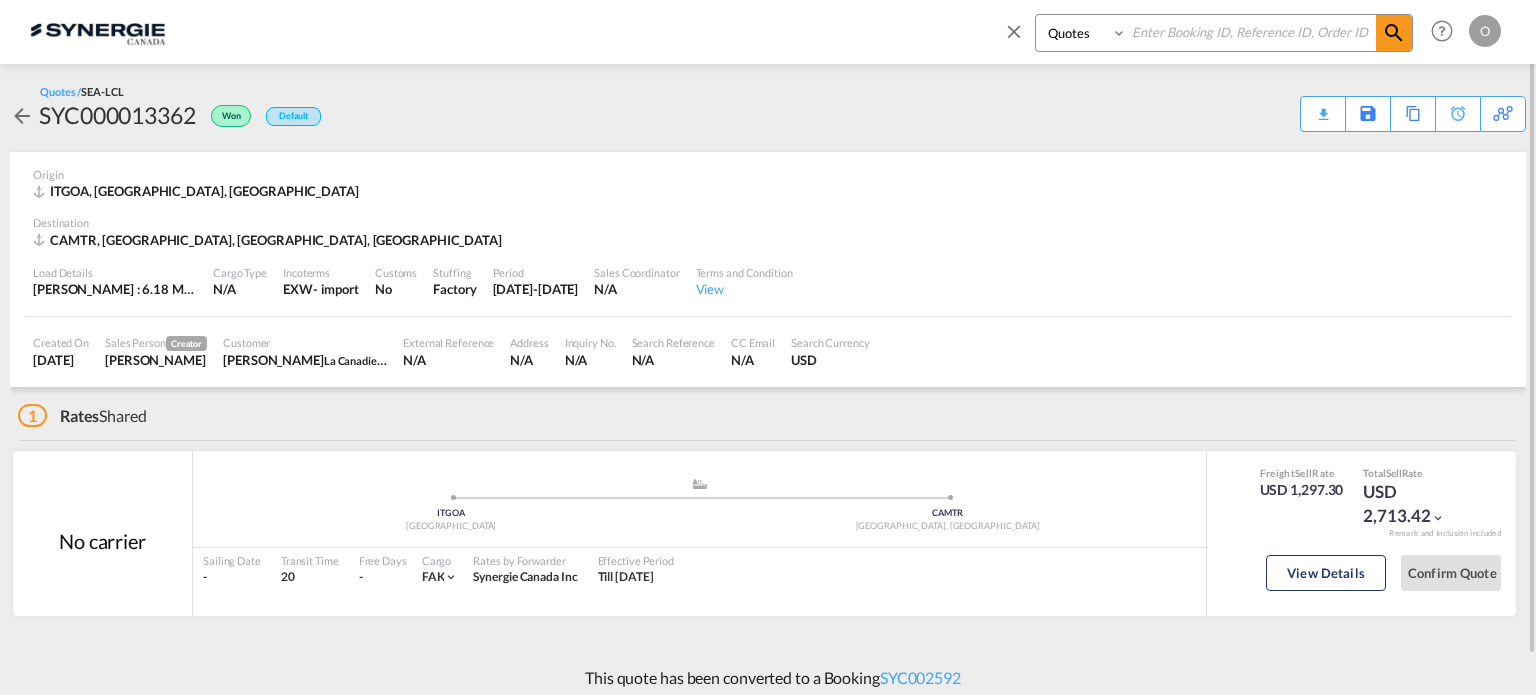 click on "Bookings Quotes Enquiries" at bounding box center [1083, 33] 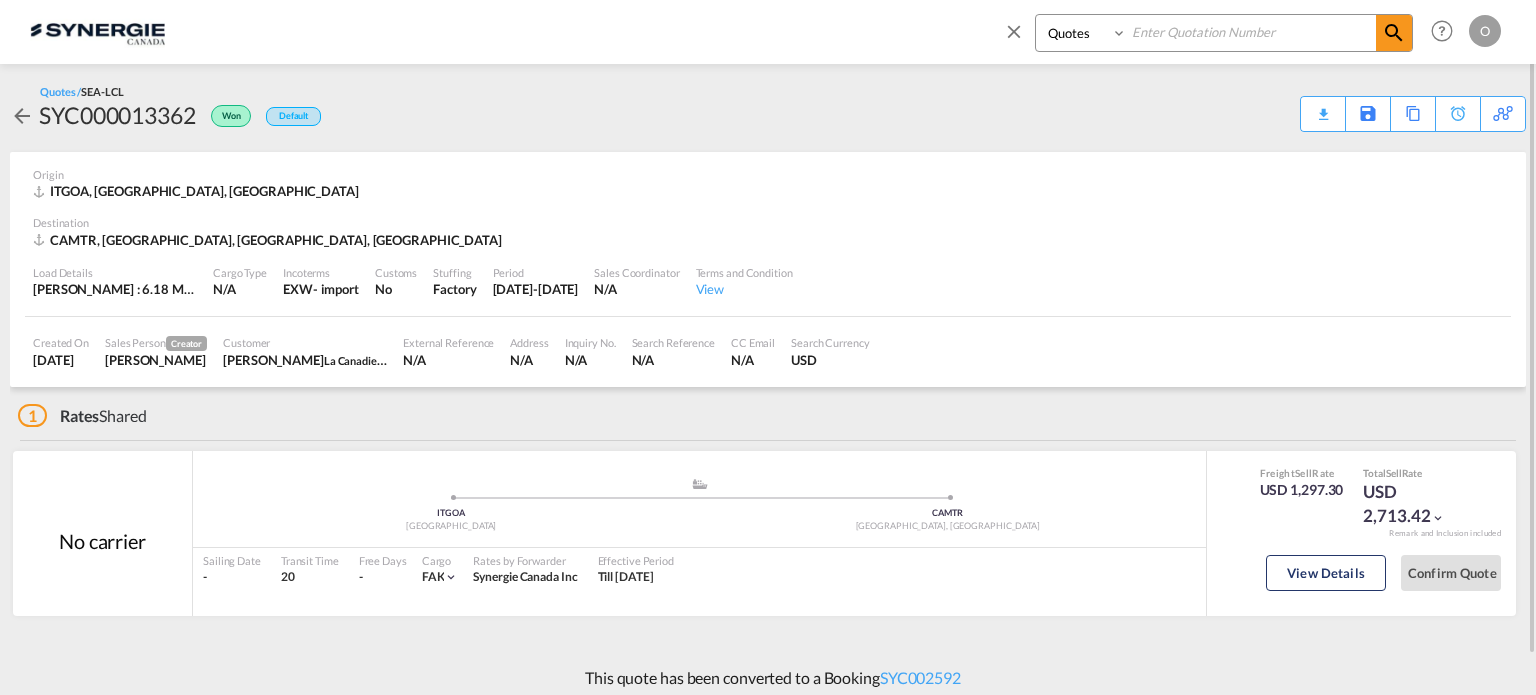 click at bounding box center (1251, 32) 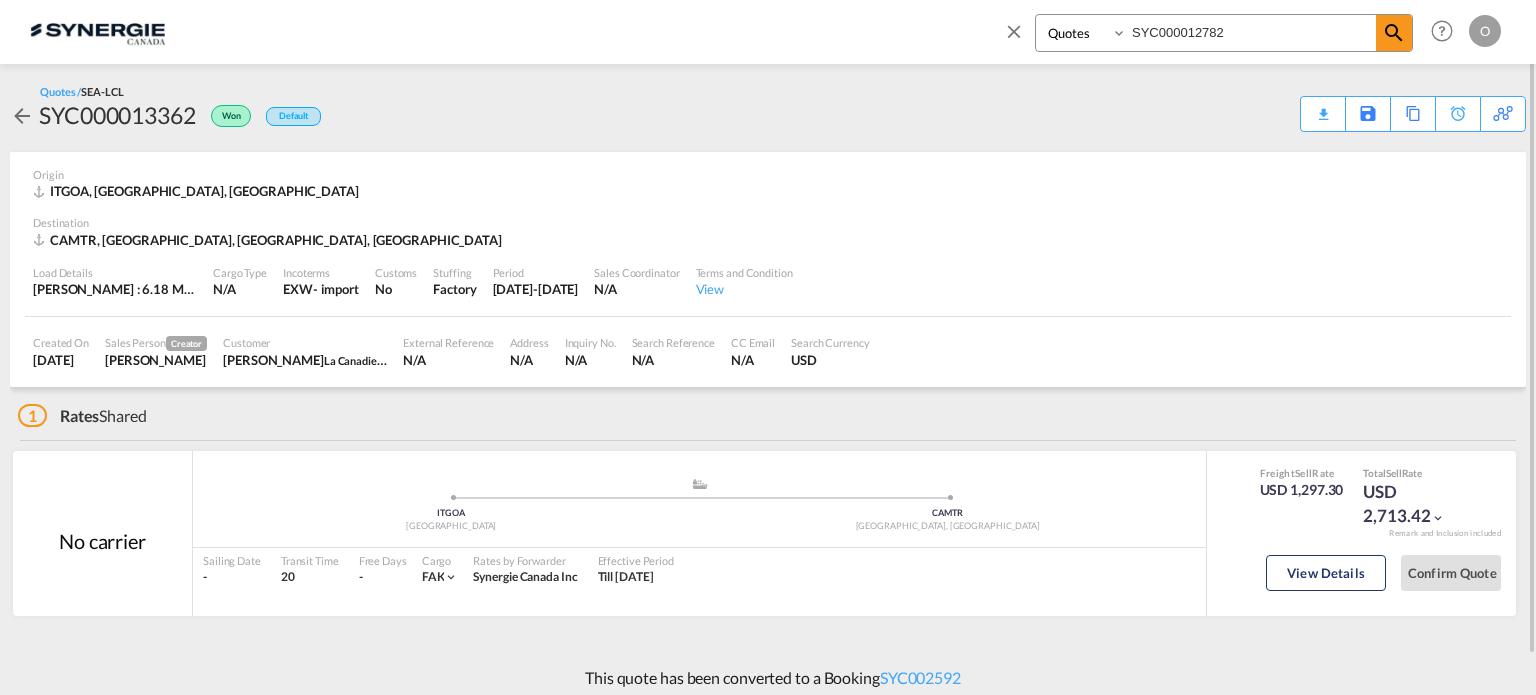 type on "SYC000012782" 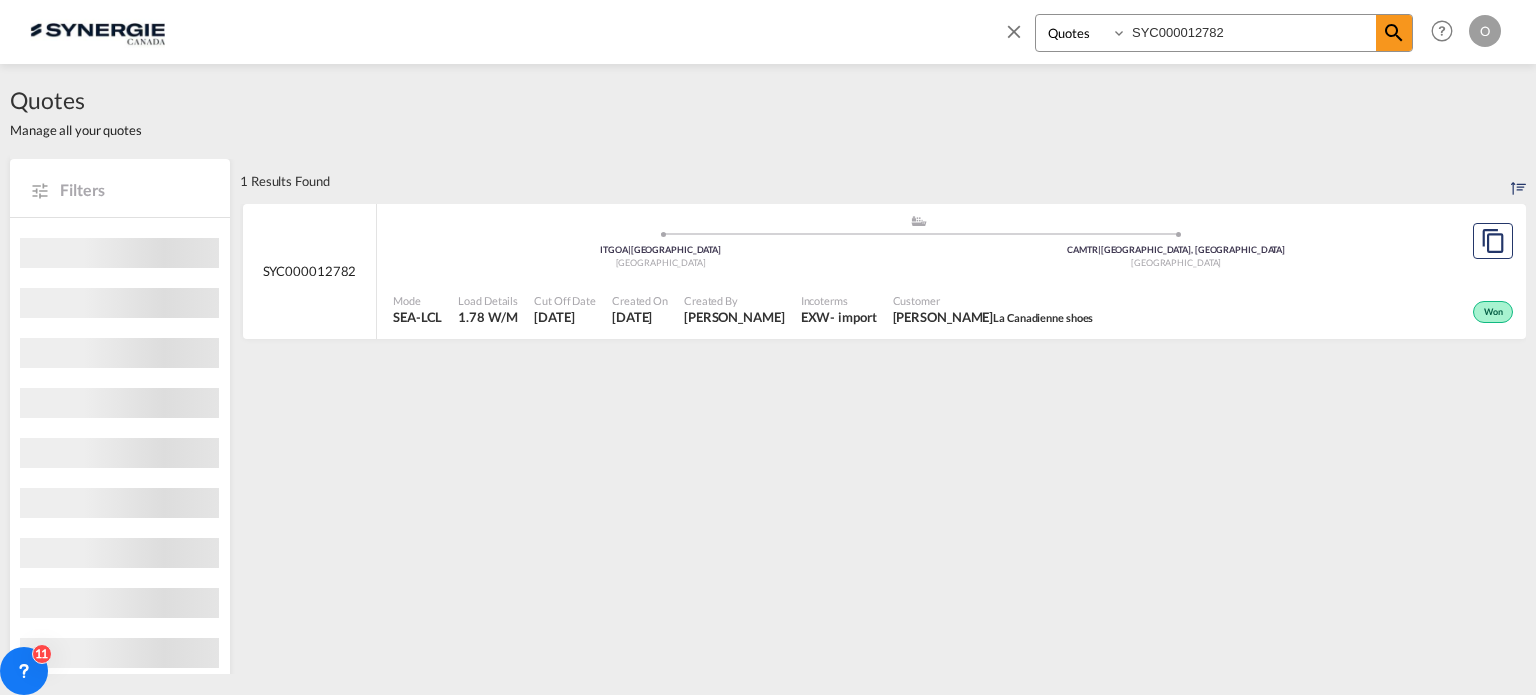 click on "[PERSON_NAME]" at bounding box center [734, 317] 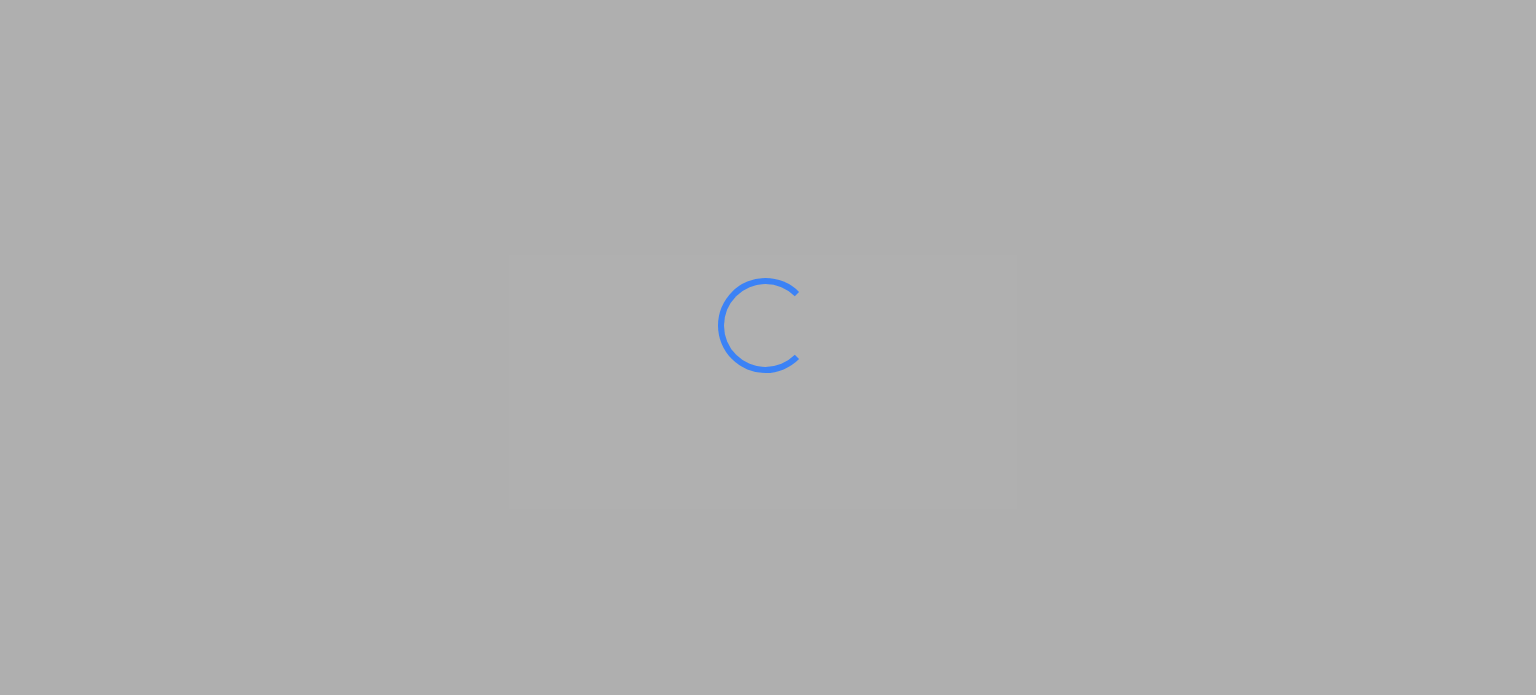scroll, scrollTop: 0, scrollLeft: 0, axis: both 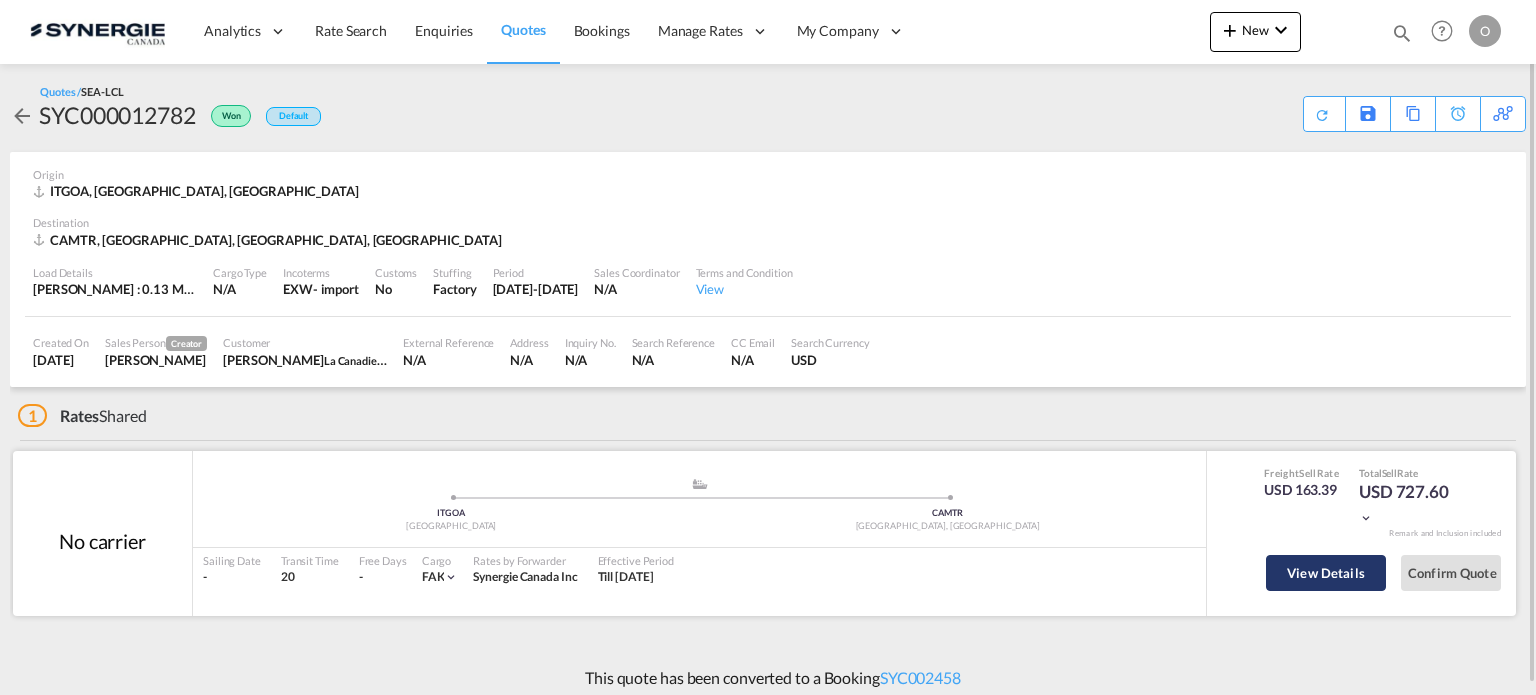 click on "View Details" at bounding box center [1326, 573] 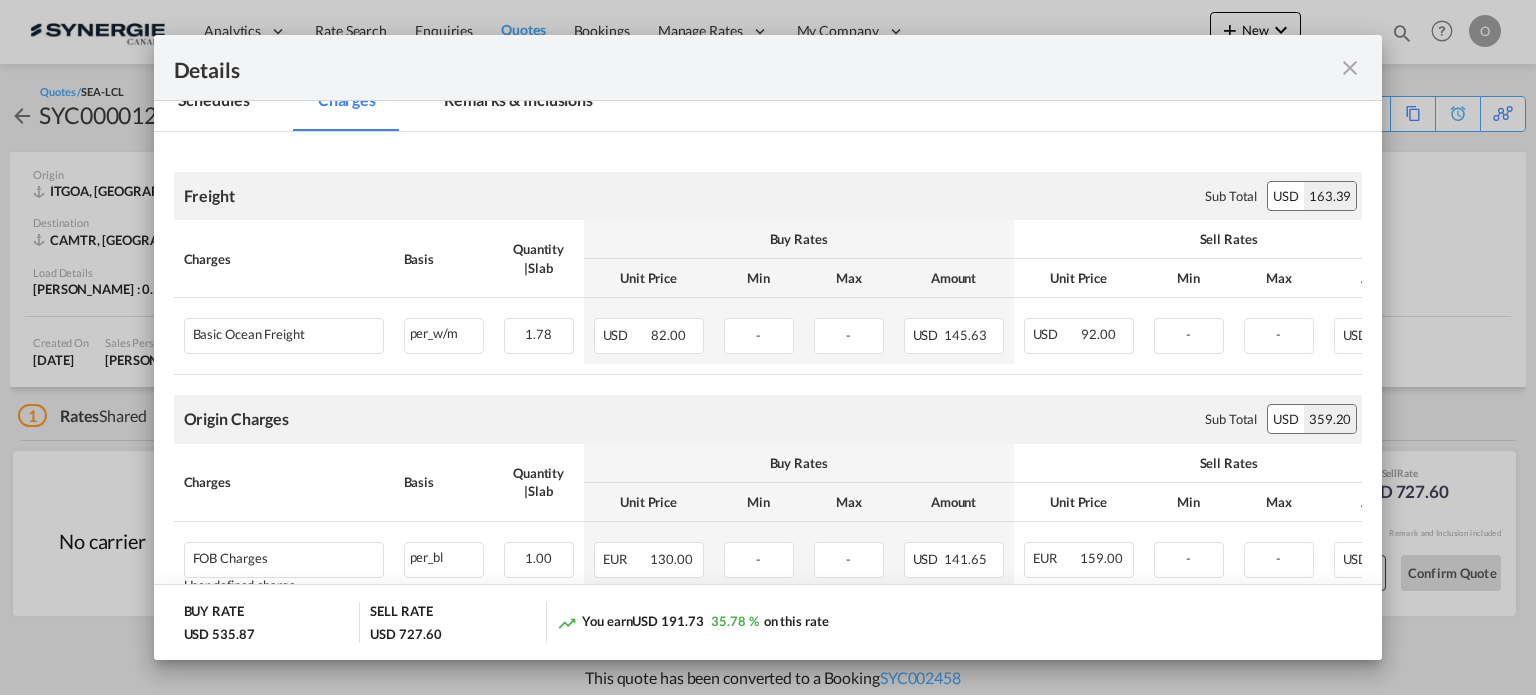scroll, scrollTop: 300, scrollLeft: 0, axis: vertical 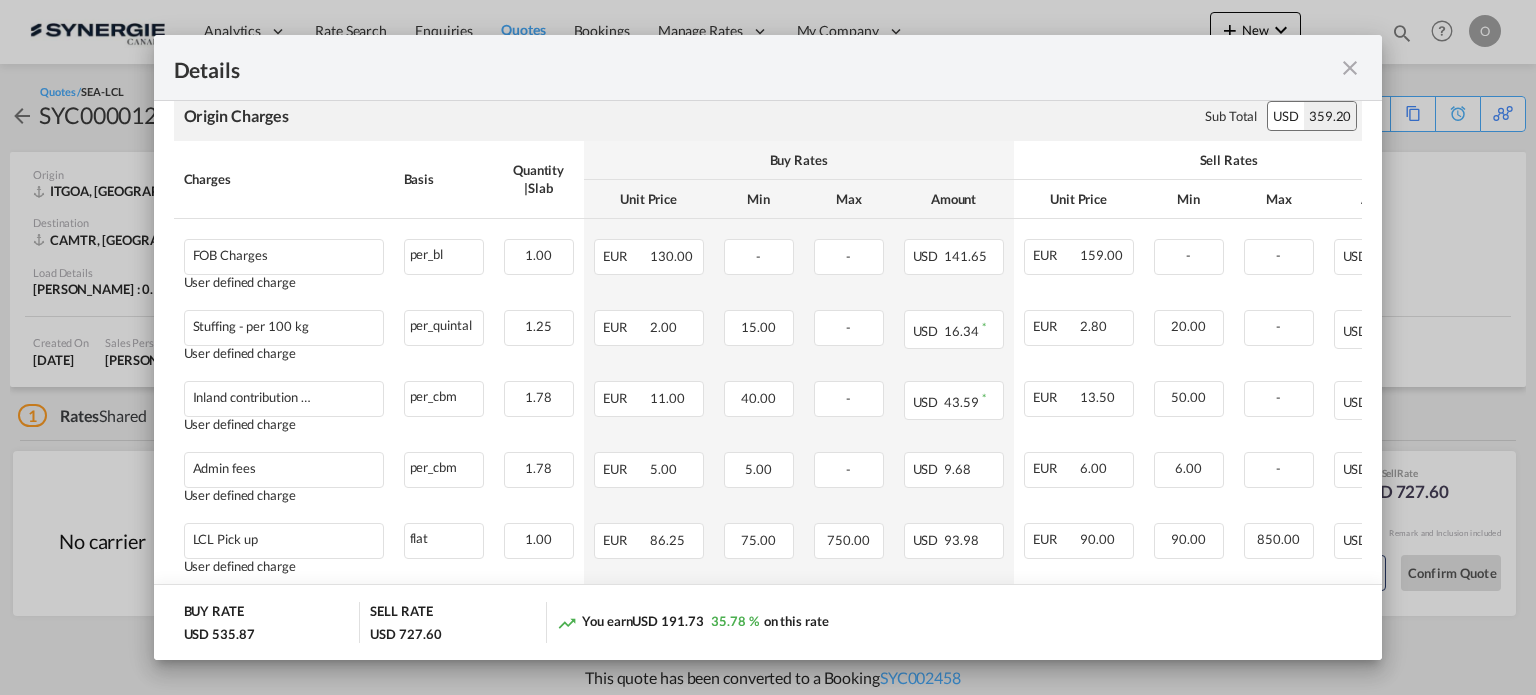 click on "Details" at bounding box center [709, 67] 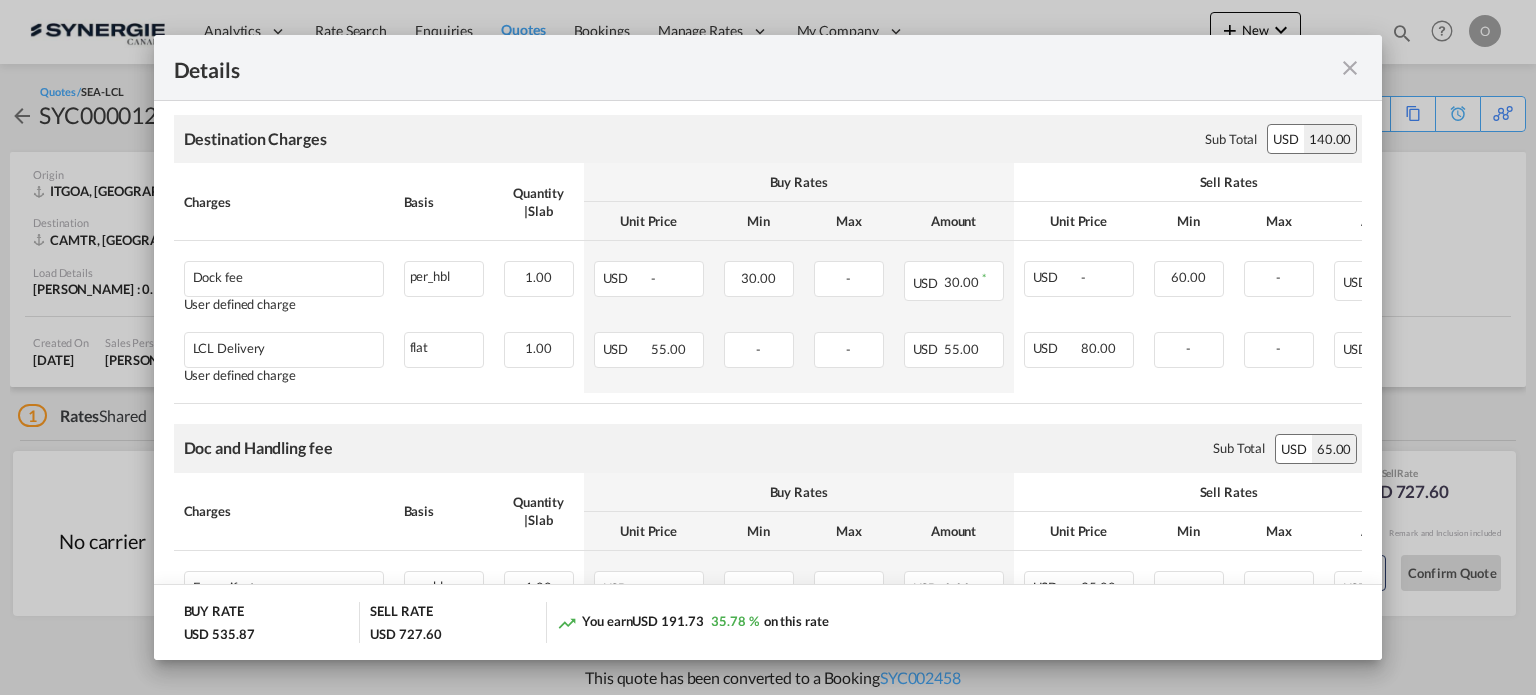 click at bounding box center (1350, 68) 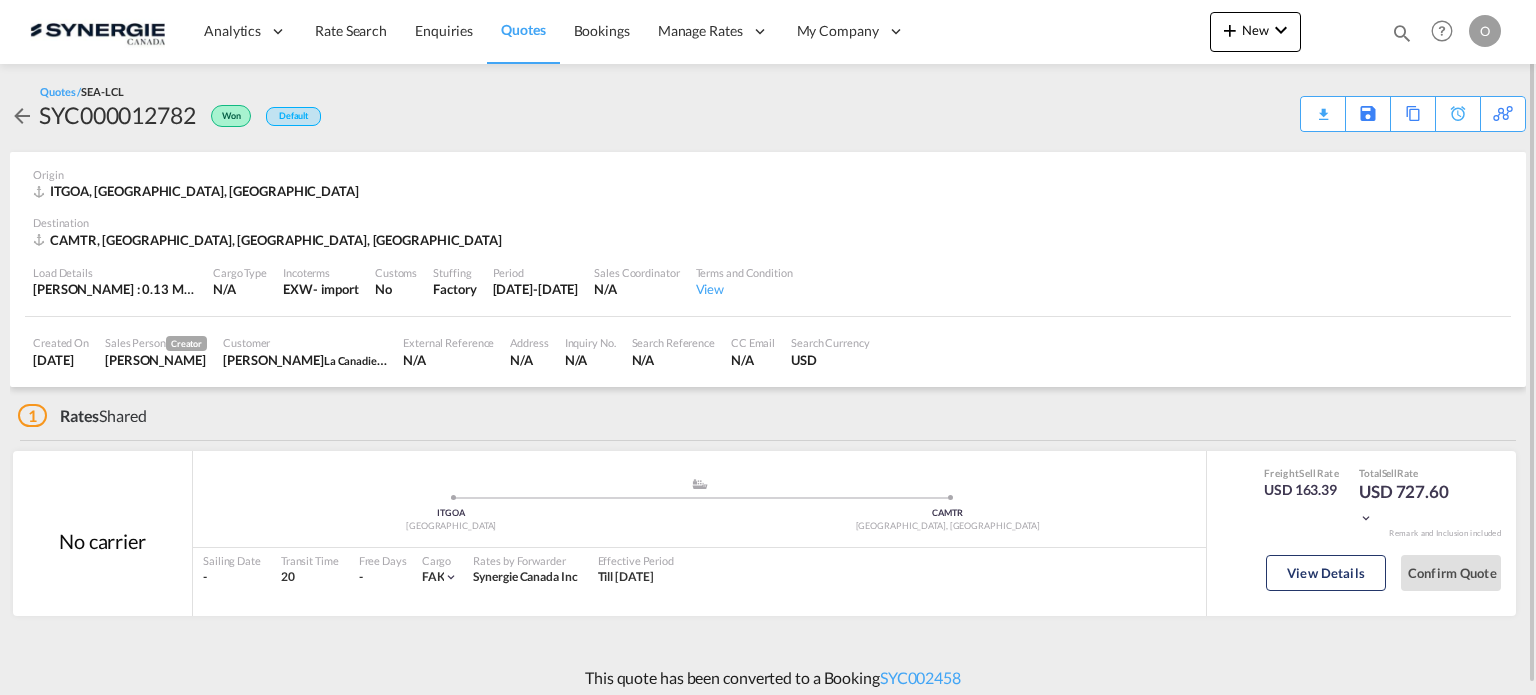 click at bounding box center (1402, 33) 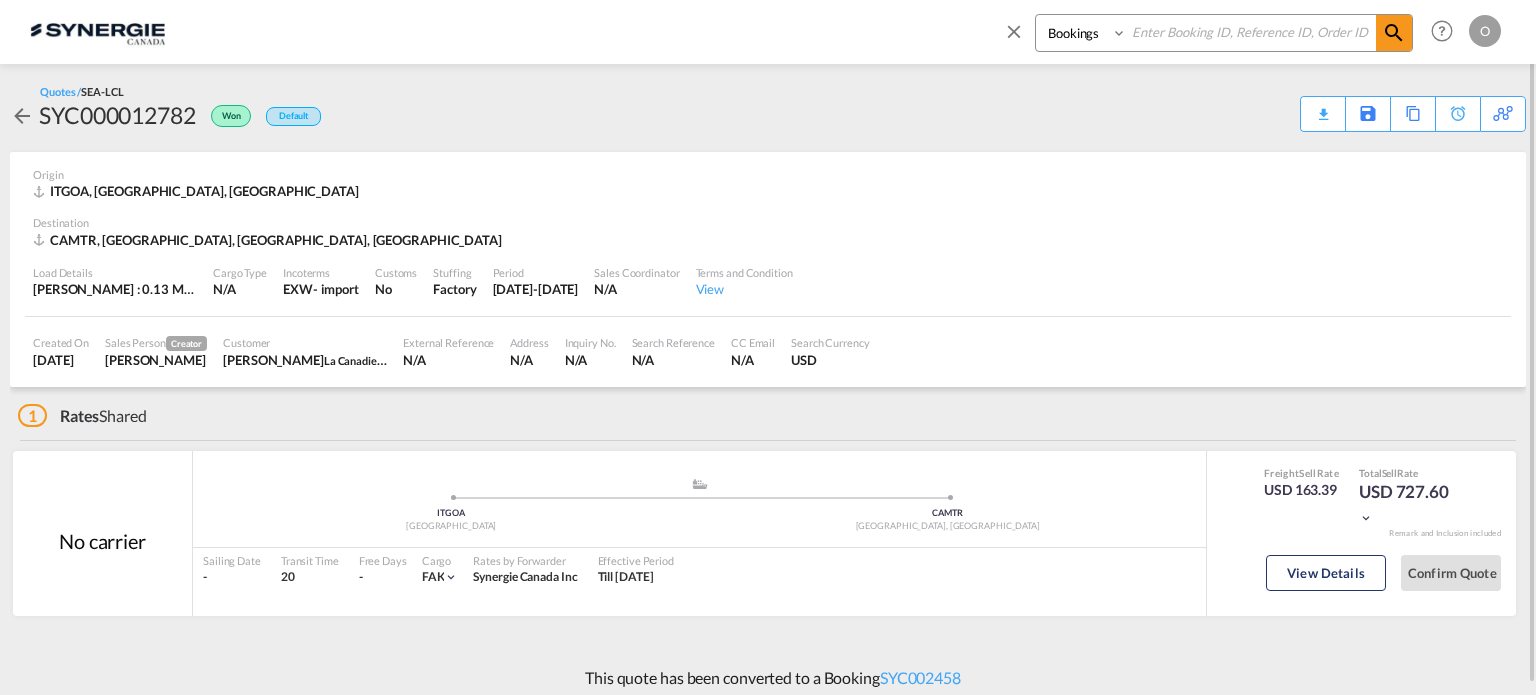 click on "Bookings Quotes Enquiries" at bounding box center [1083, 33] 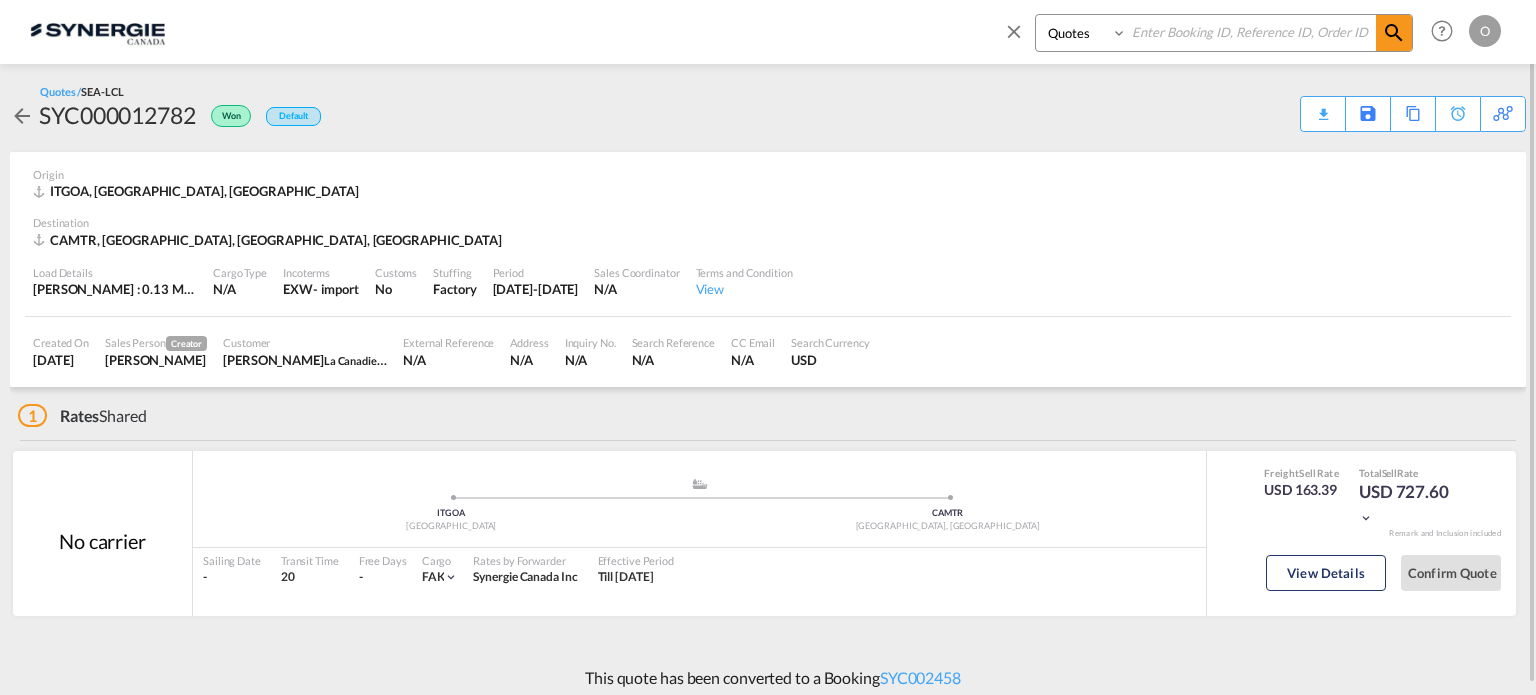 click on "Bookings Quotes Enquiries" at bounding box center [1083, 33] 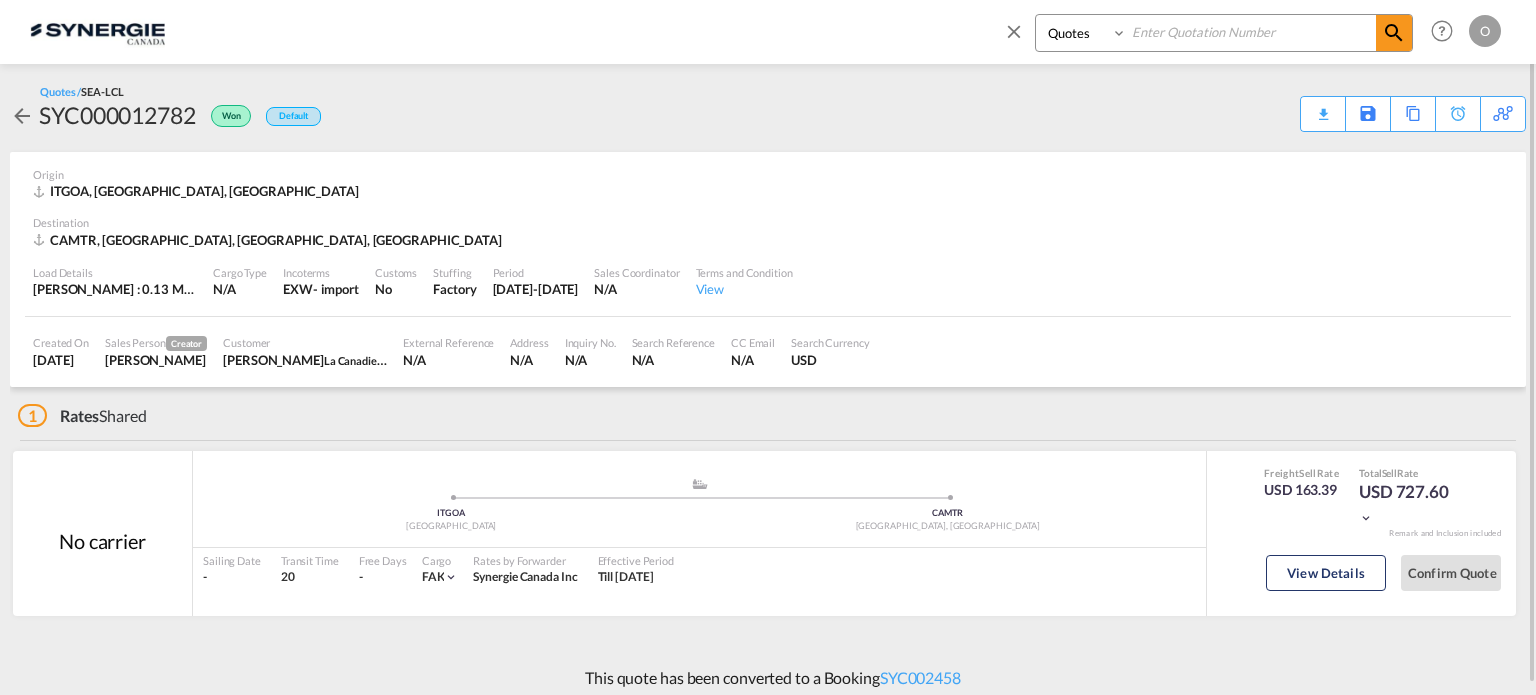 click at bounding box center [1251, 32] 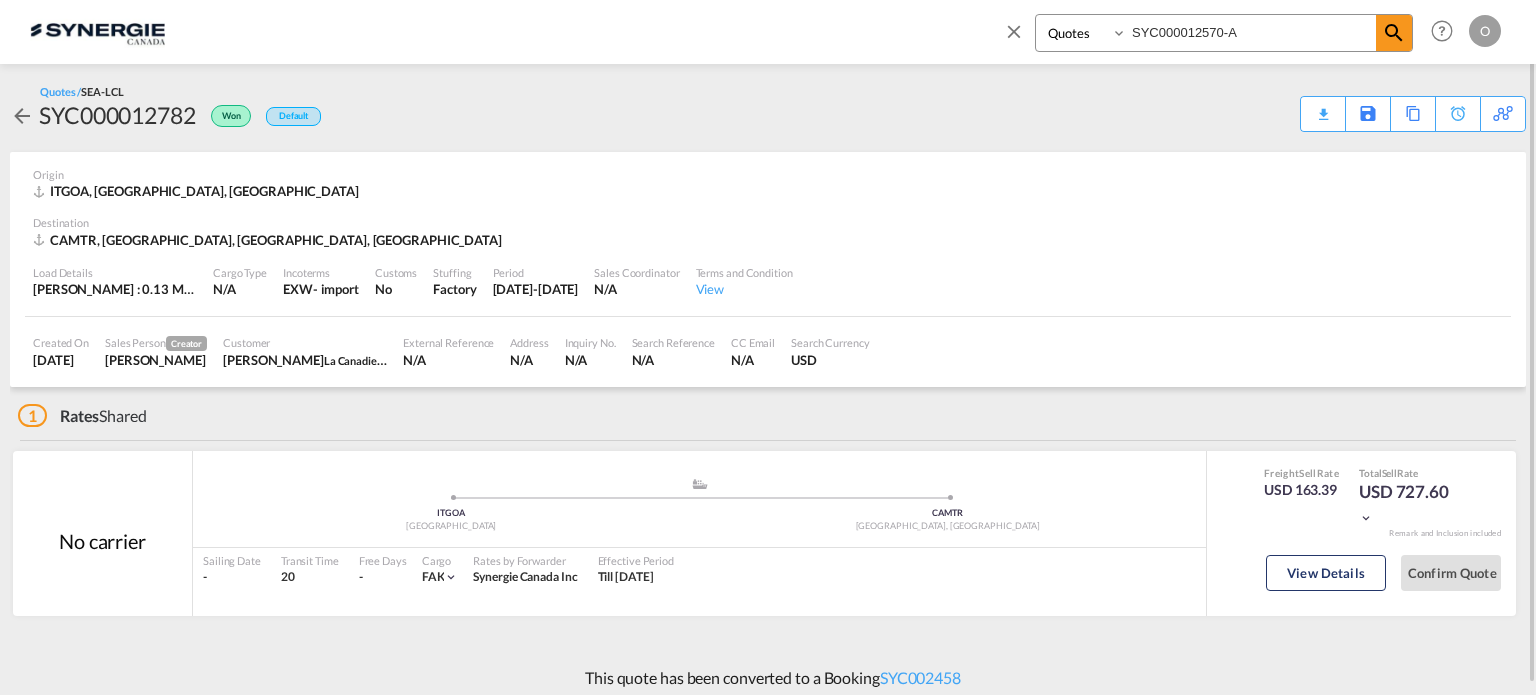 type on "SYC000012570-A" 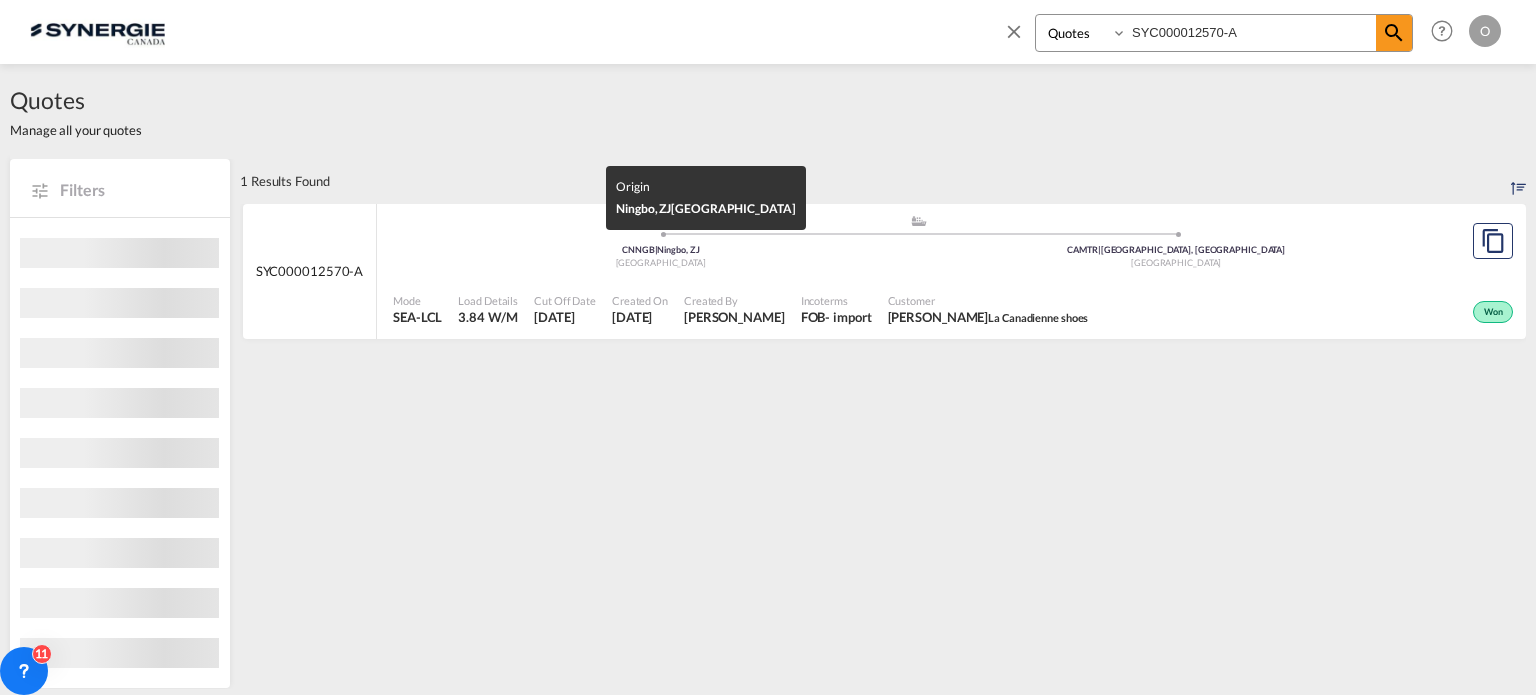 click on "China" at bounding box center (661, 263) 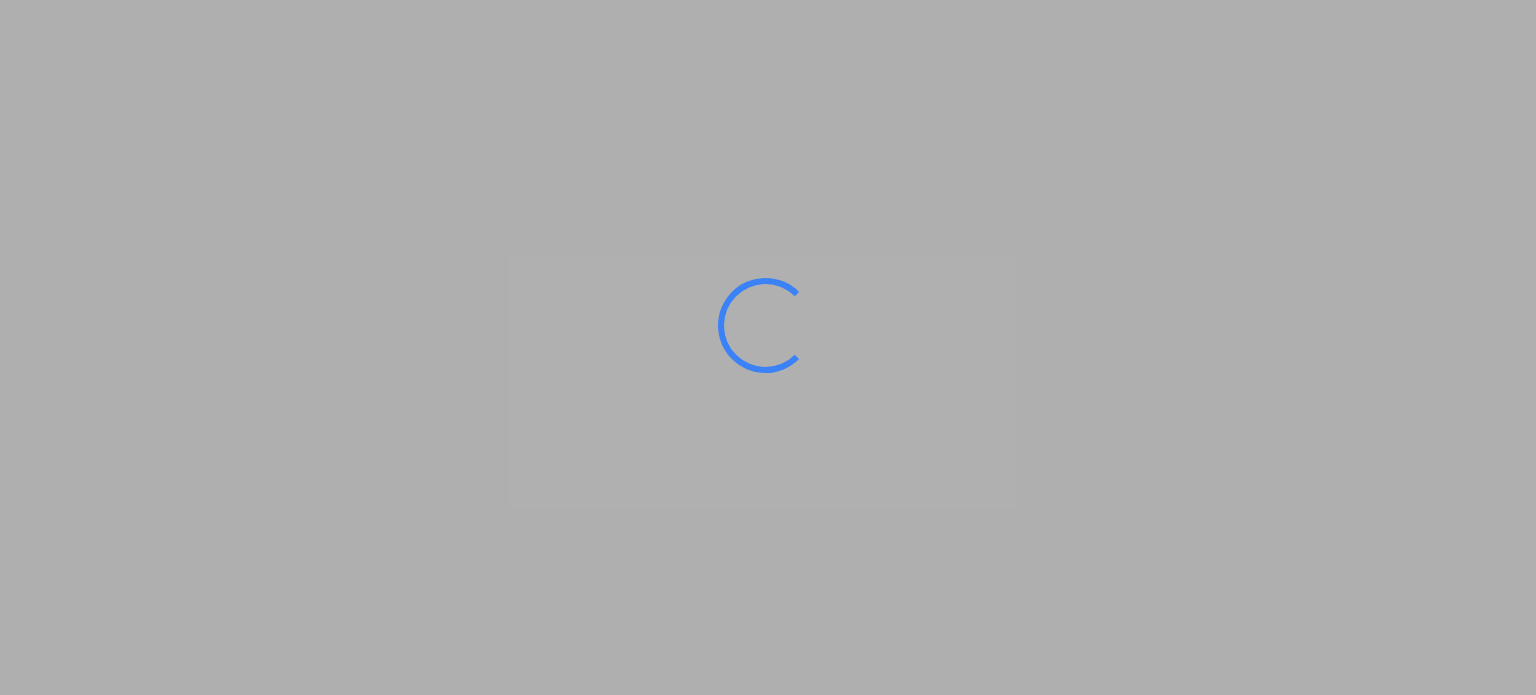 scroll, scrollTop: 0, scrollLeft: 0, axis: both 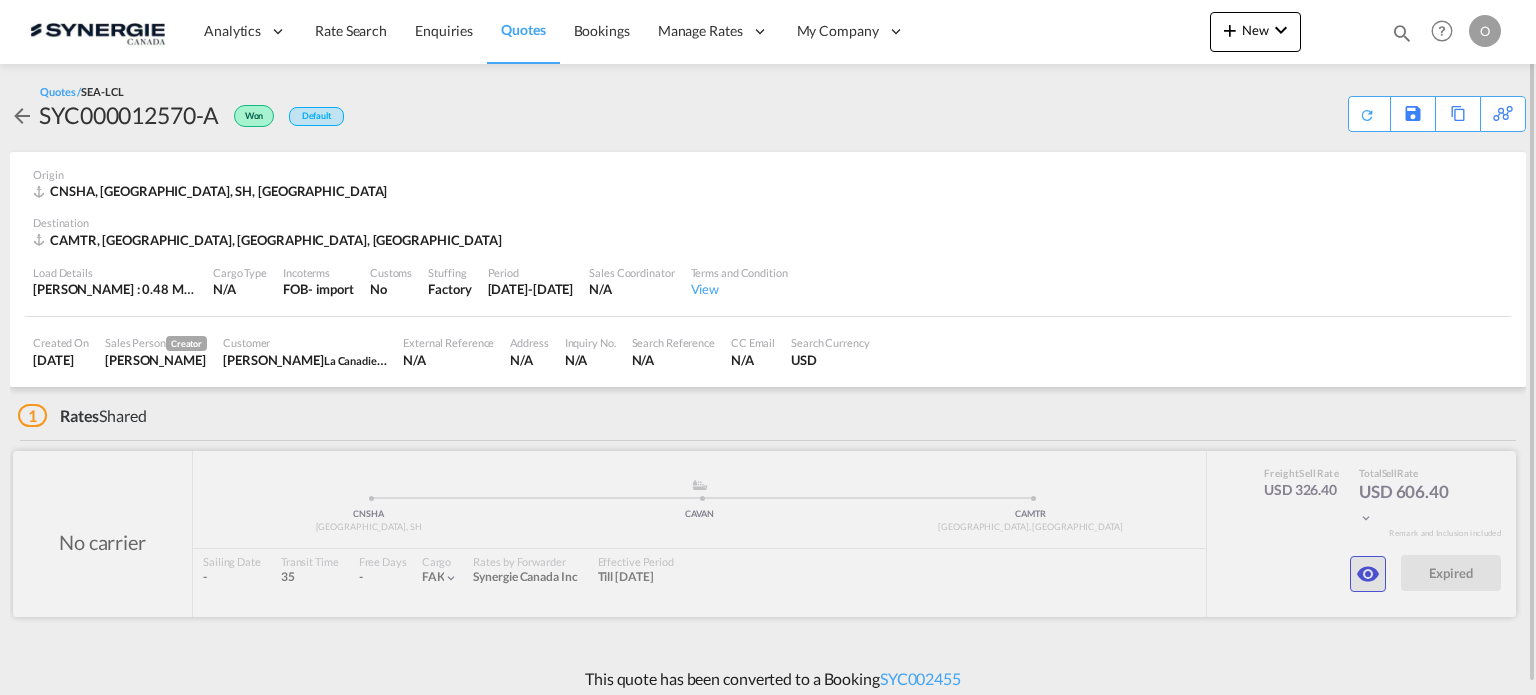 click at bounding box center [1368, 574] 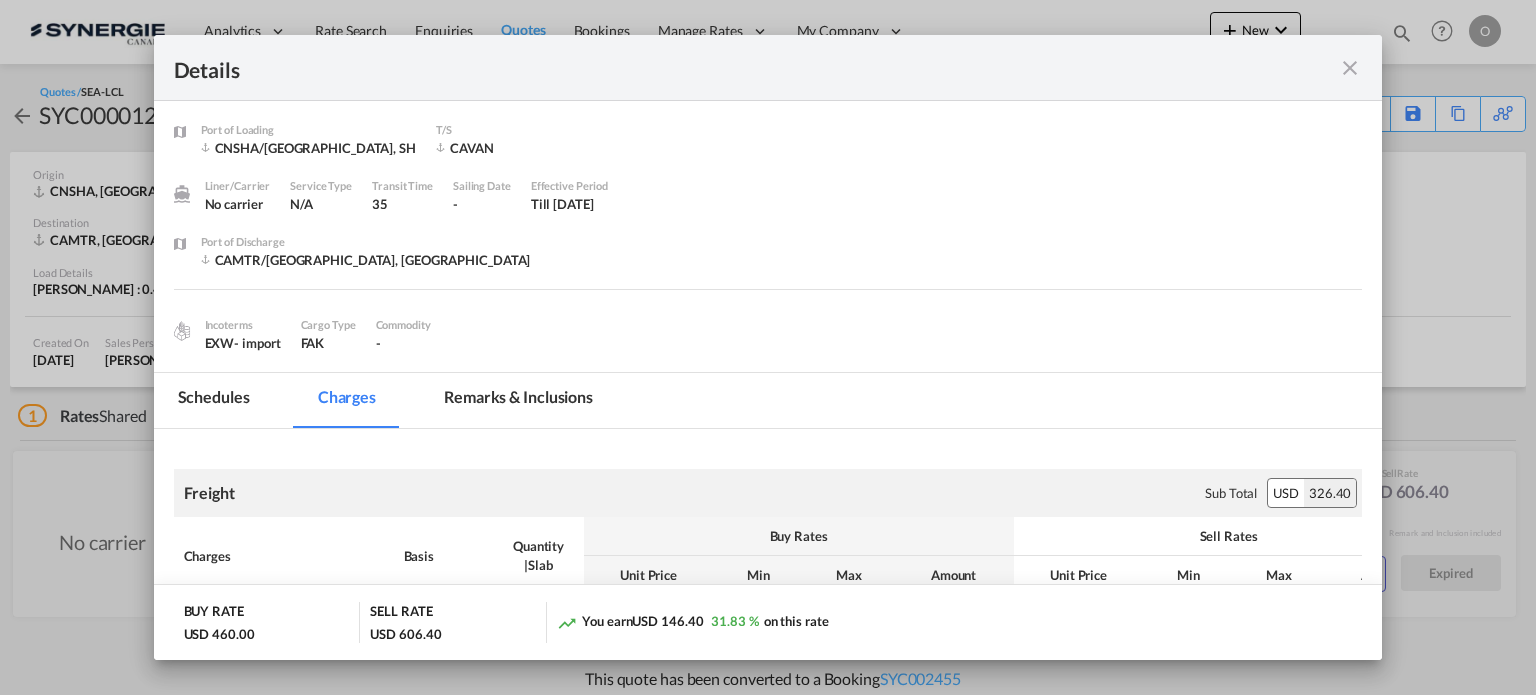 scroll, scrollTop: 600, scrollLeft: 0, axis: vertical 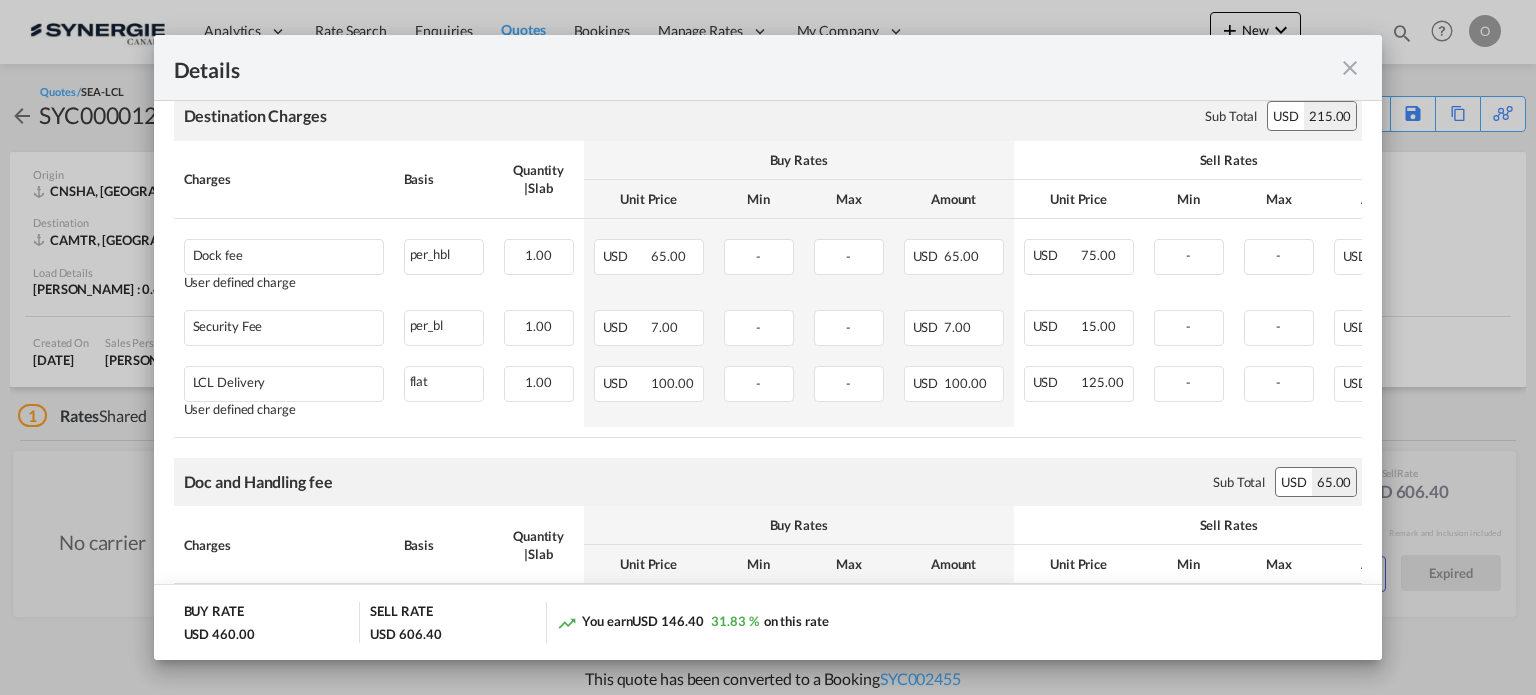 click at bounding box center [1303, 67] 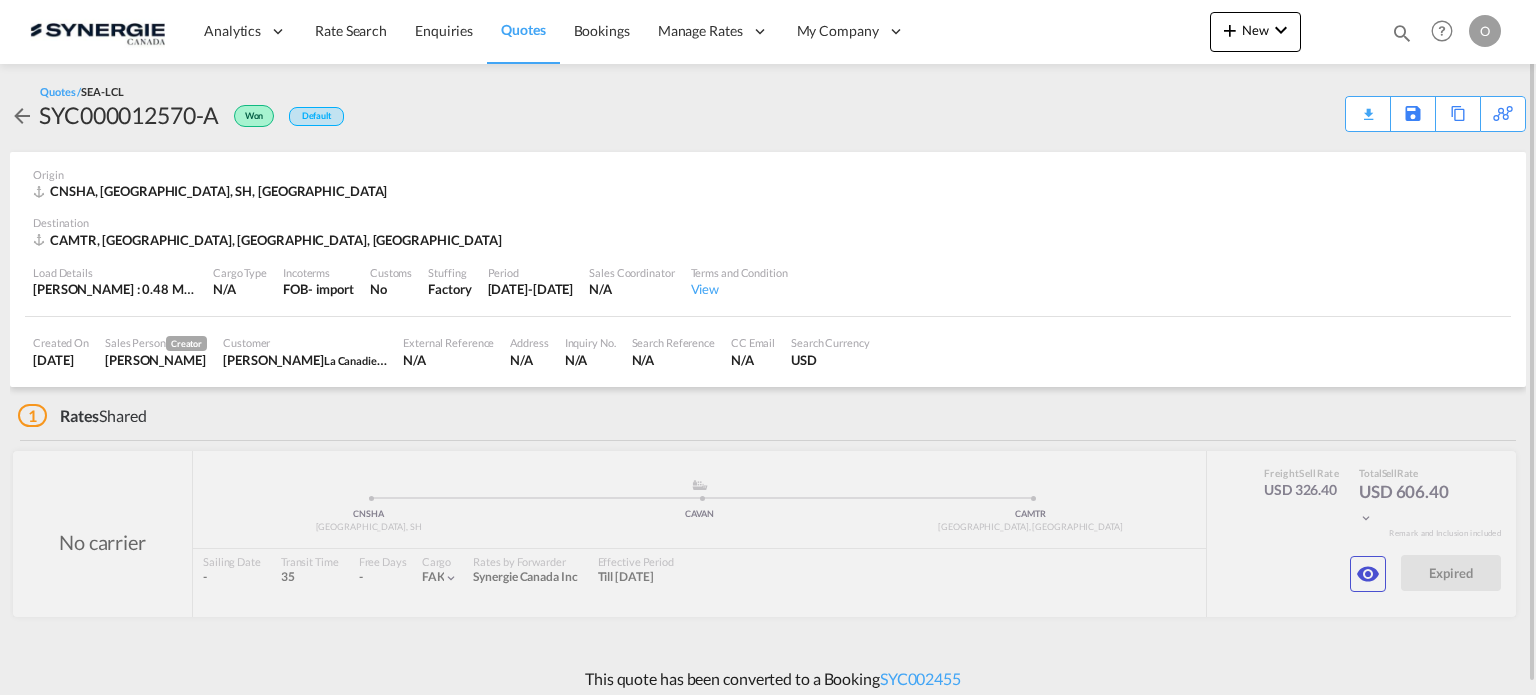 click at bounding box center [1402, 33] 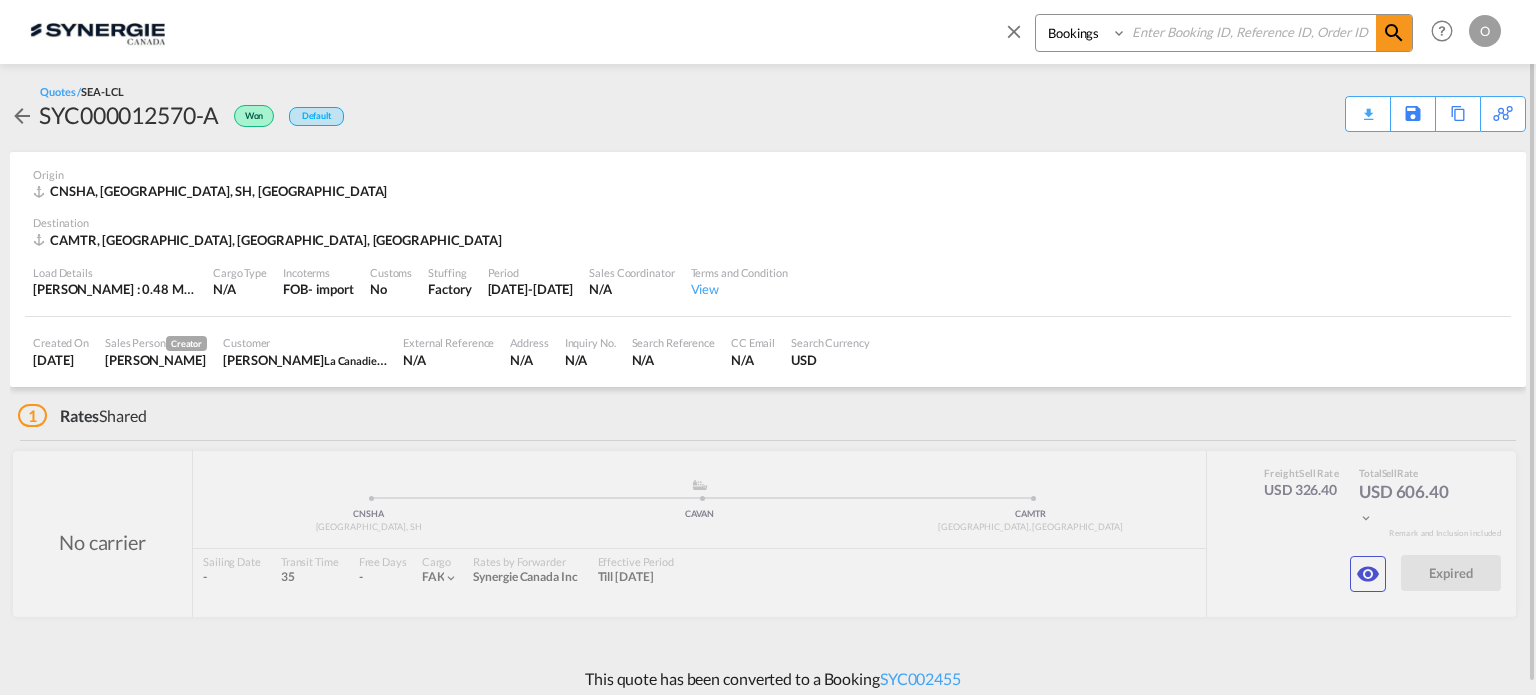 click on "Bookings Quotes Enquiries" at bounding box center [1083, 33] 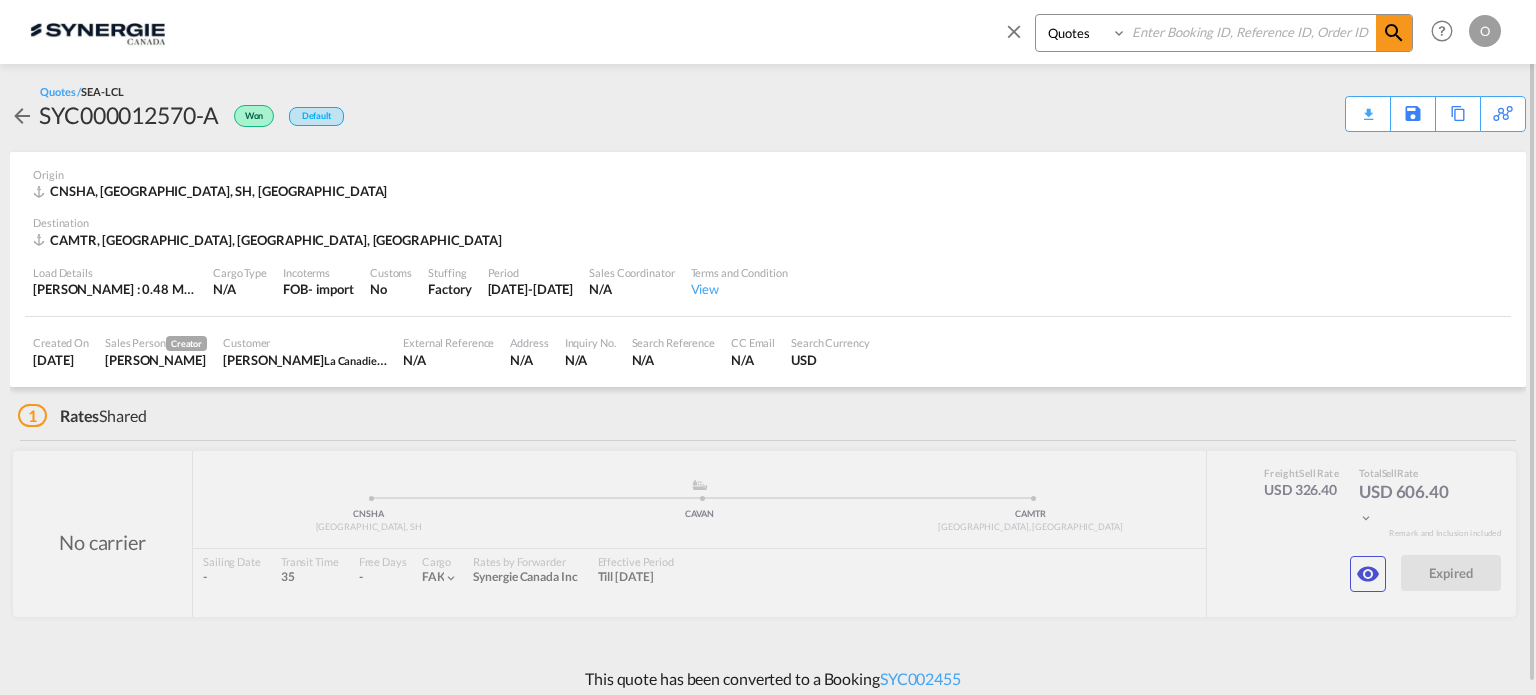click on "Bookings Quotes Enquiries" at bounding box center [1083, 33] 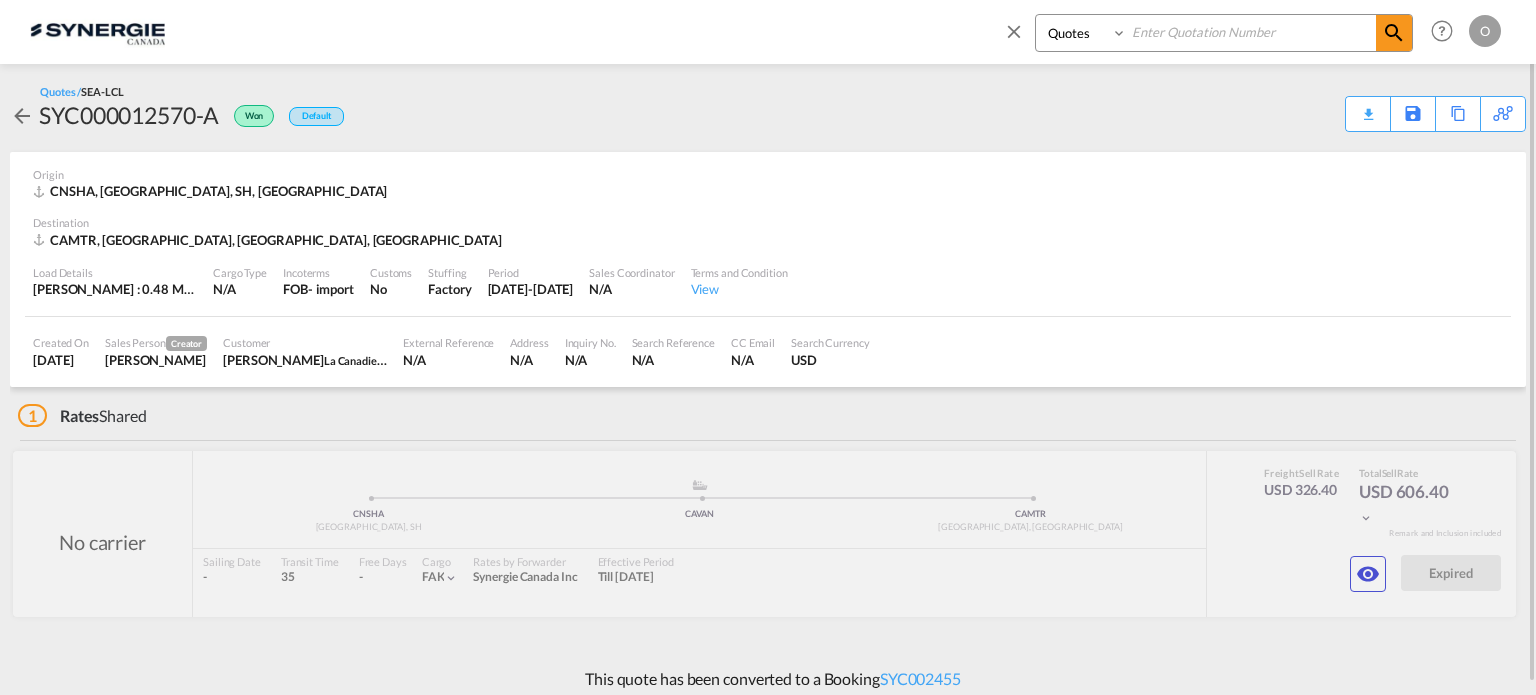 click at bounding box center [1251, 32] 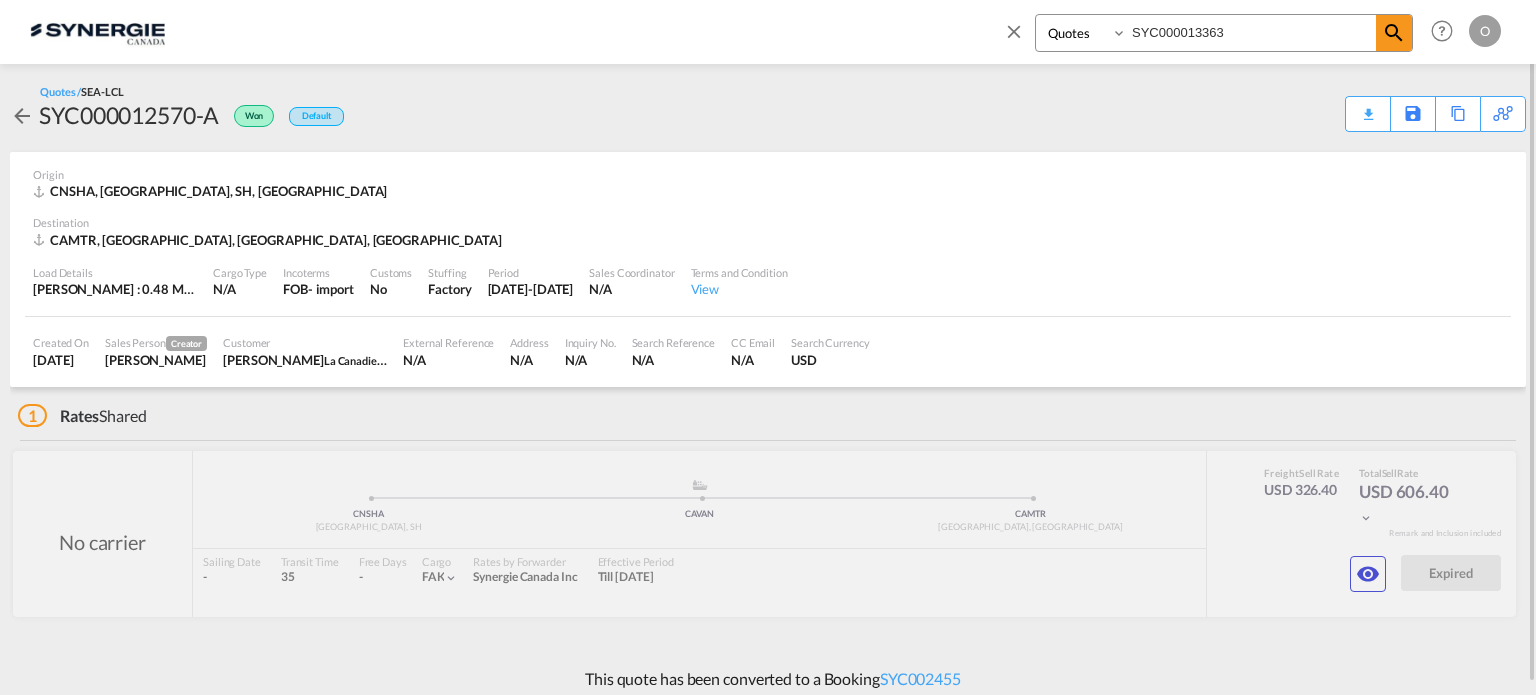 type on "SYC000013363" 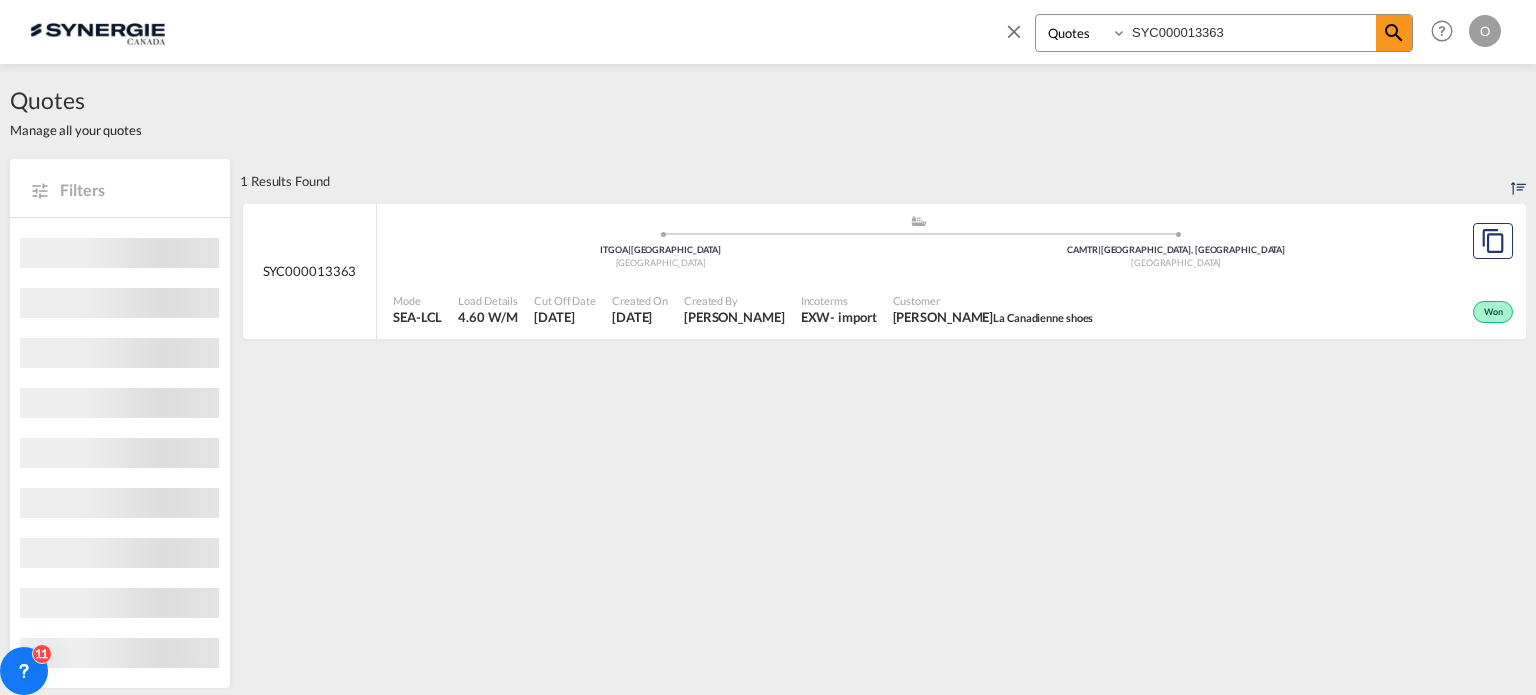 click on "Created By
Pablo Gomez Saldarriaga" at bounding box center (734, 310) 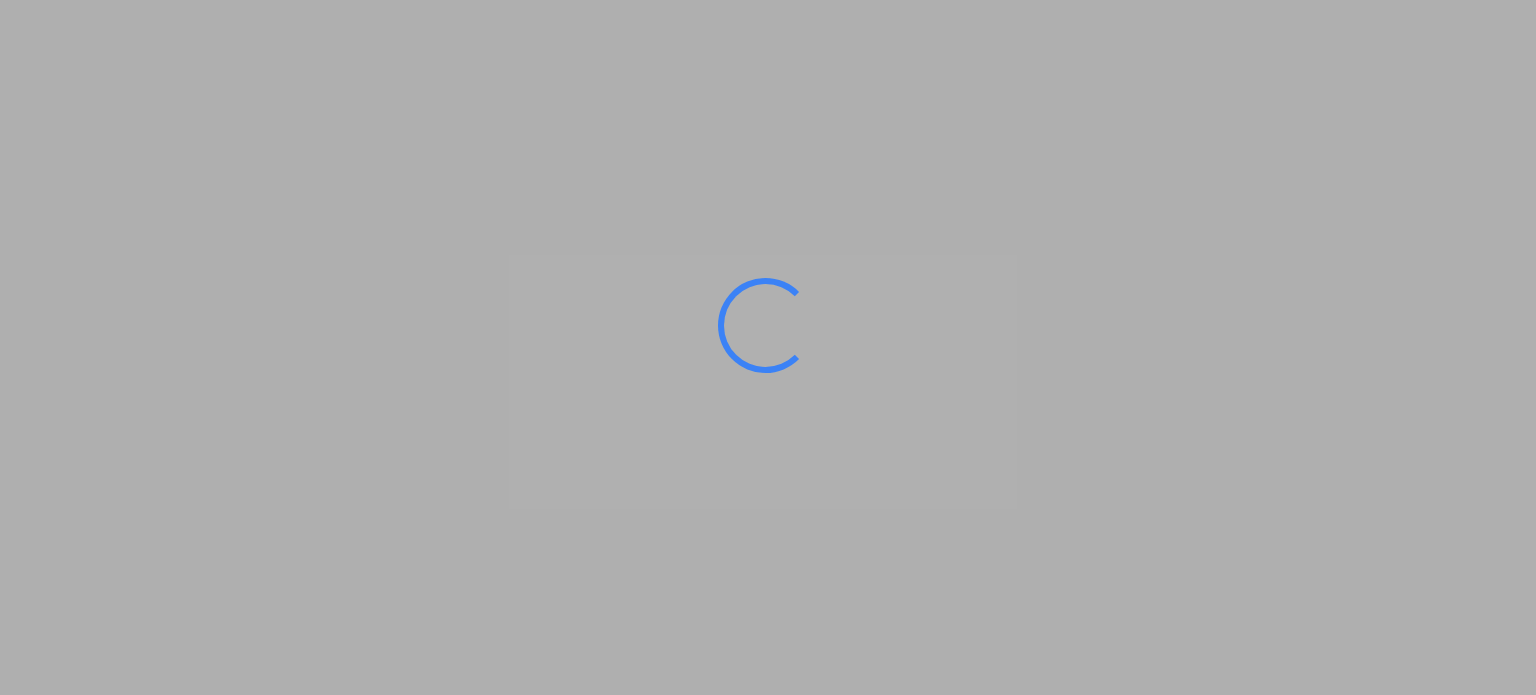scroll, scrollTop: 0, scrollLeft: 0, axis: both 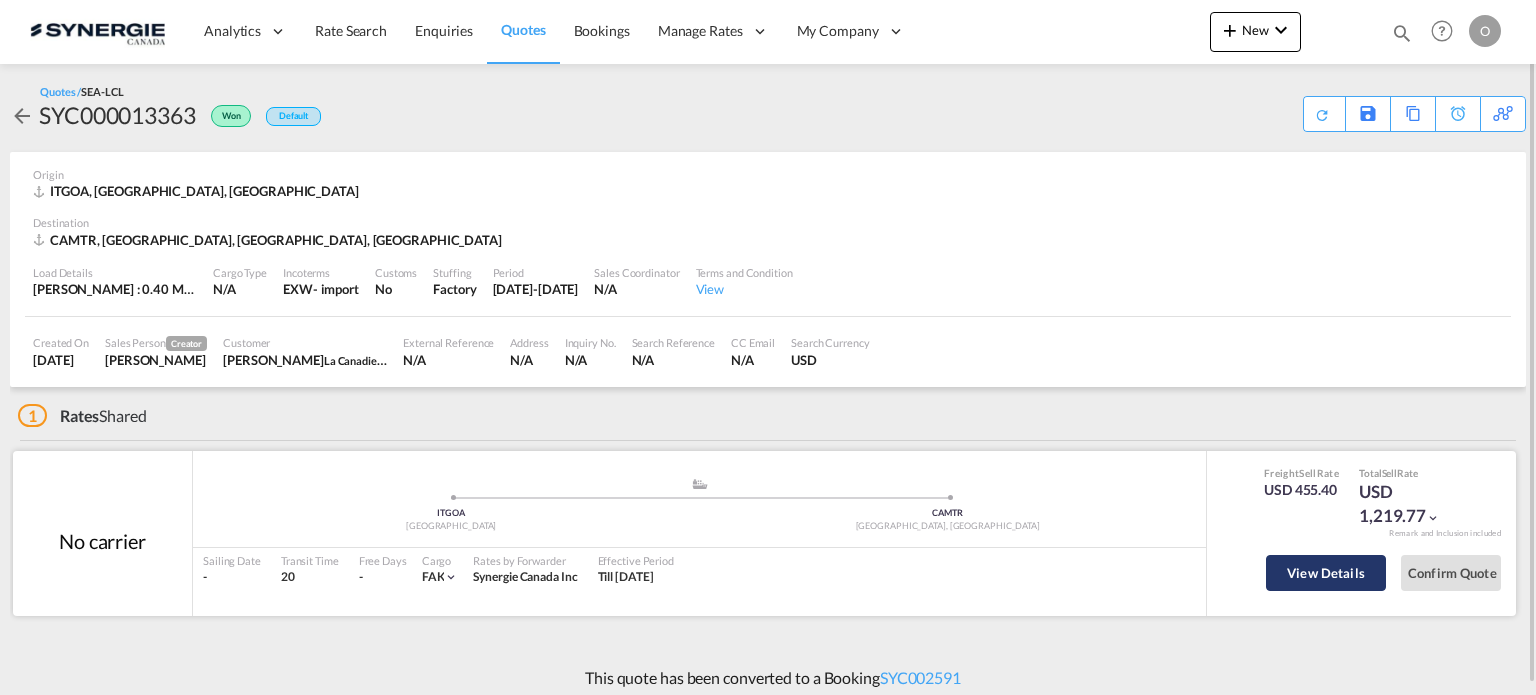 click on "View Details" at bounding box center [1326, 573] 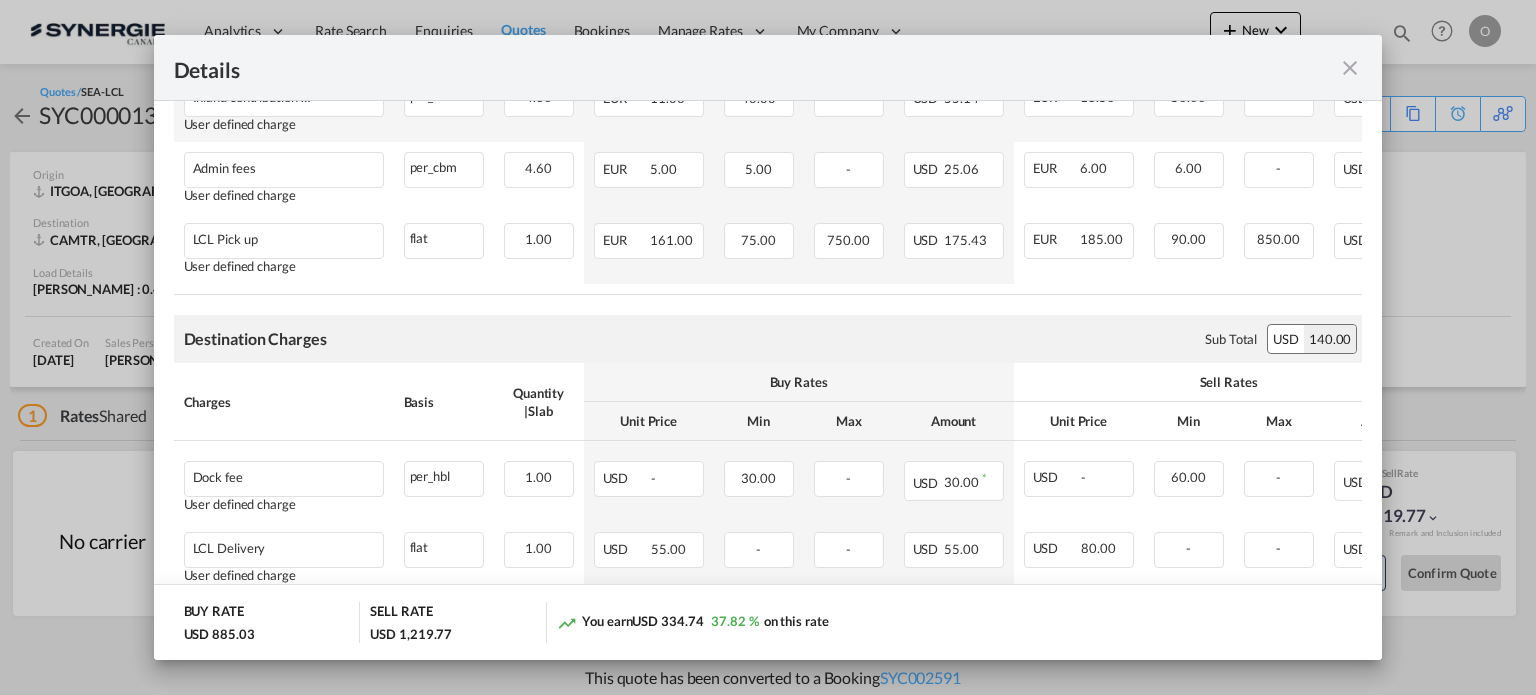 scroll, scrollTop: 1100, scrollLeft: 0, axis: vertical 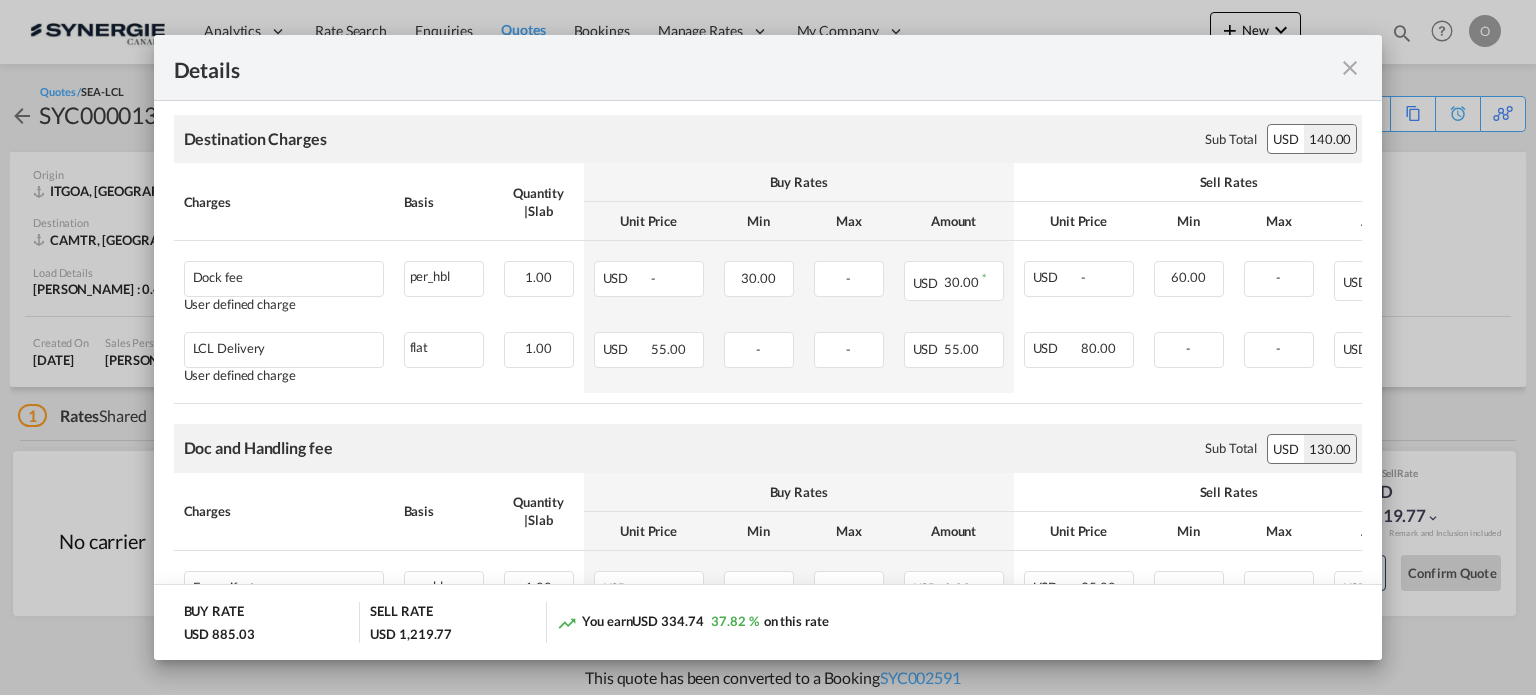 click at bounding box center [1350, 68] 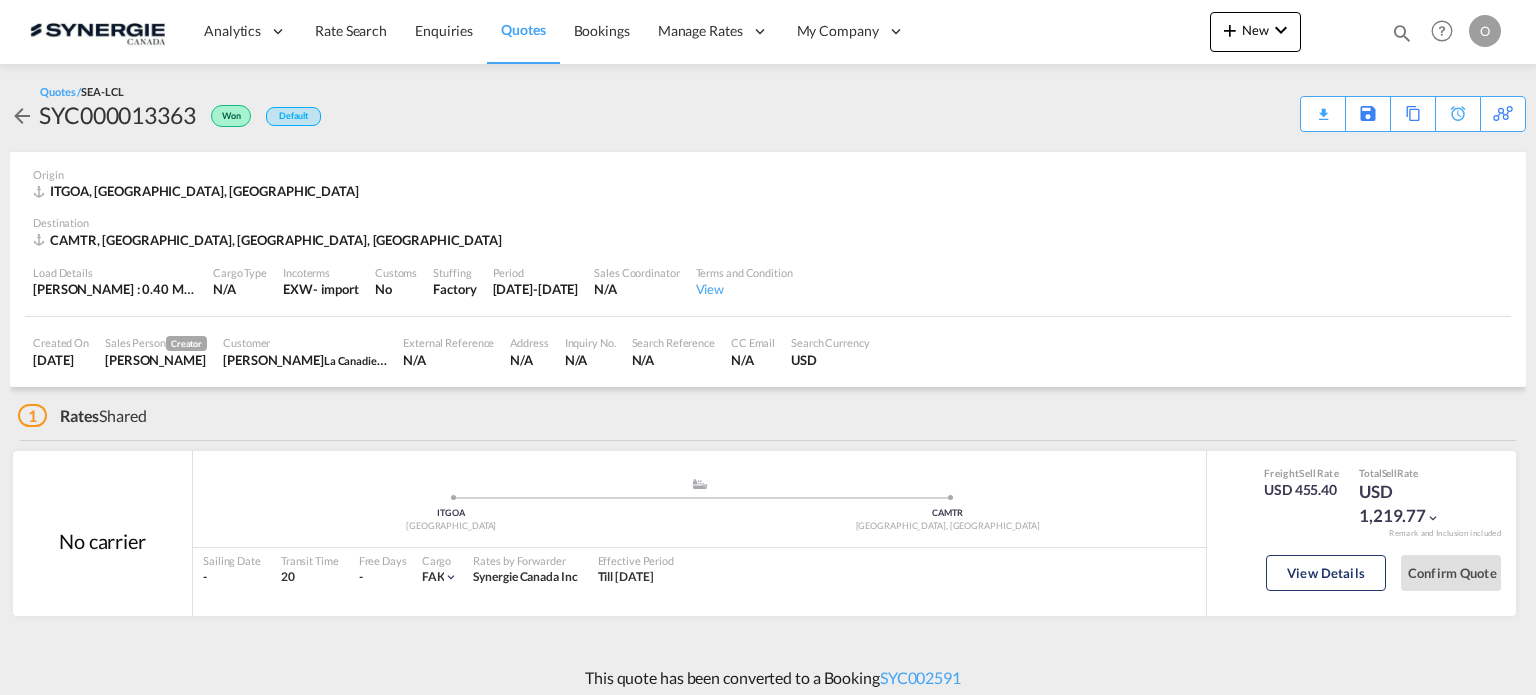 click at bounding box center [1402, 33] 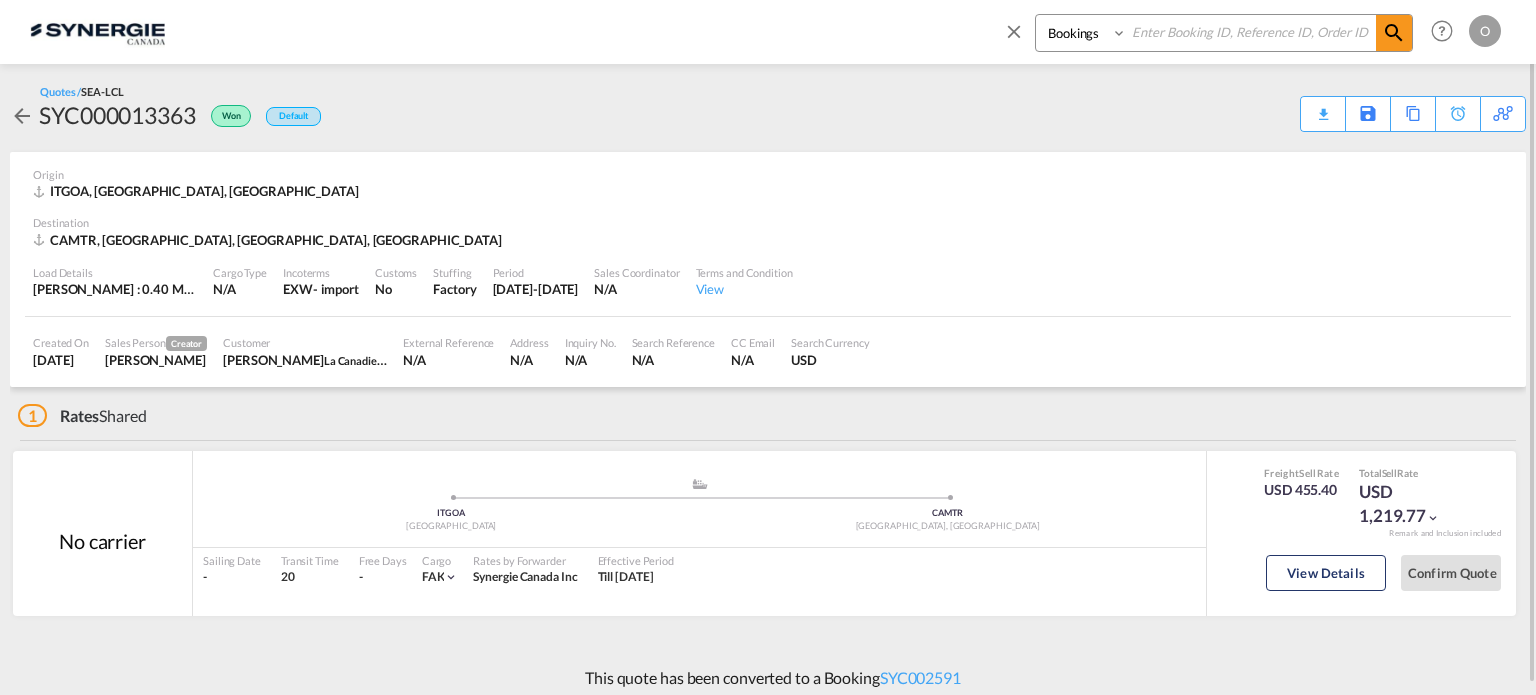 click on "Bookings Quotes Enquiries" at bounding box center [1083, 33] 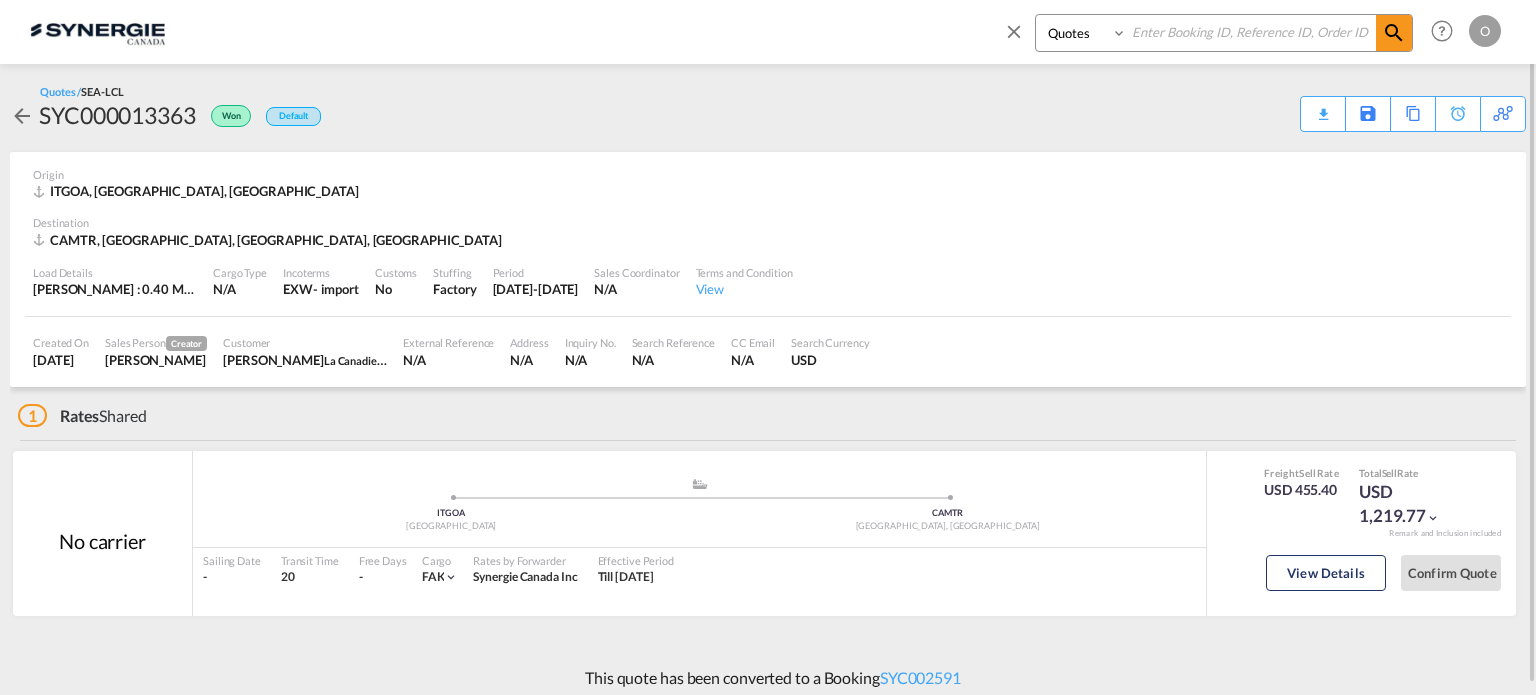 click on "Bookings Quotes Enquiries" at bounding box center (1083, 33) 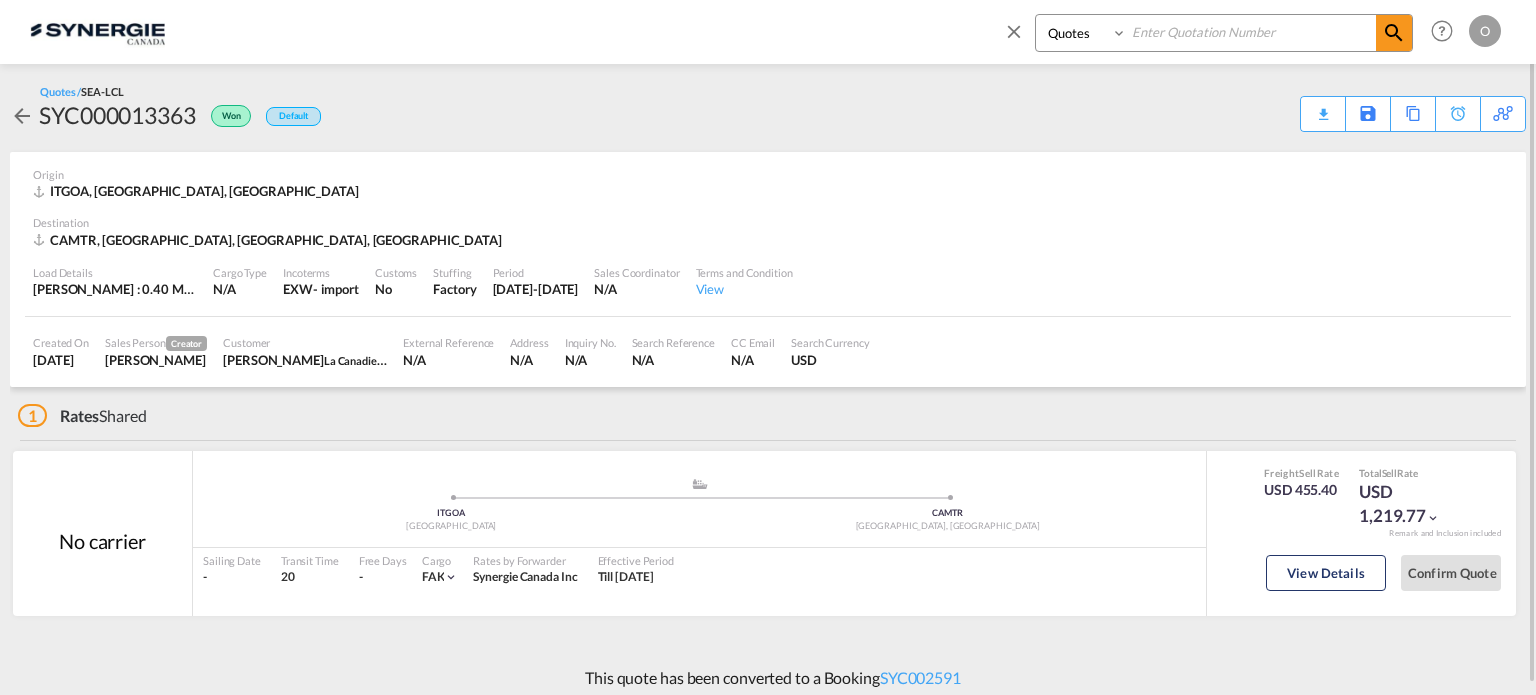 click at bounding box center (1251, 32) 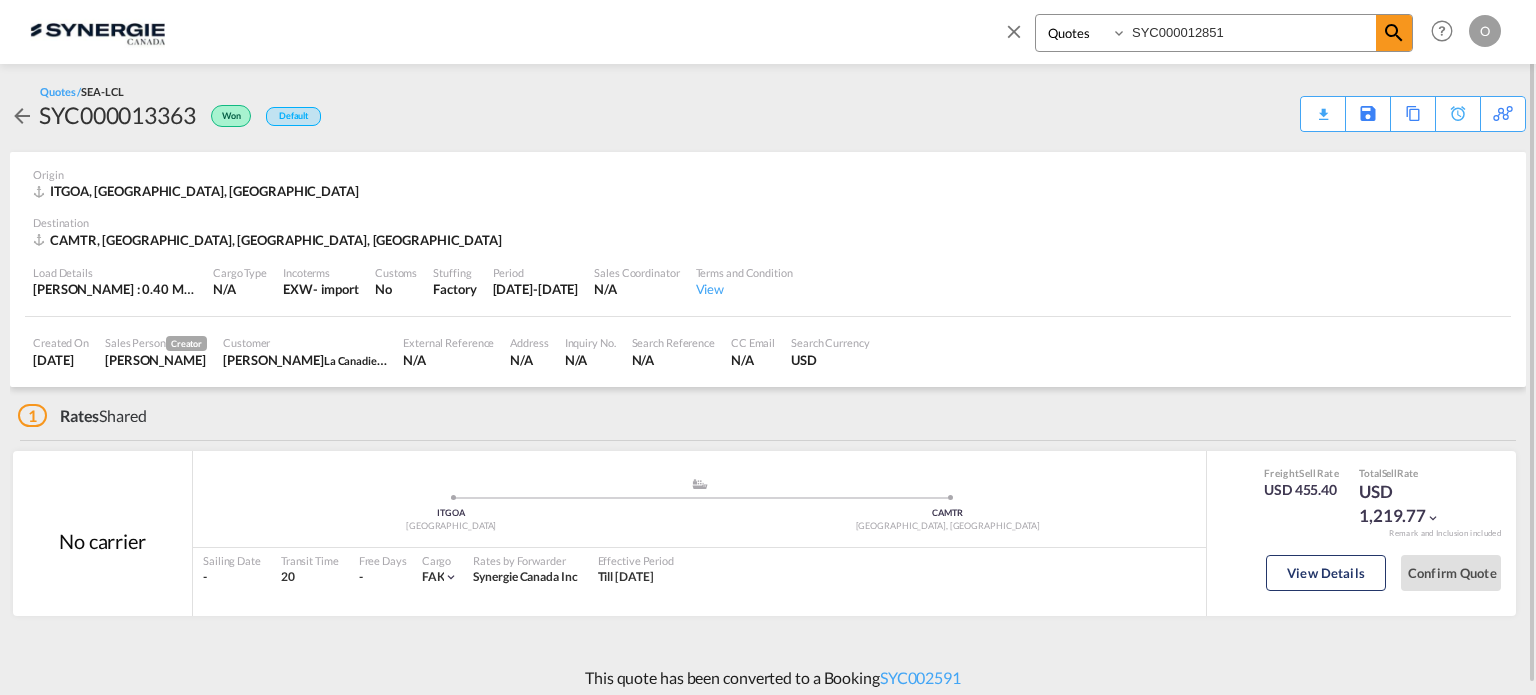 type on "SYC000012851" 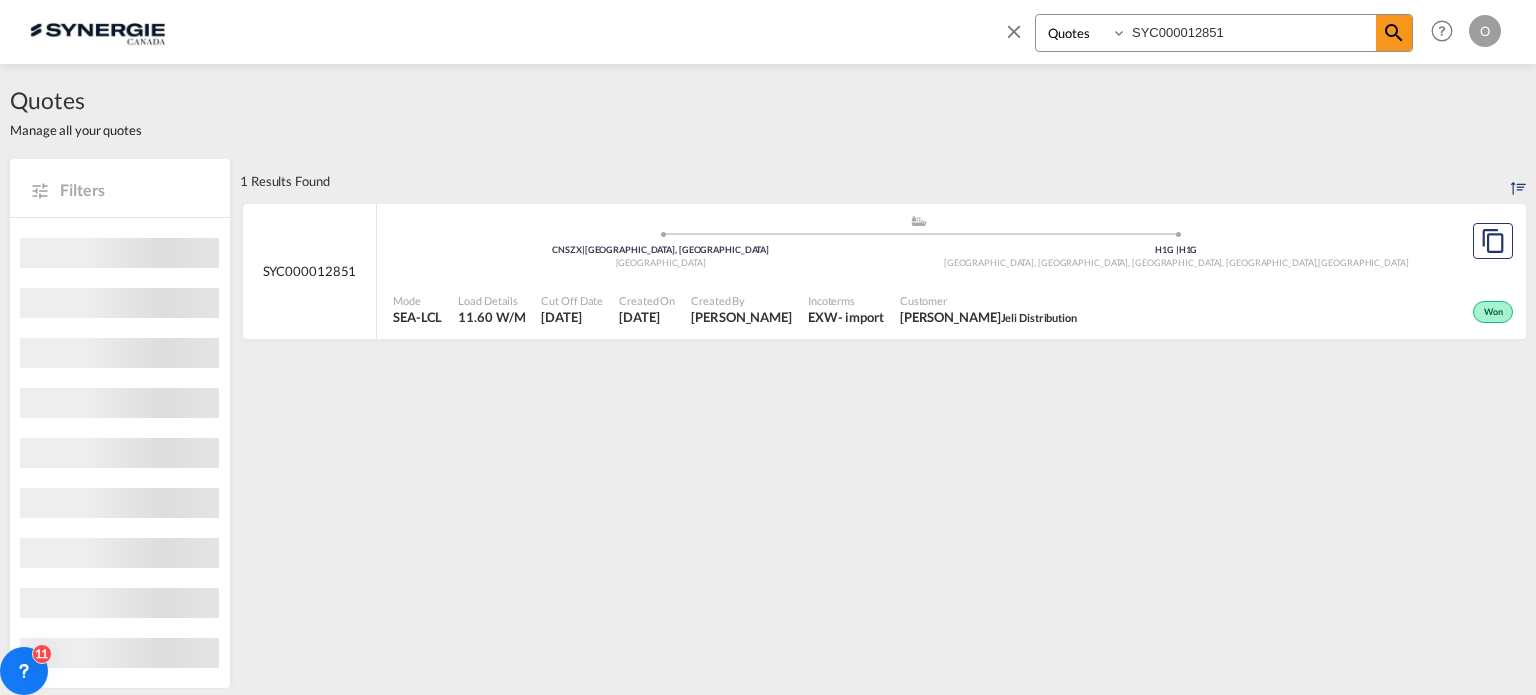 click on "Mode
SEA-LCL
Load Details
11.60 W/M
Cut Off Date
2 Jul 2025 Created On   1 Jul 2025
Created By
Rosa Ho Incoterms   EXW - import Customer
Huda Hindawi
Jeli Distribution
Won" at bounding box center [951, 310] 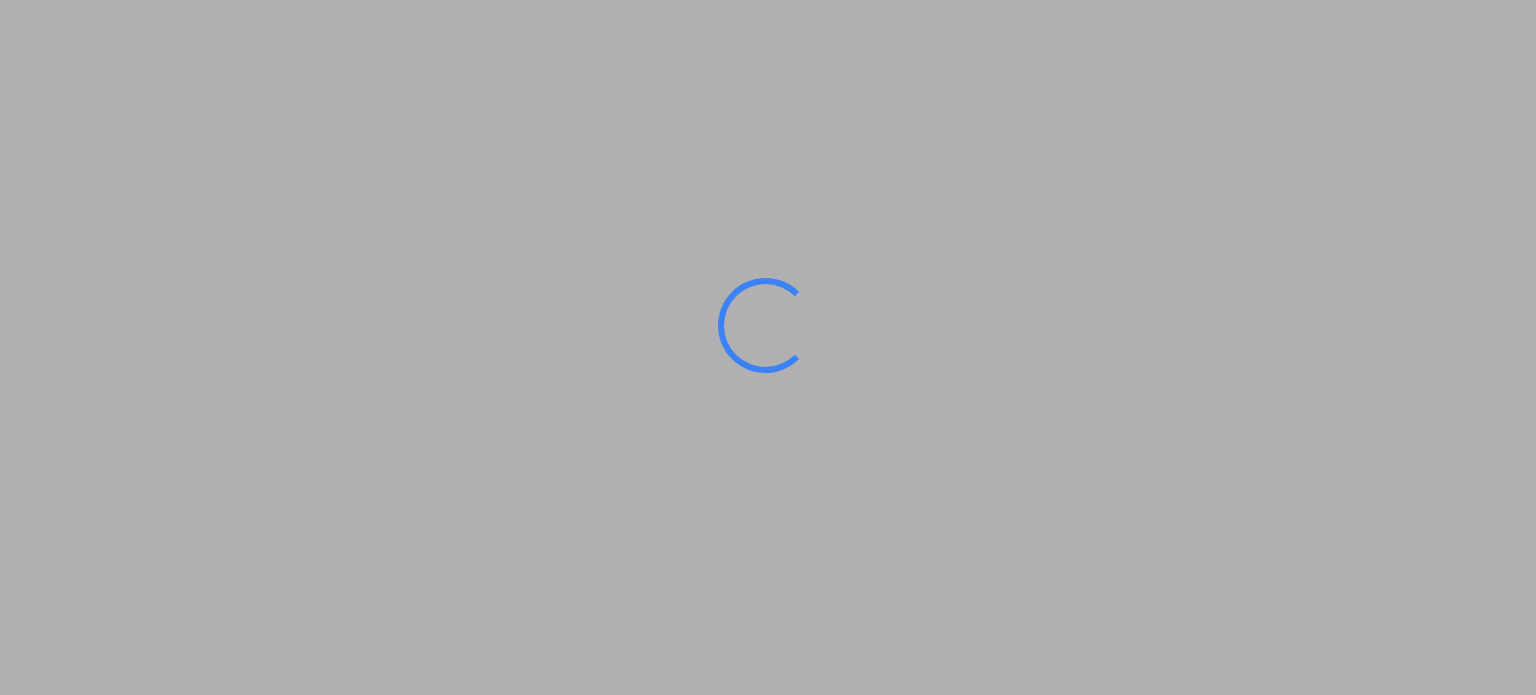 scroll, scrollTop: 0, scrollLeft: 0, axis: both 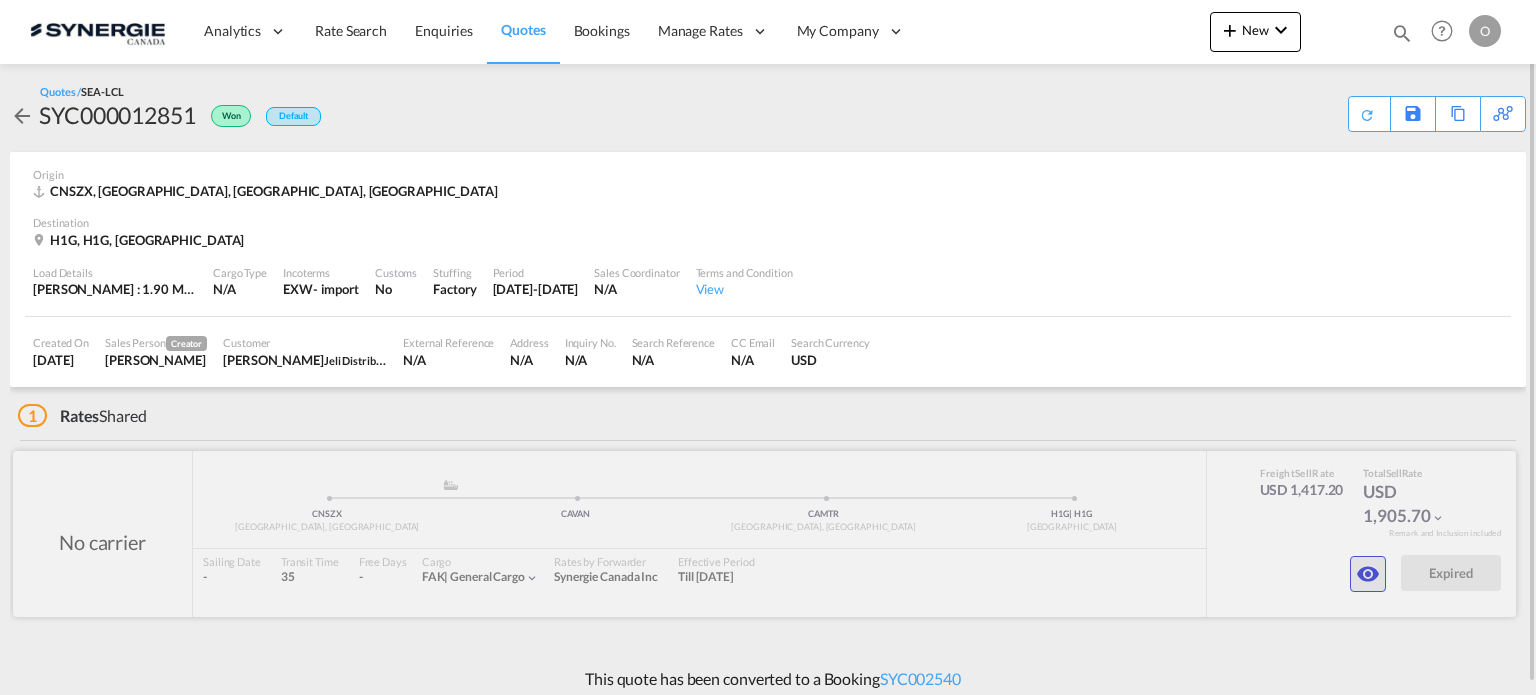 click at bounding box center [1368, 574] 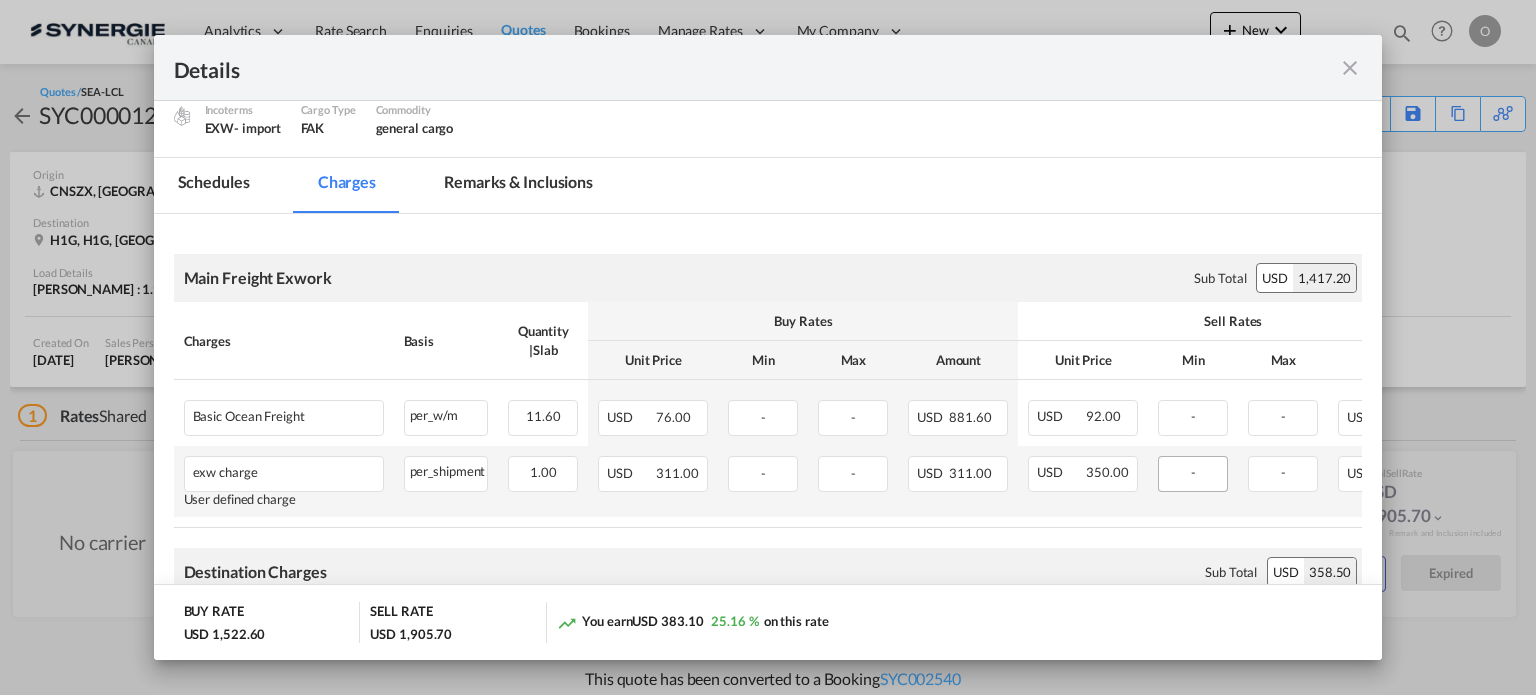 scroll, scrollTop: 300, scrollLeft: 0, axis: vertical 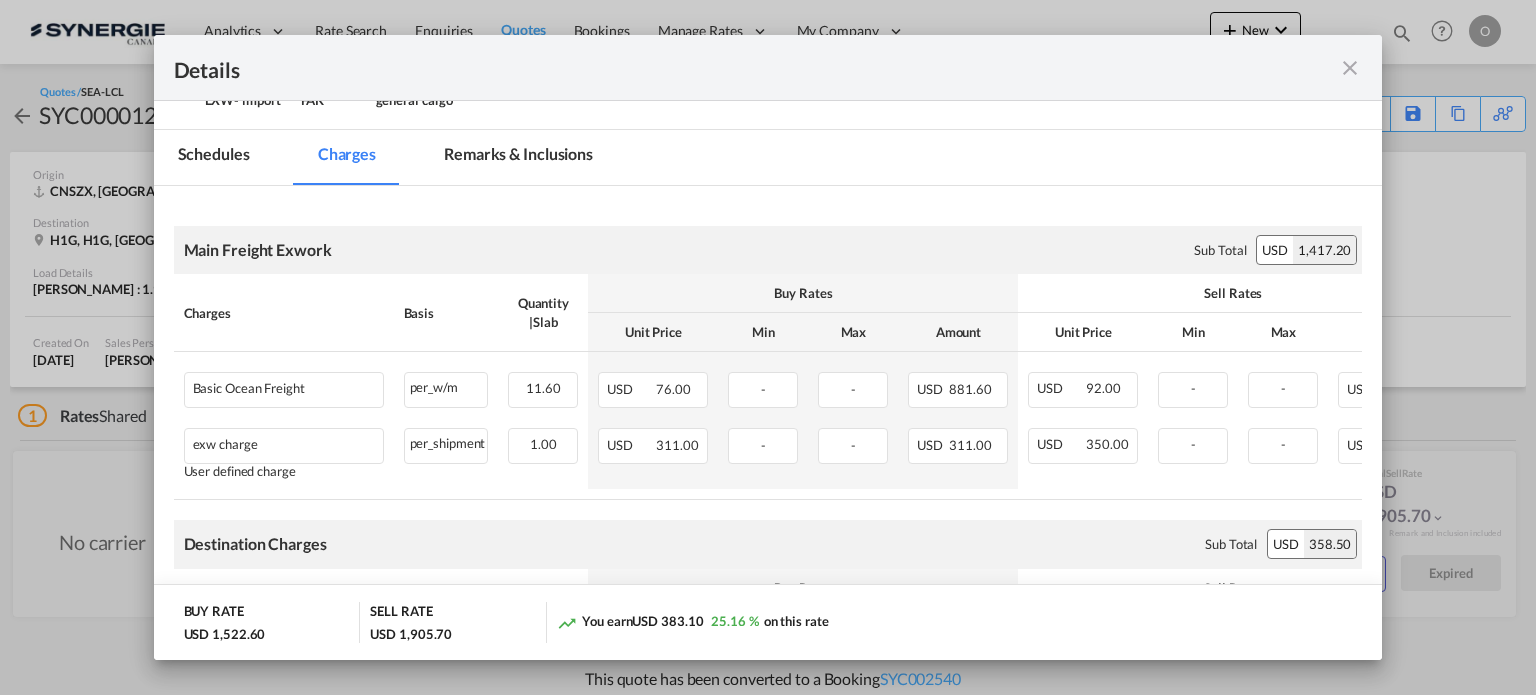 drag, startPoint x: 822, startPoint y: 515, endPoint x: 959, endPoint y: 527, distance: 137.52454 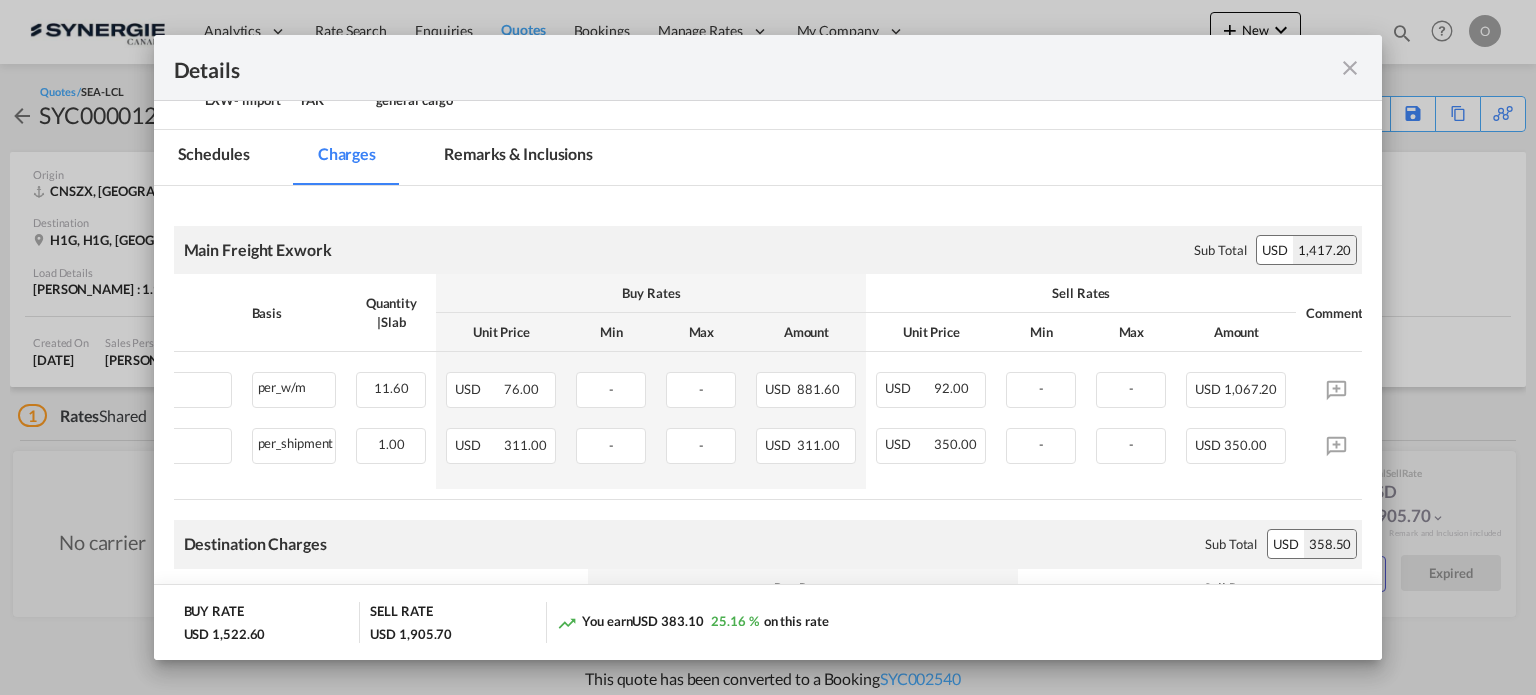 scroll, scrollTop: 0, scrollLeft: 180, axis: horizontal 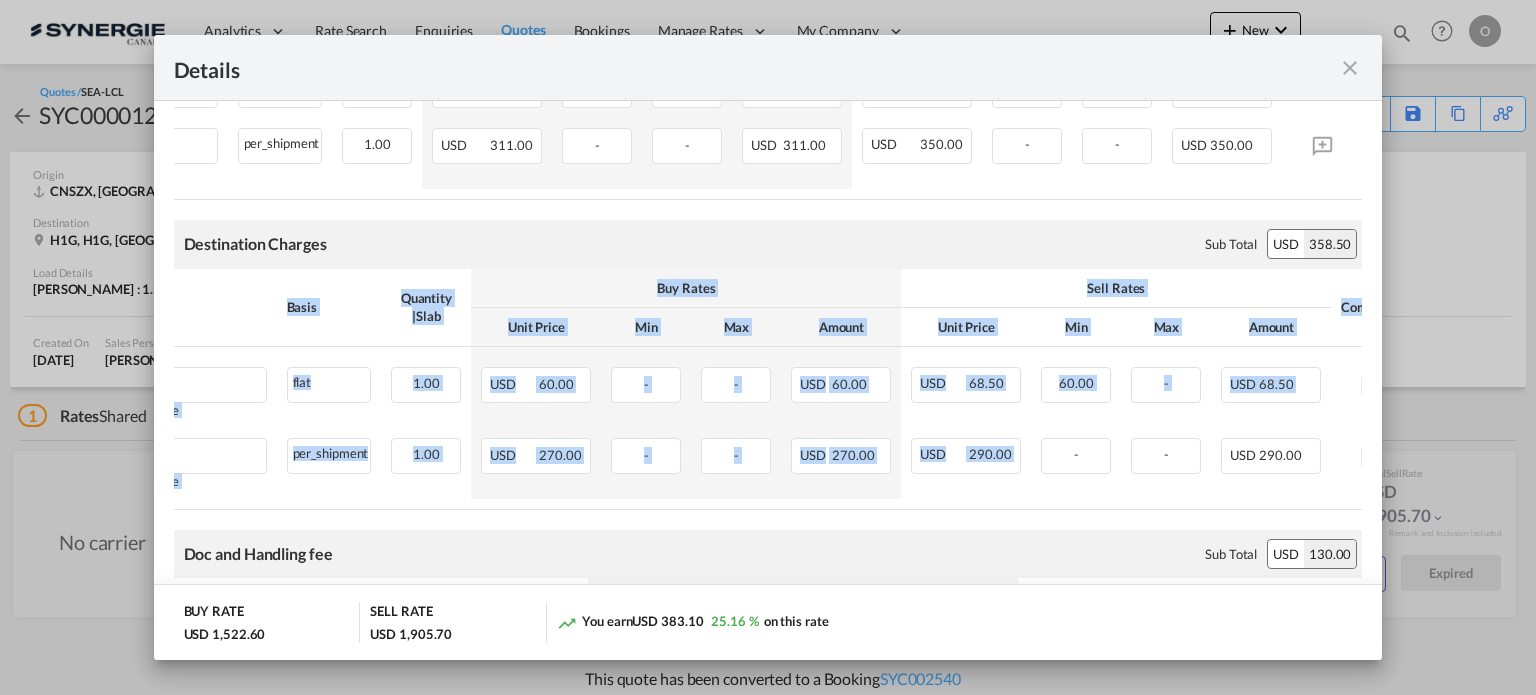 drag, startPoint x: 1178, startPoint y: 511, endPoint x: 1336, endPoint y: 516, distance: 158.0791 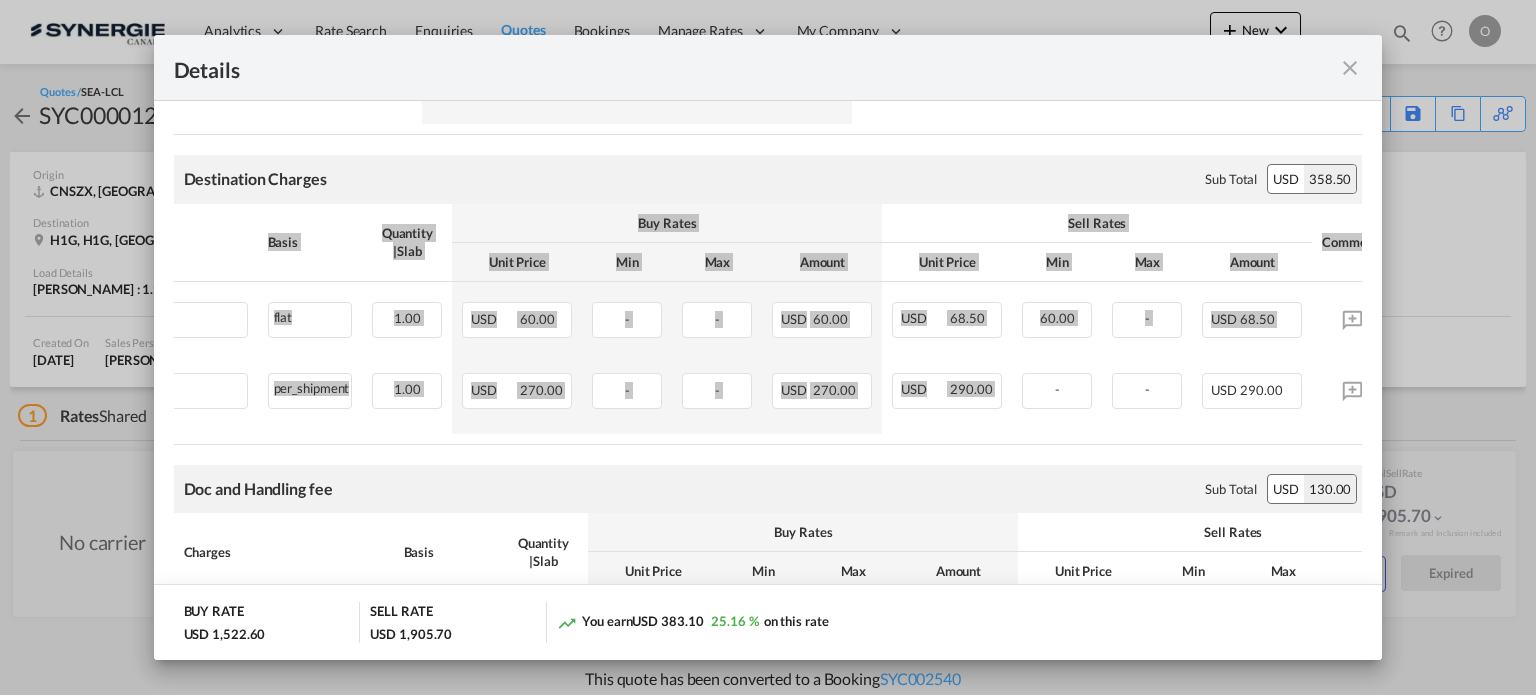 scroll, scrollTop: 700, scrollLeft: 0, axis: vertical 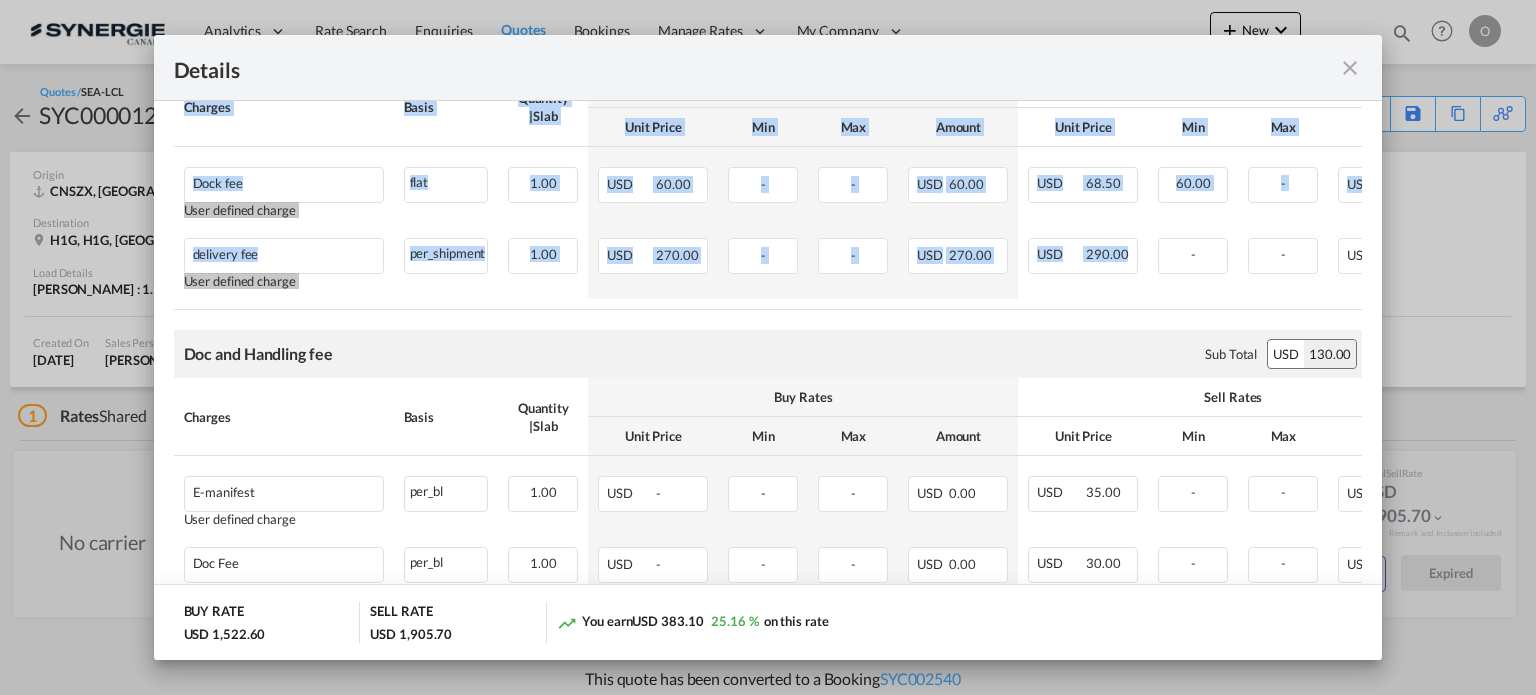drag, startPoint x: 815, startPoint y: 319, endPoint x: 1179, endPoint y: 312, distance: 364.0673 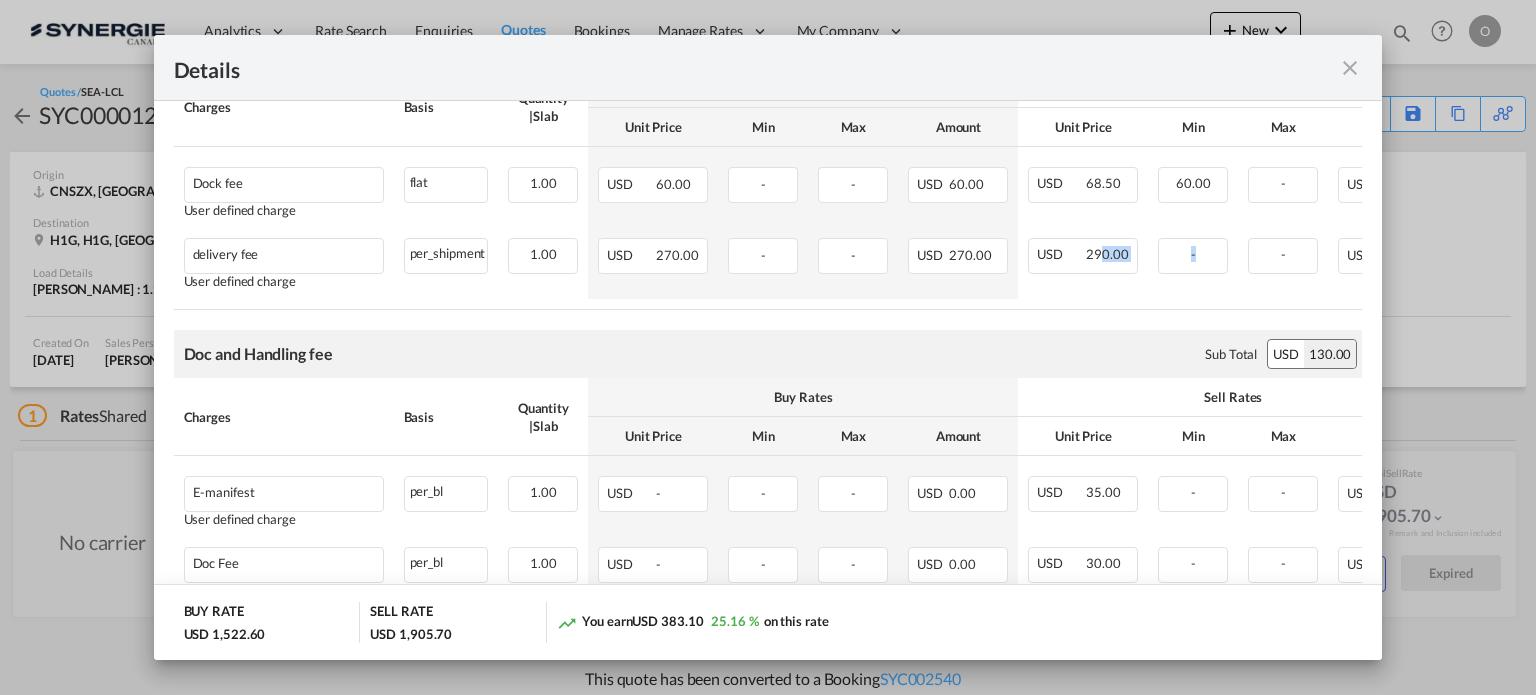 drag, startPoint x: 1103, startPoint y: 312, endPoint x: 1219, endPoint y: 312, distance: 116 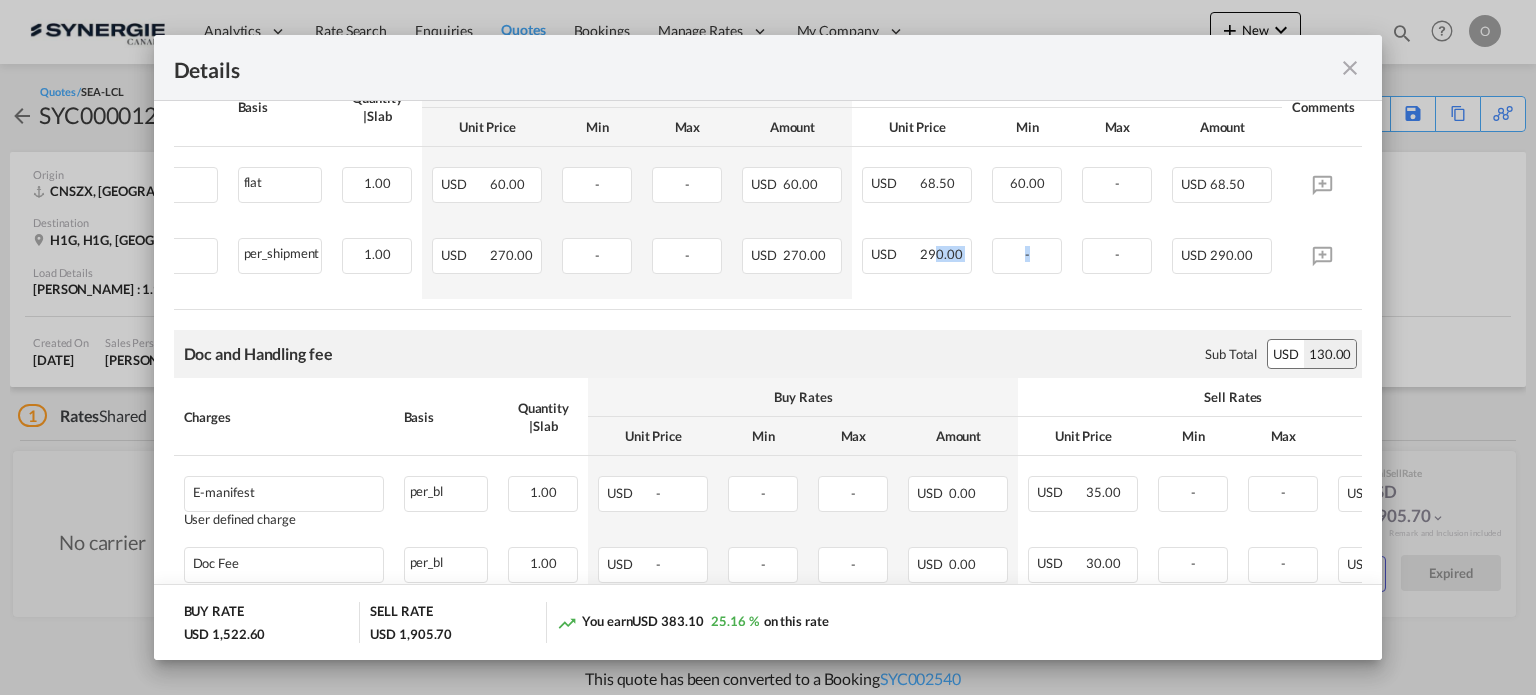 scroll, scrollTop: 0, scrollLeft: 0, axis: both 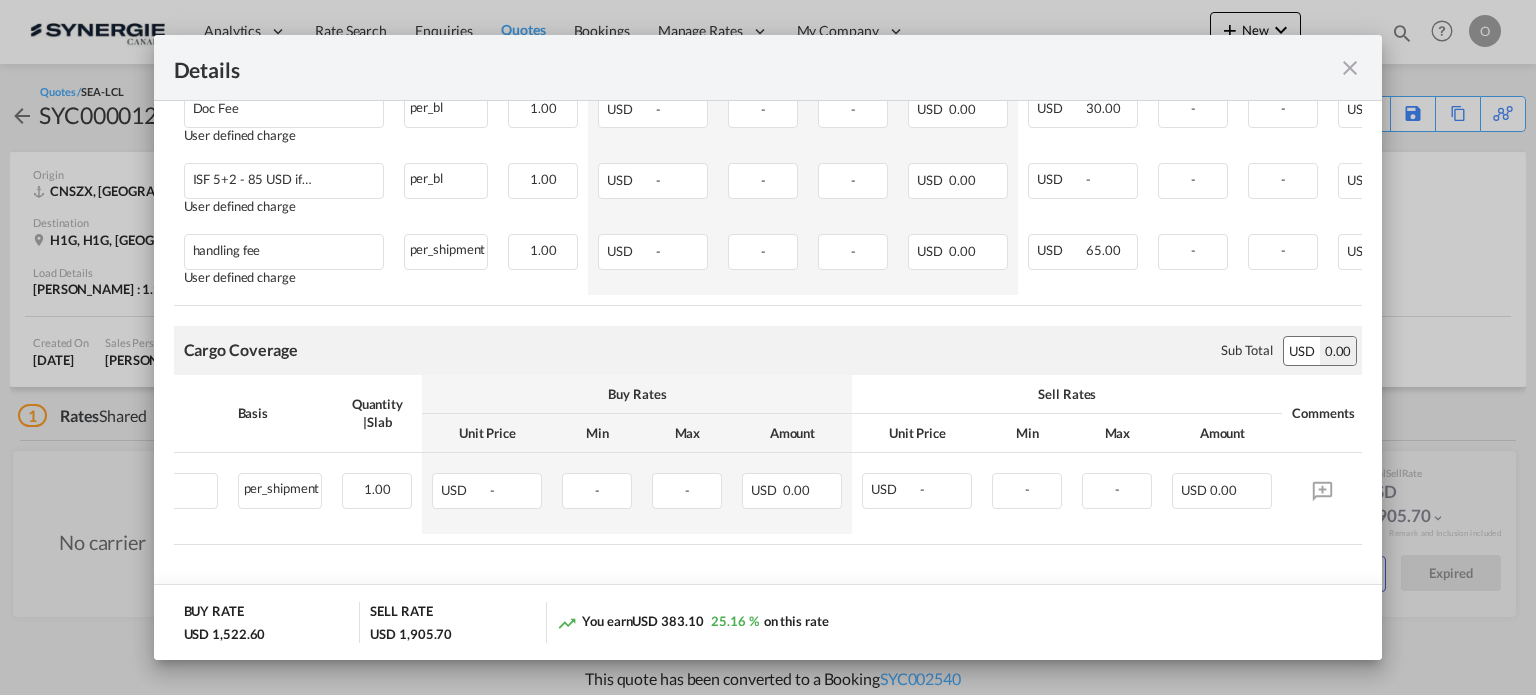 click at bounding box center [1350, 68] 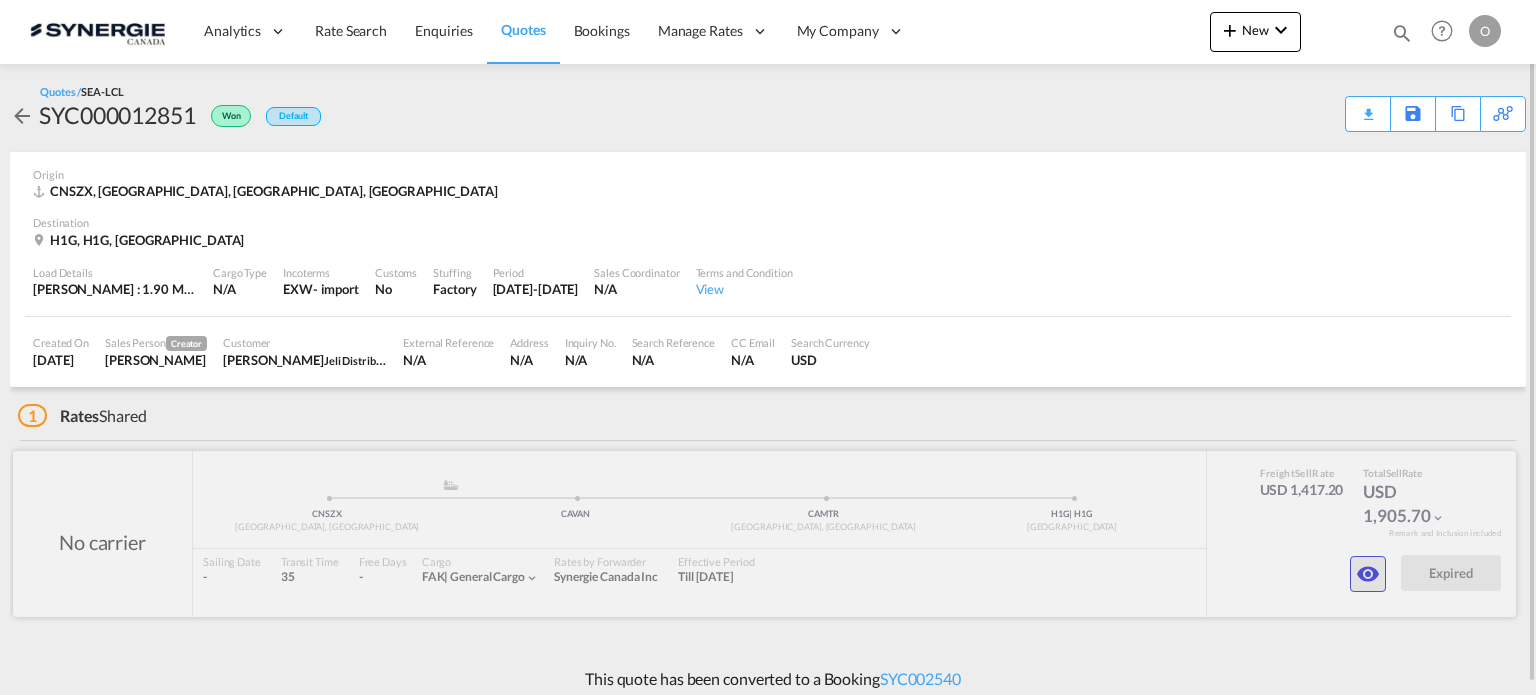click at bounding box center (1368, 574) 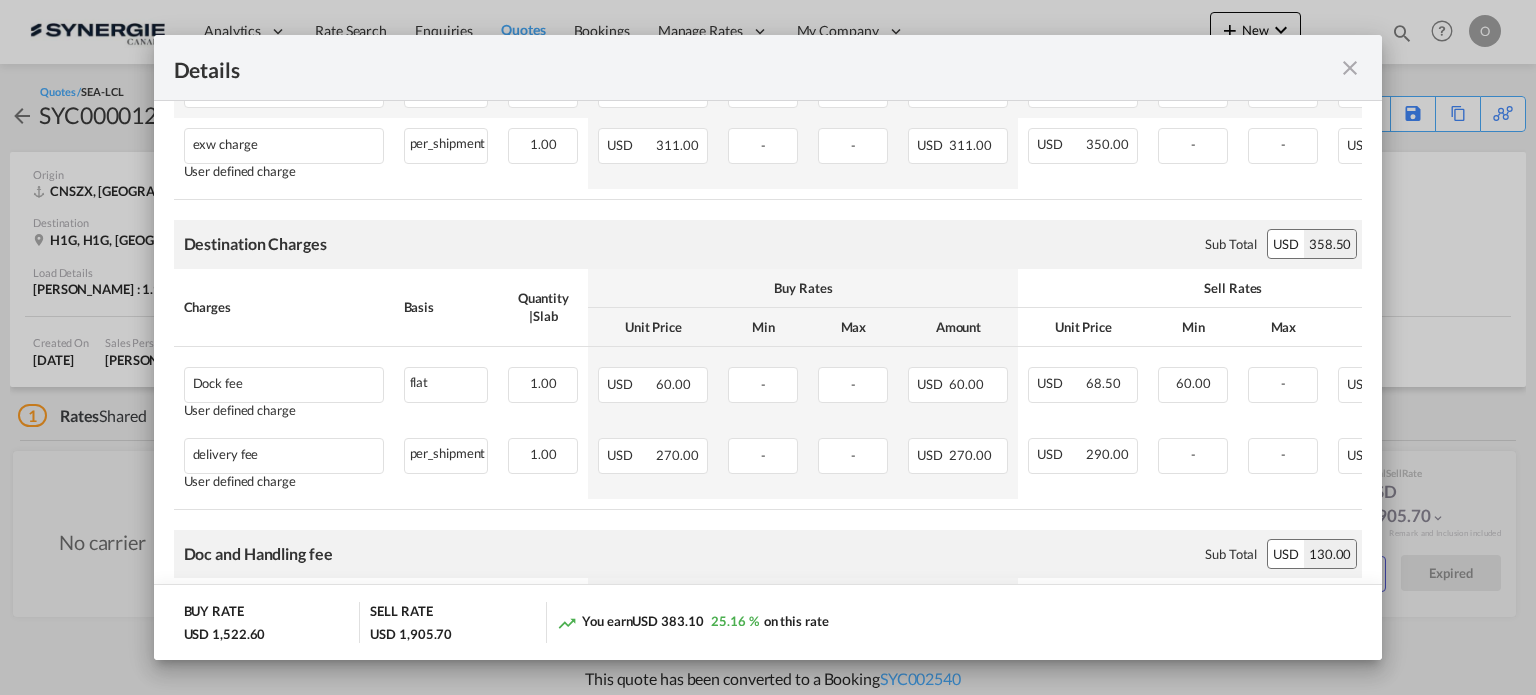 scroll, scrollTop: 700, scrollLeft: 0, axis: vertical 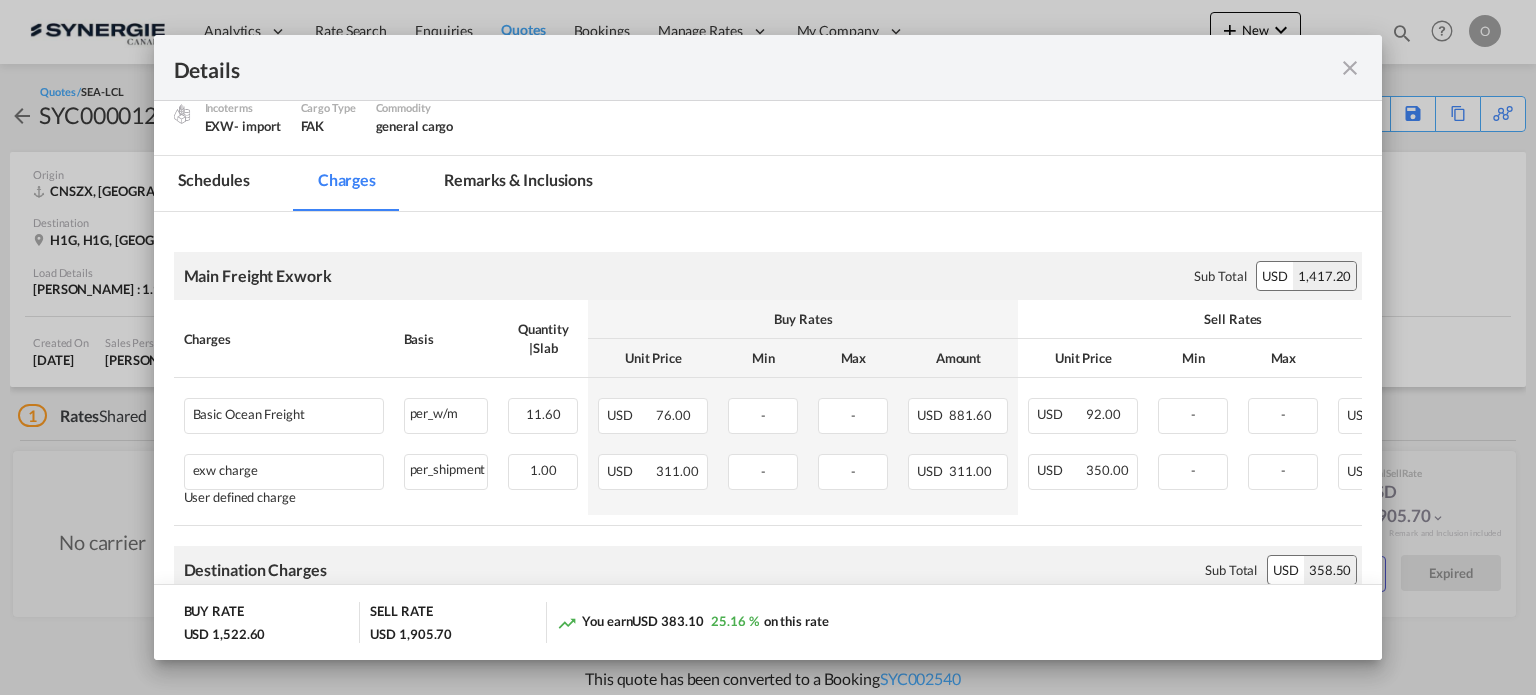 click on "Remarks & Inclusions" at bounding box center (518, 183) 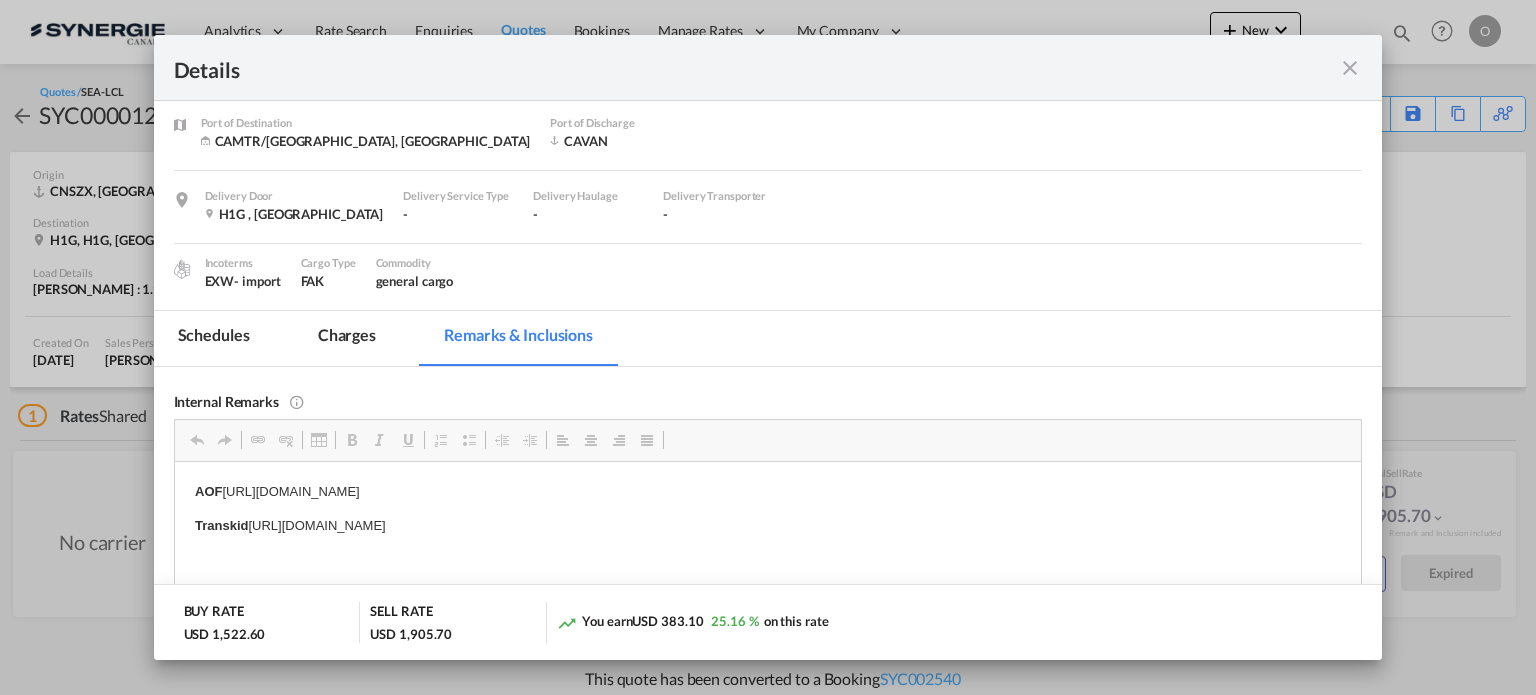 scroll, scrollTop: 0, scrollLeft: 0, axis: both 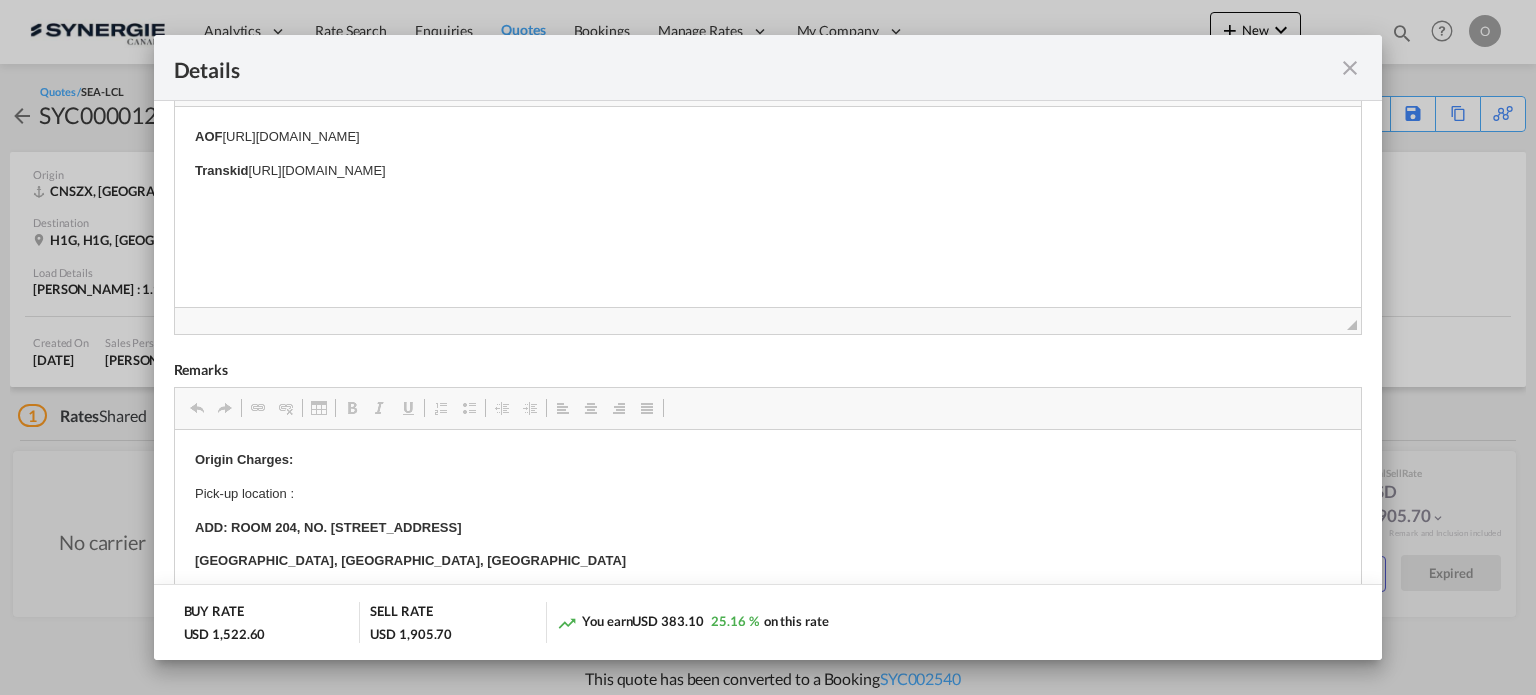 drag, startPoint x: 249, startPoint y: 170, endPoint x: 735, endPoint y: 166, distance: 486.01645 